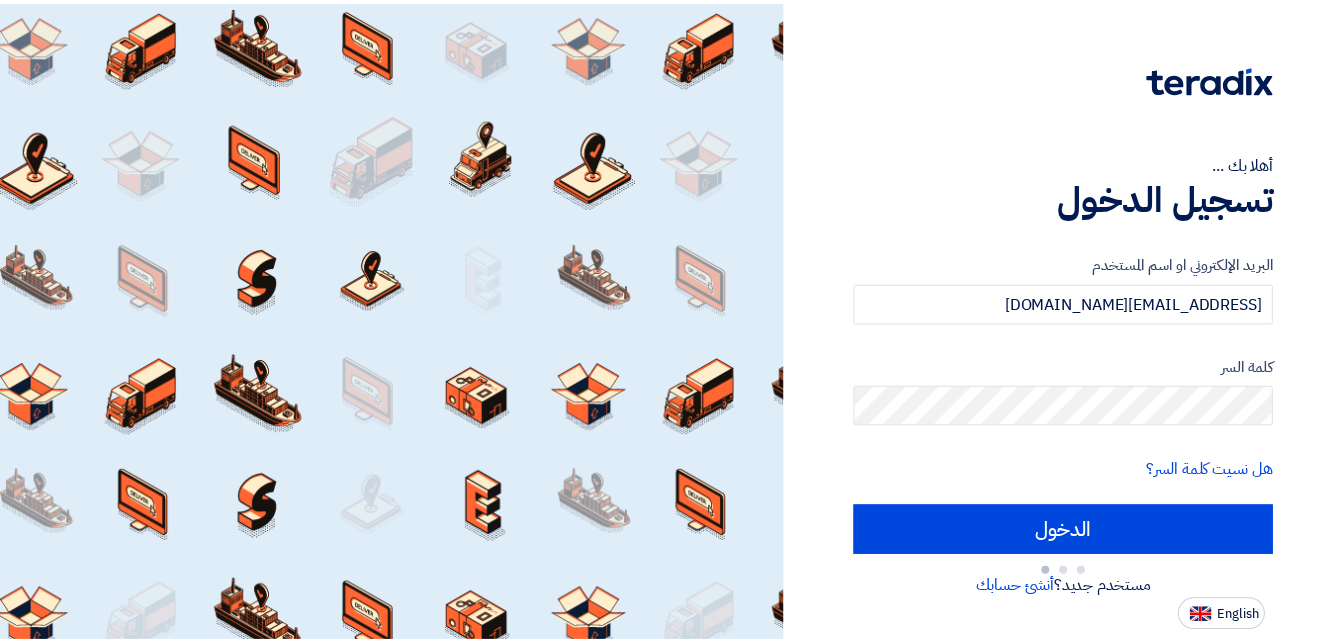 scroll, scrollTop: 0, scrollLeft: 0, axis: both 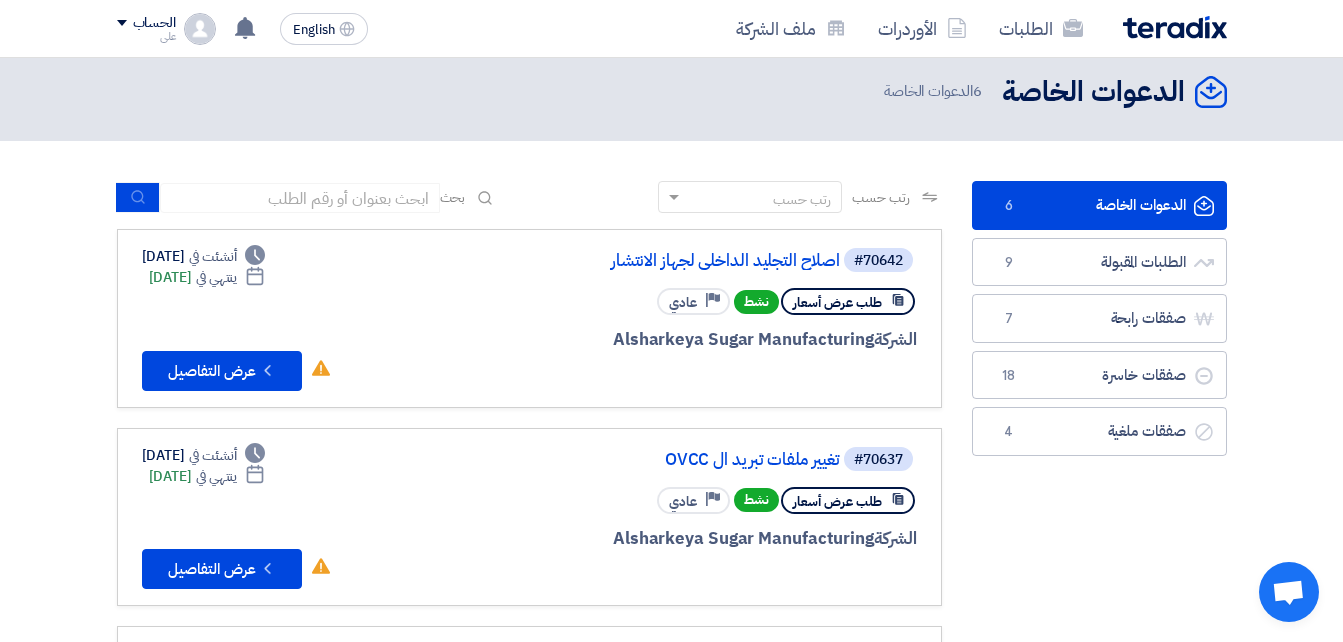 click on "الدعوات الخاصة
الدعوات الخاصة
6
الطلبات المقبولة
الطلبات المقبولة
9
صفقات رابحة
صفقات رابحة
7
صفقات خاسرة
صفقات خاسرة
18" 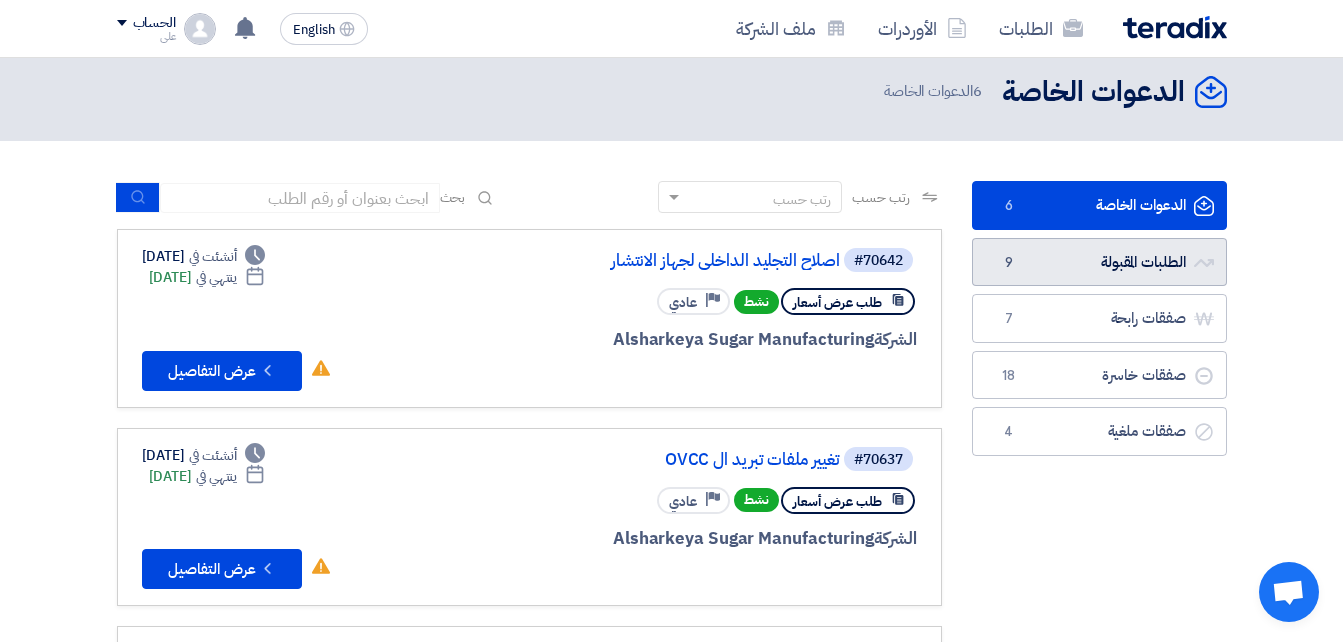 click on "الطلبات المقبولة
الطلبات المقبولة
9" 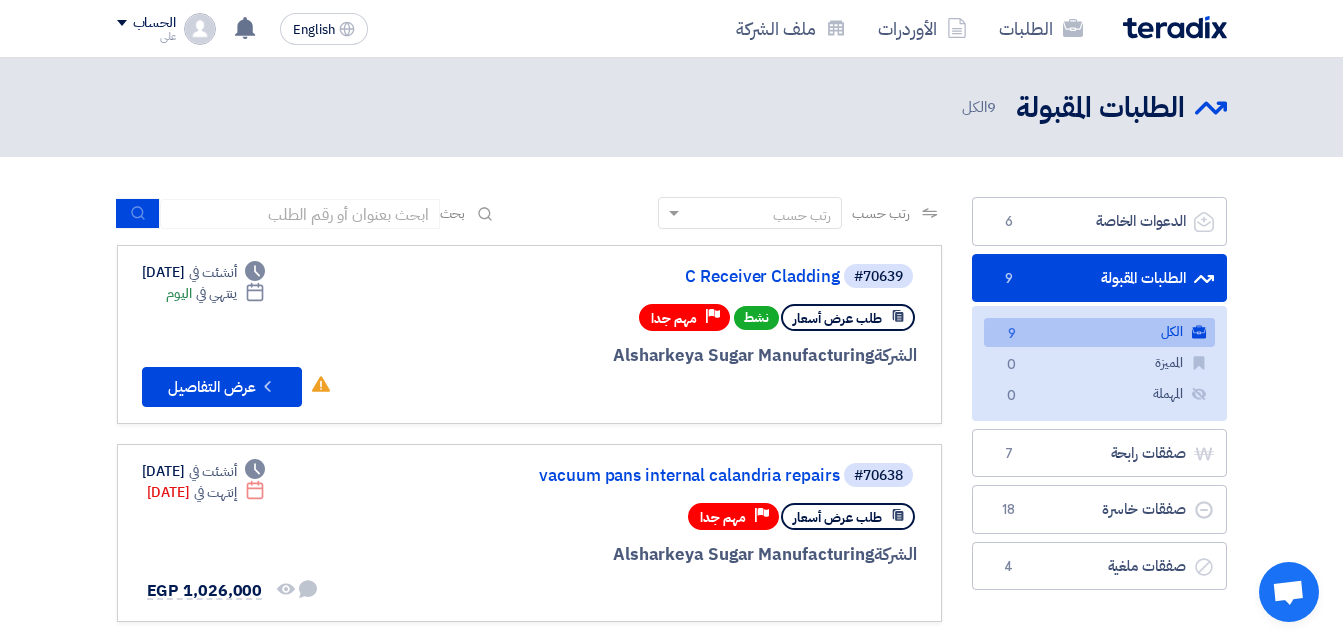 click on "الطلبات المقبولة
الطلبات المقبولة
9
الكل" 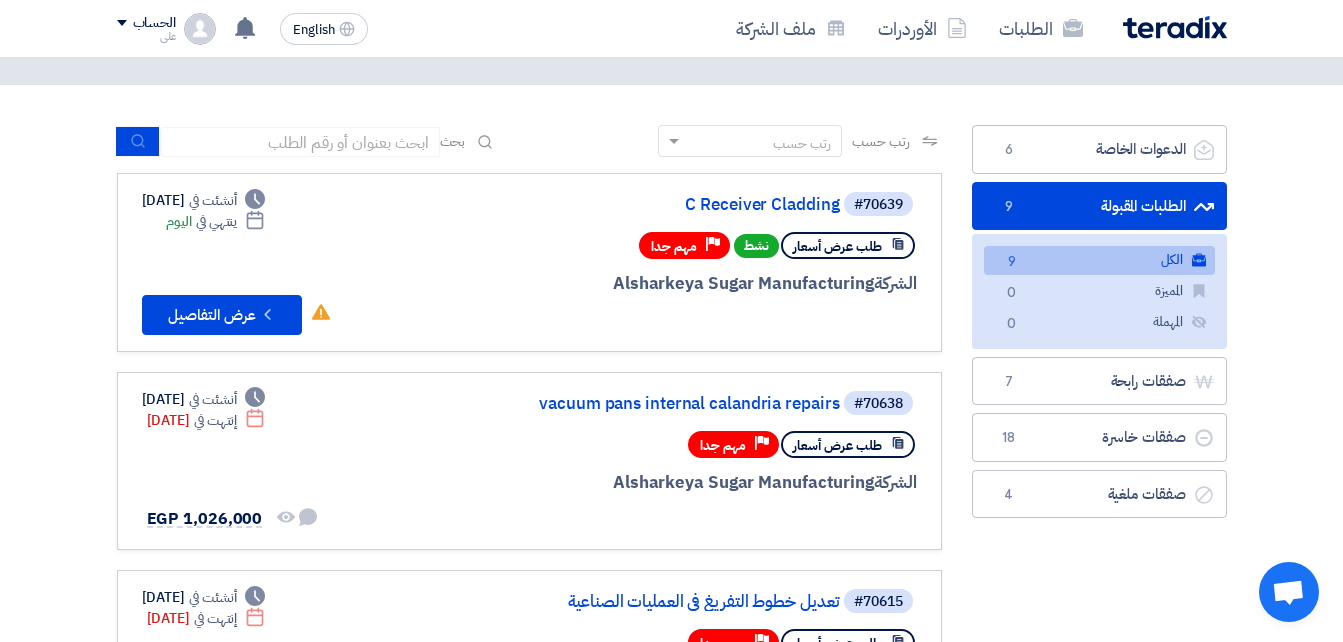 scroll, scrollTop: 0, scrollLeft: 0, axis: both 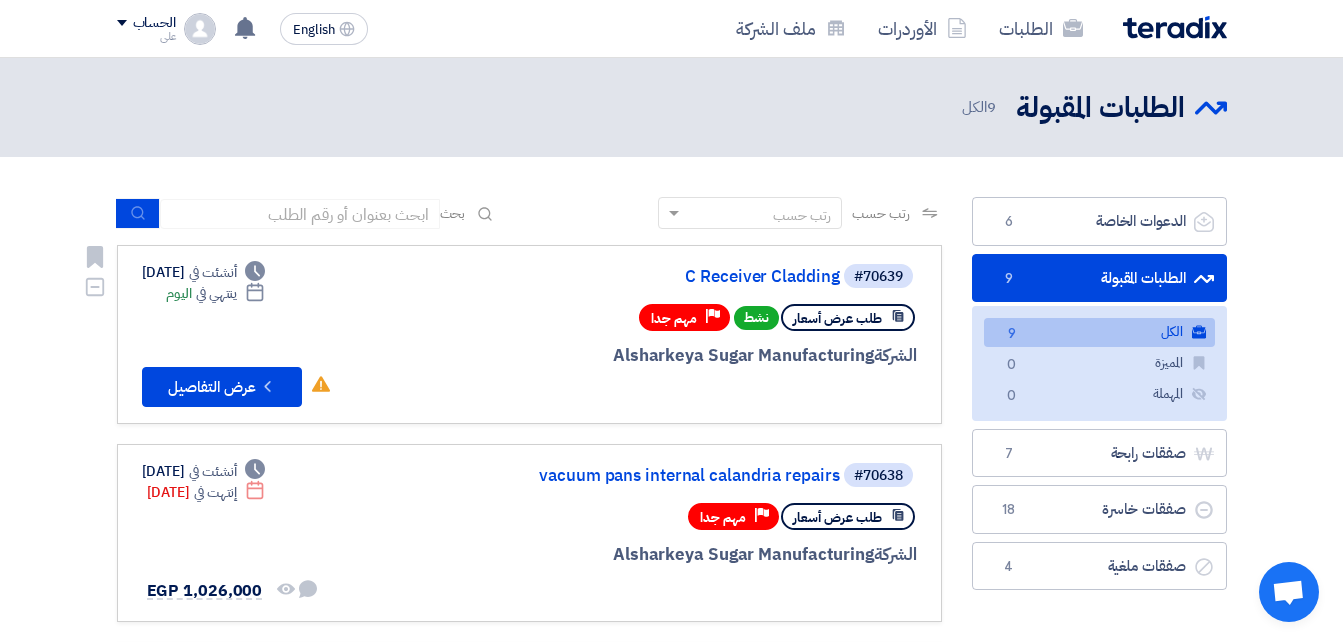 click on "طلب عرض أسعار
نشط
Priority
مهم جدا" 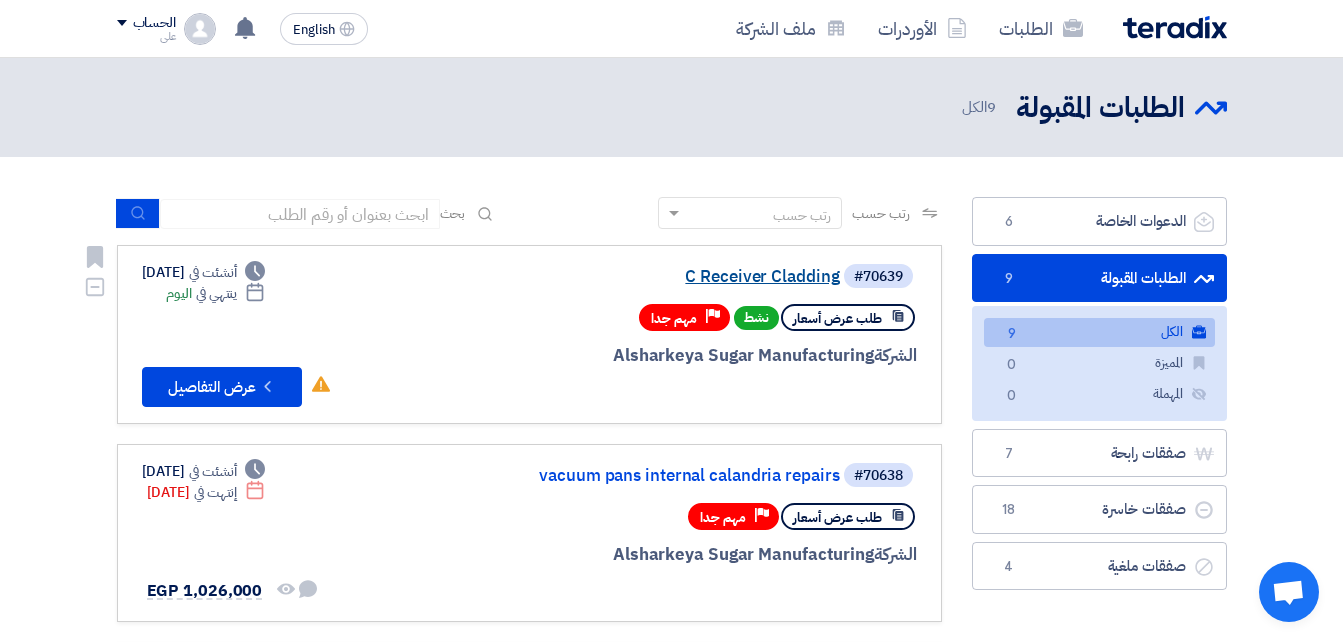 click on "C Receiver Cladding" 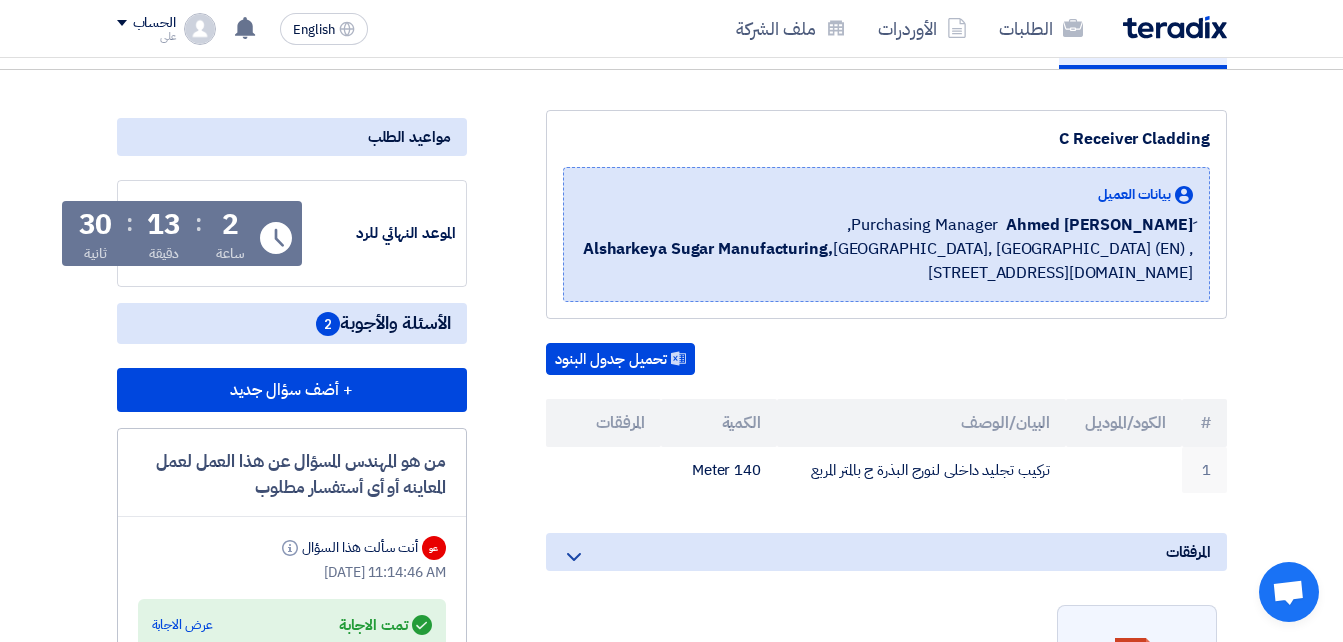 scroll, scrollTop: 0, scrollLeft: 0, axis: both 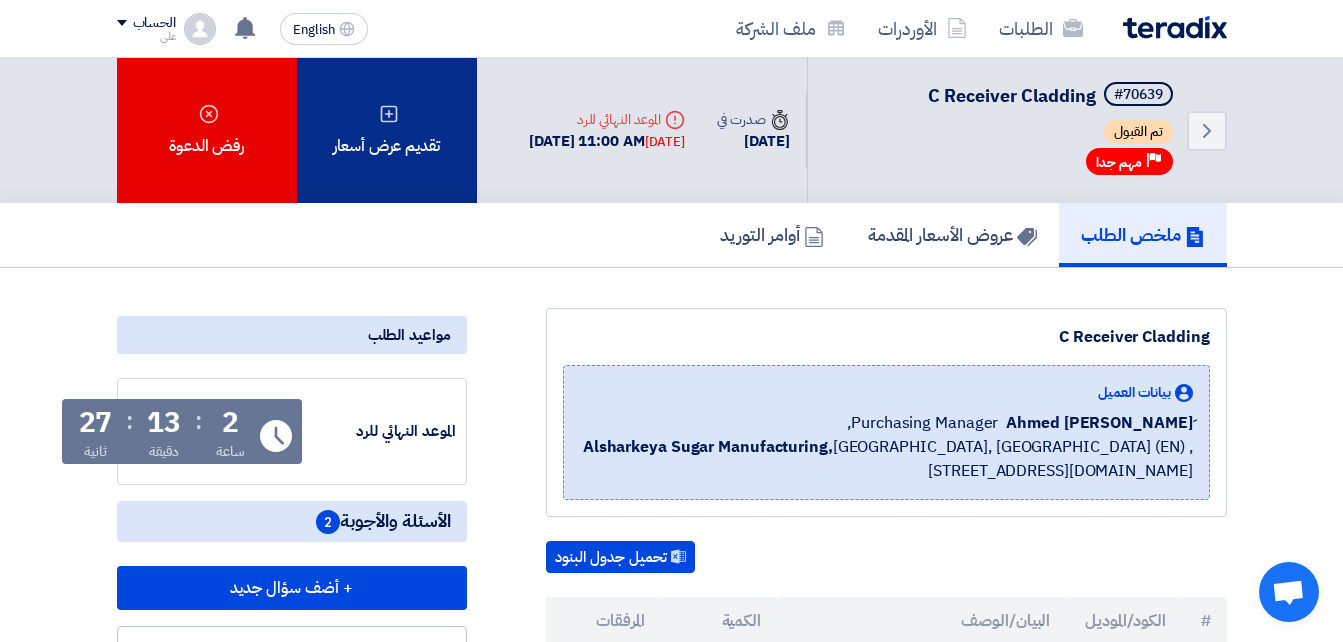 click 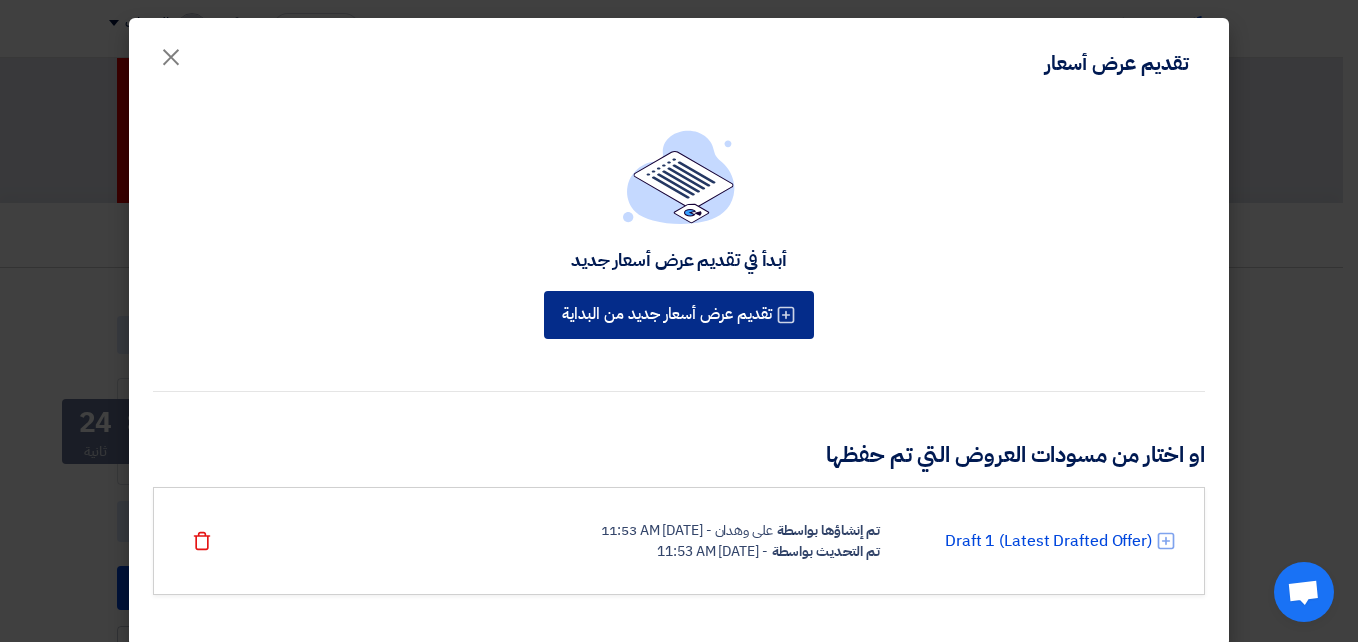 click on "تقديم عرض أسعار جديد من البداية" 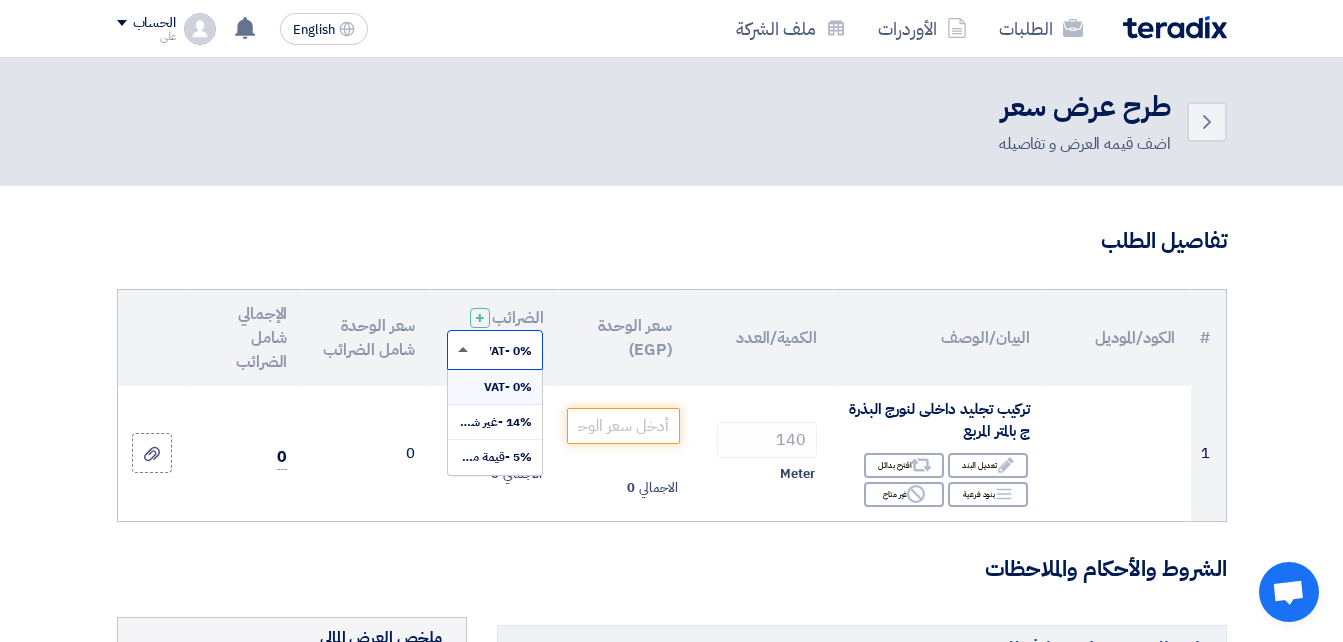 click 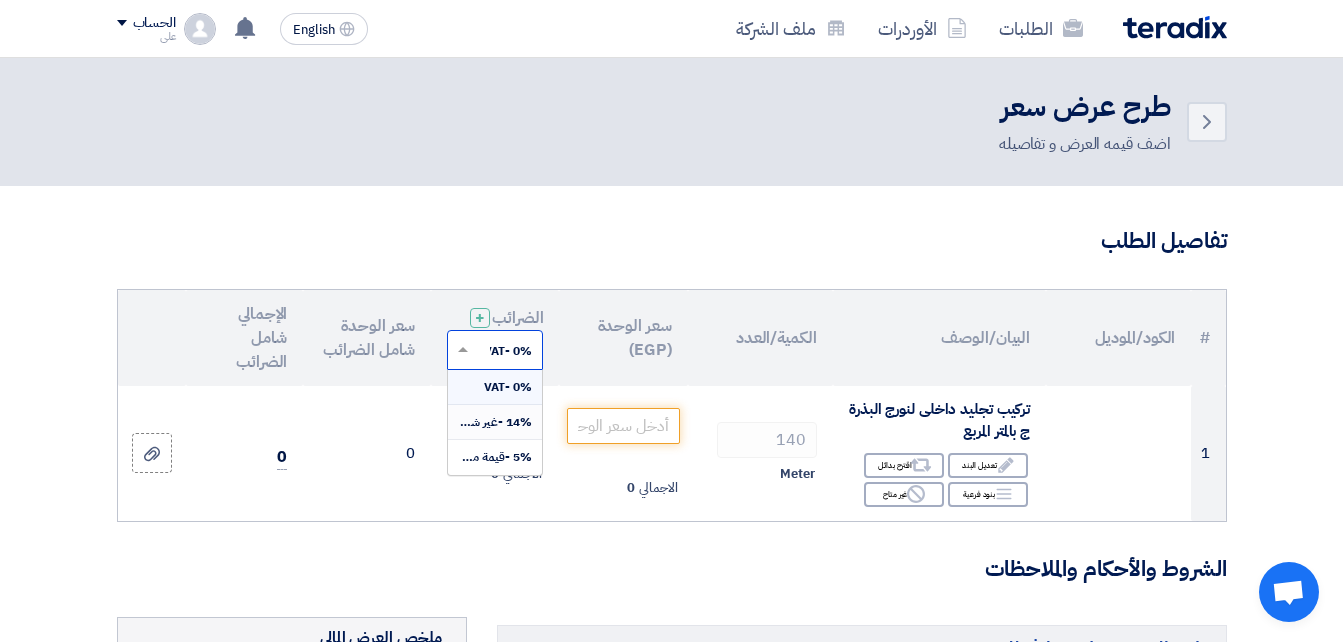 click on "14% -غير شامل الضريبة" at bounding box center (474, 422) 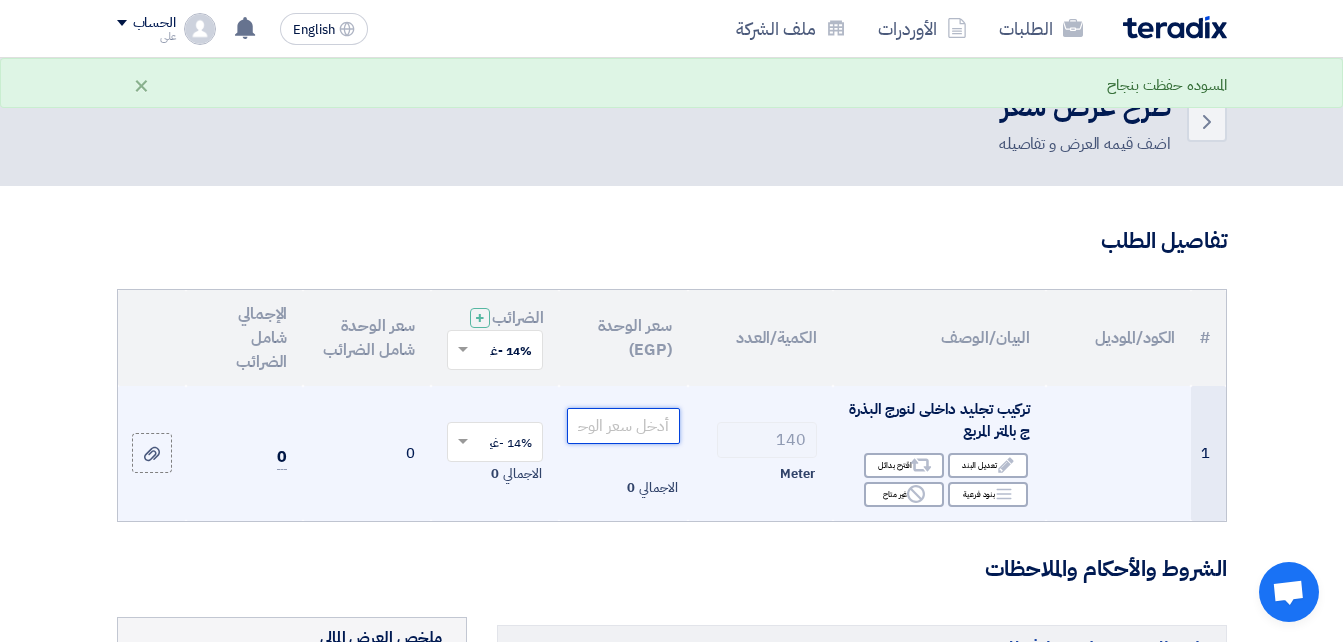 click 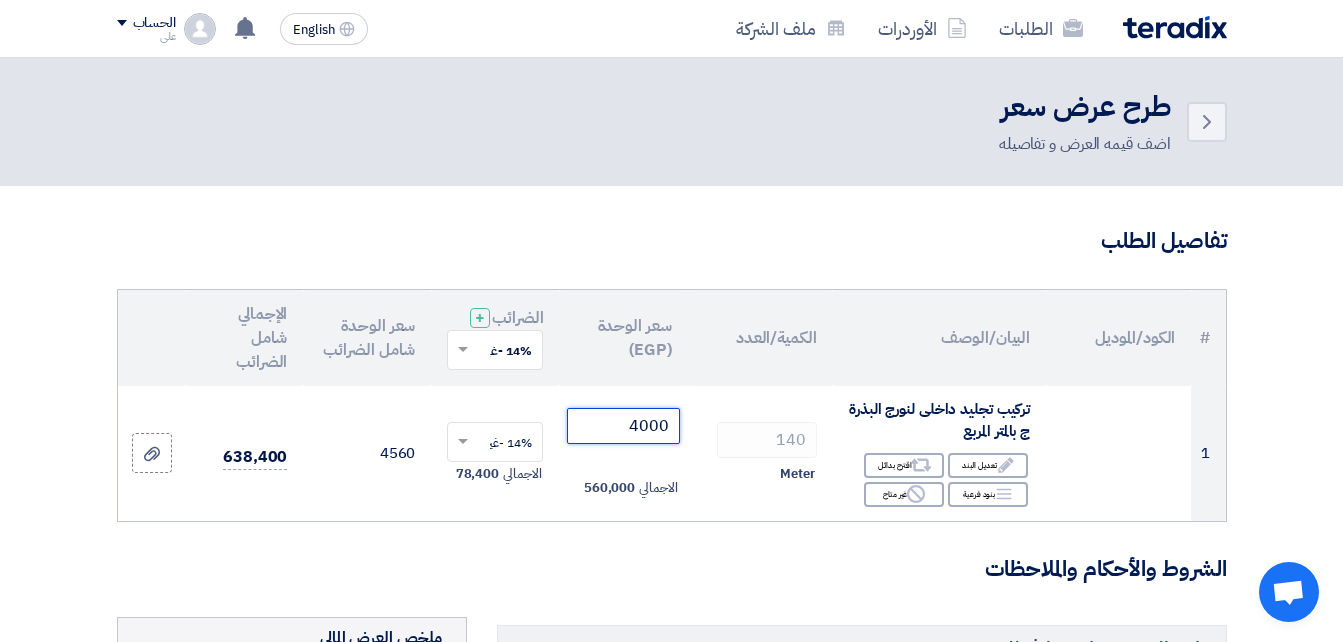 type on "4000" 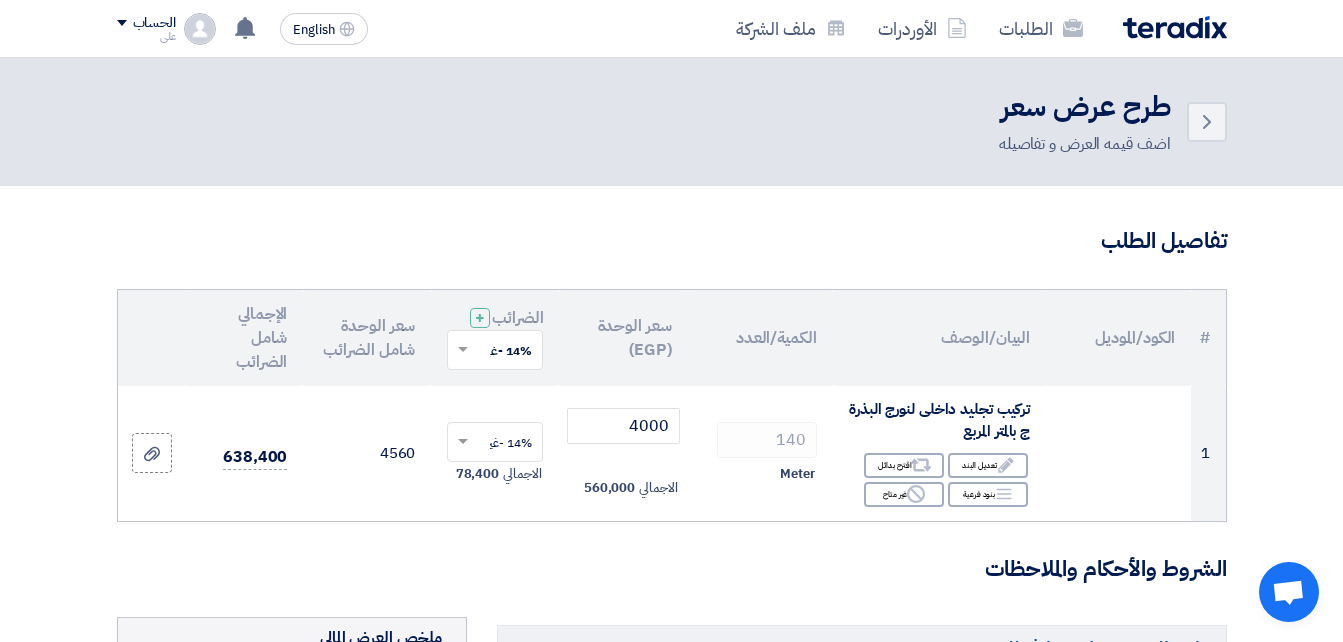 click on "تفاصيل الطلب
#
الكود/الموديل
البيان/الوصف
الكمية/العدد
سعر الوحدة (EGP)
الضرائب
+
'Select taxes...
14% -غير شامل الضريبة
×" 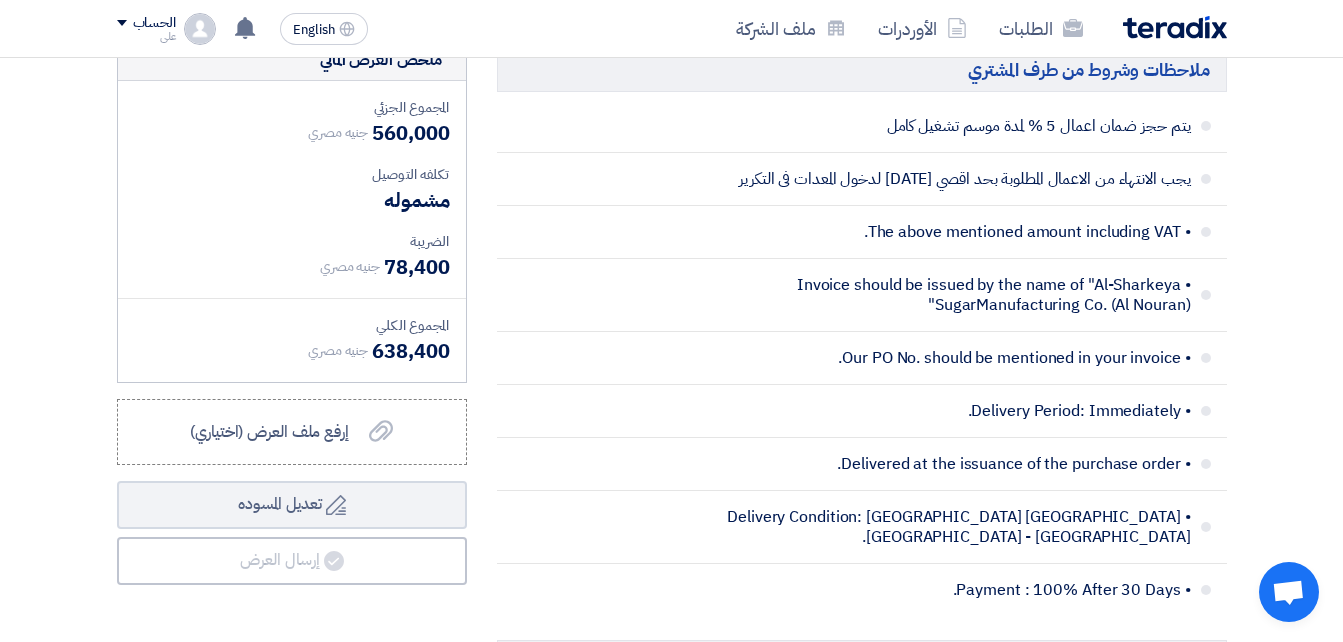 scroll, scrollTop: 615, scrollLeft: 0, axis: vertical 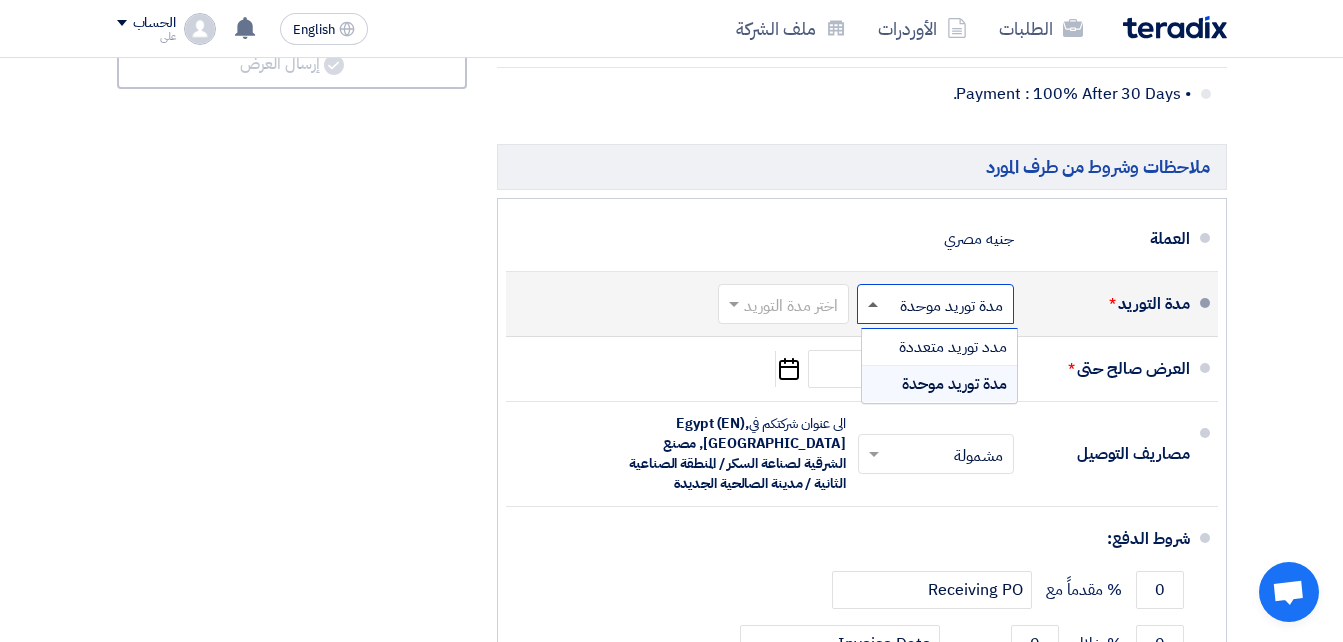 click 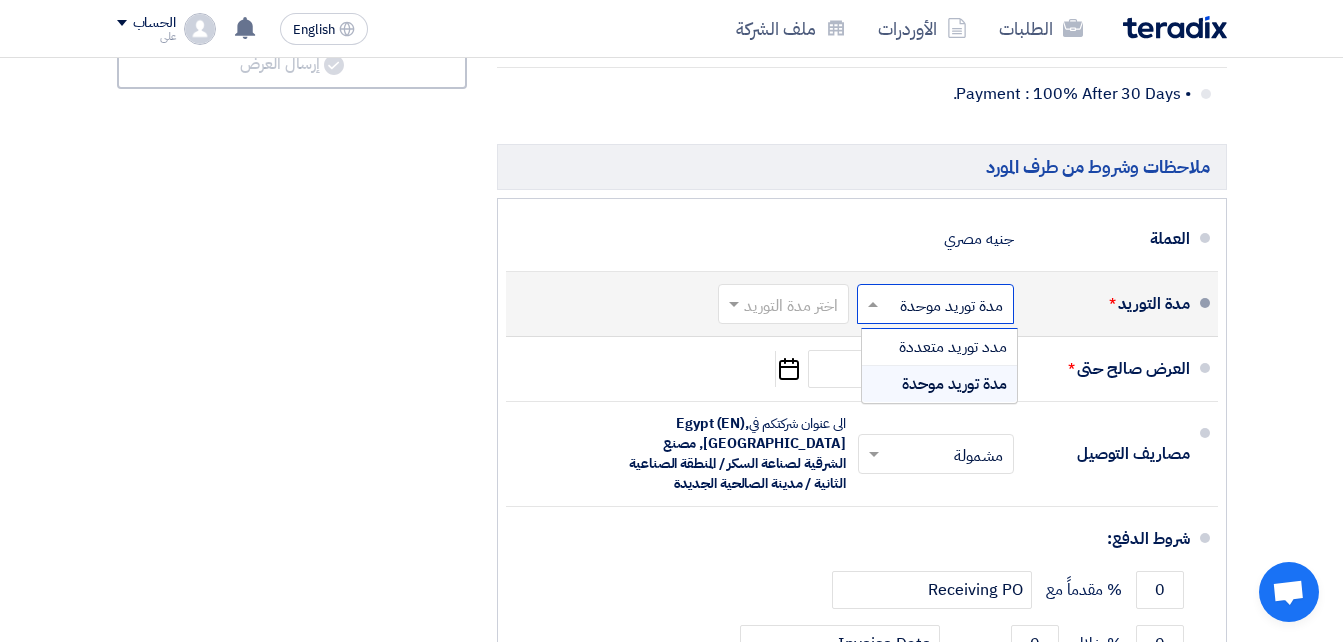 click on "مدة توريد موحدة" at bounding box center [954, 384] 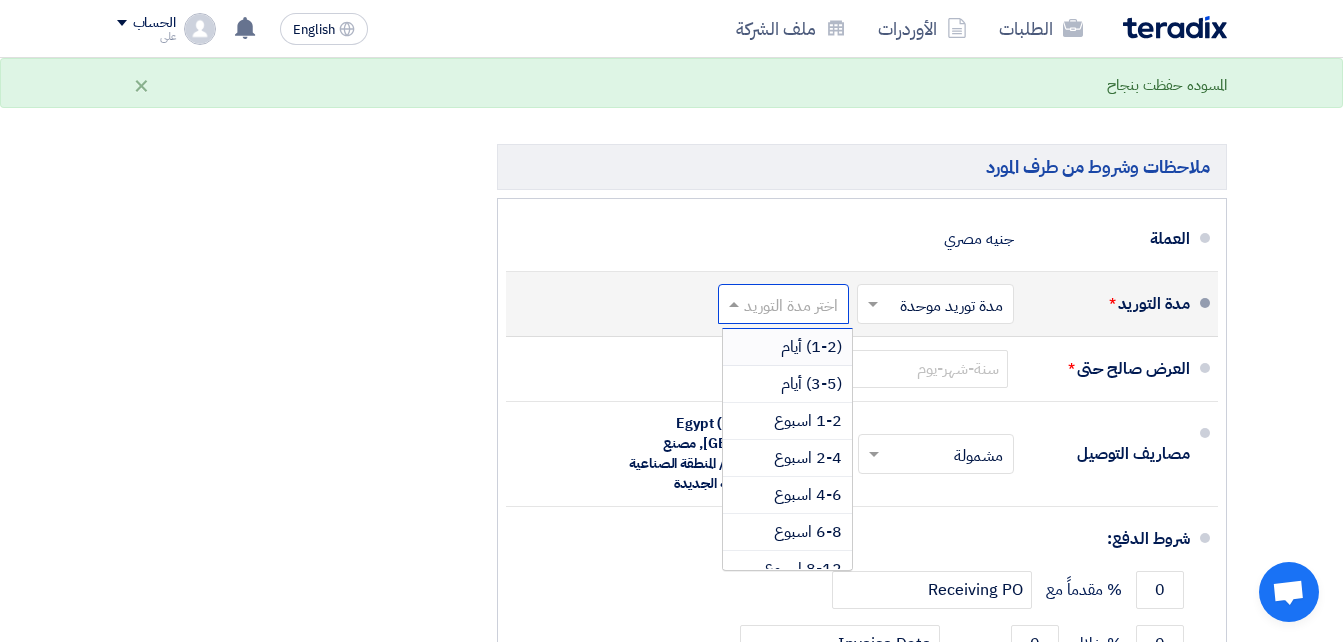 click 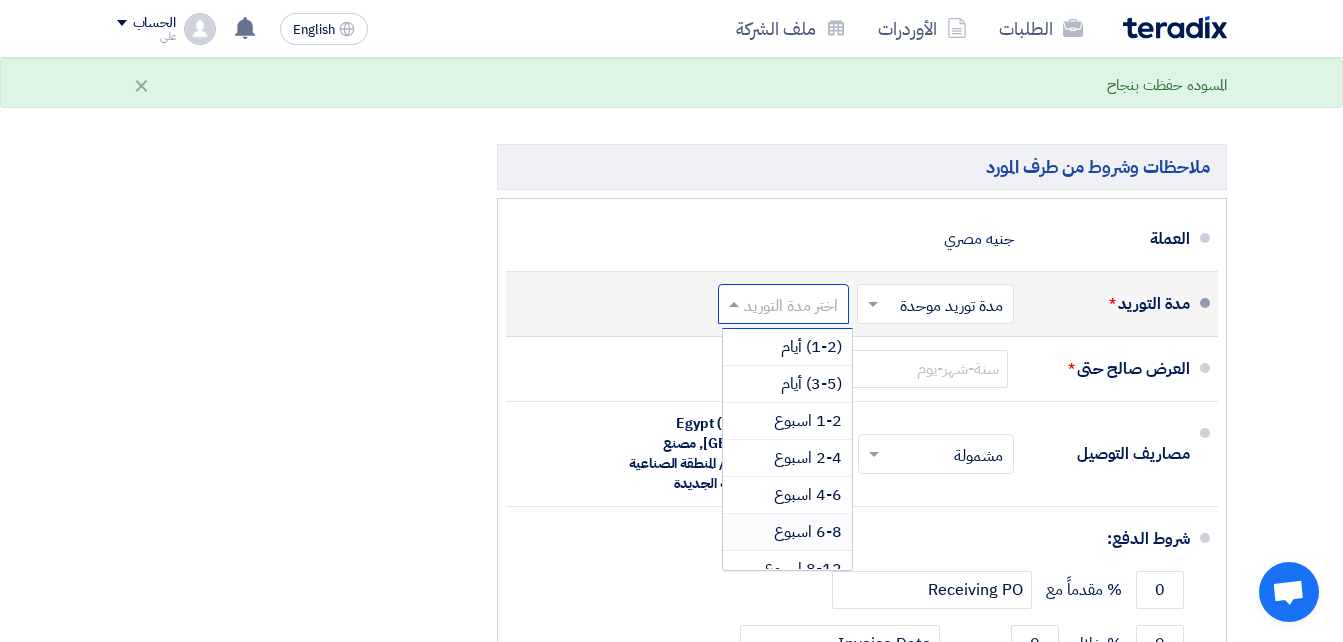 click on "6-8 اسبوع" at bounding box center (808, 532) 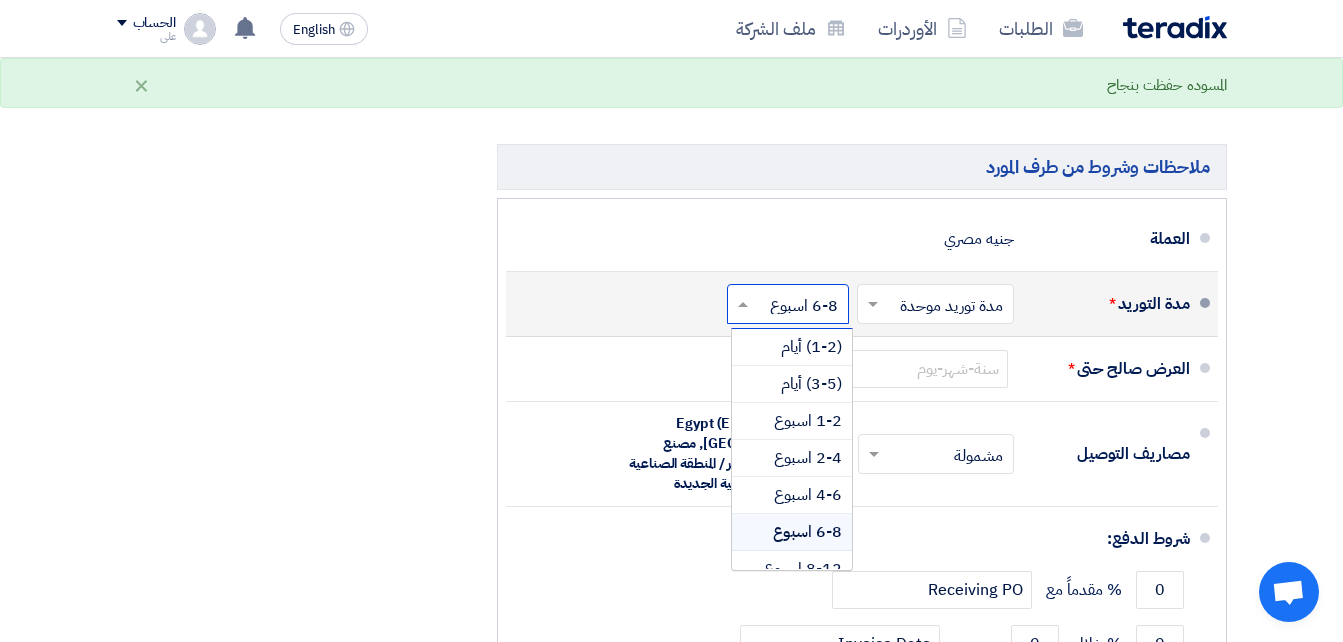 click 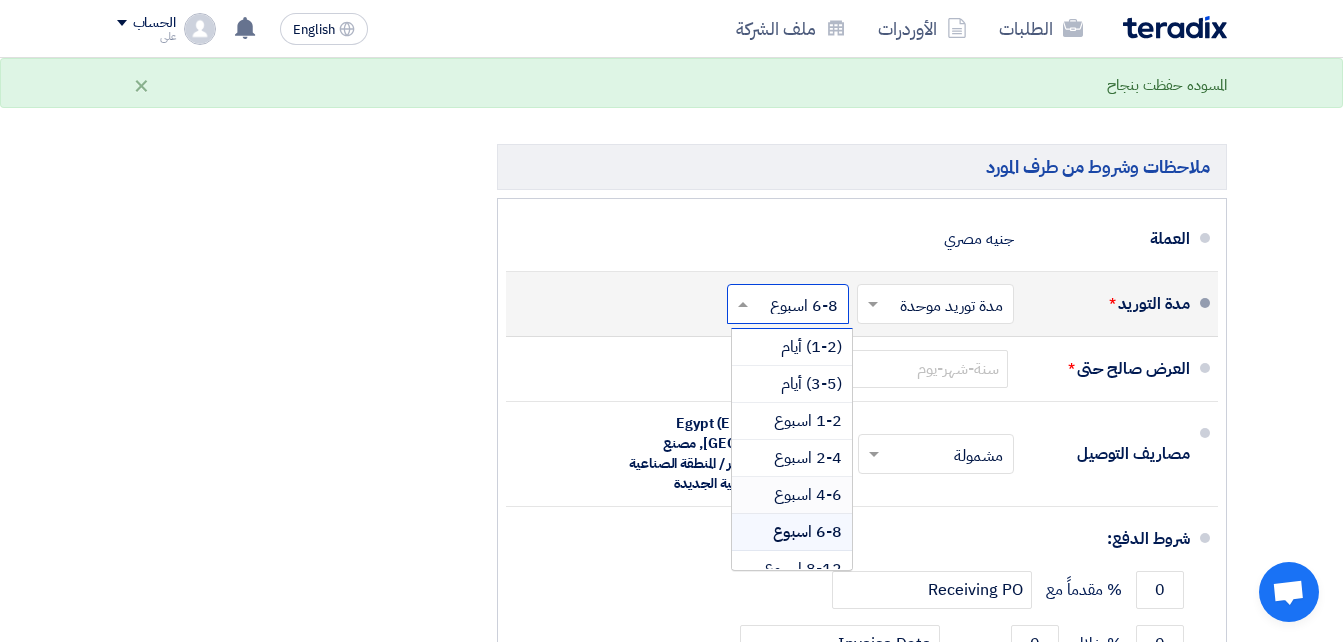 click on "4-6 اسبوع" at bounding box center [808, 495] 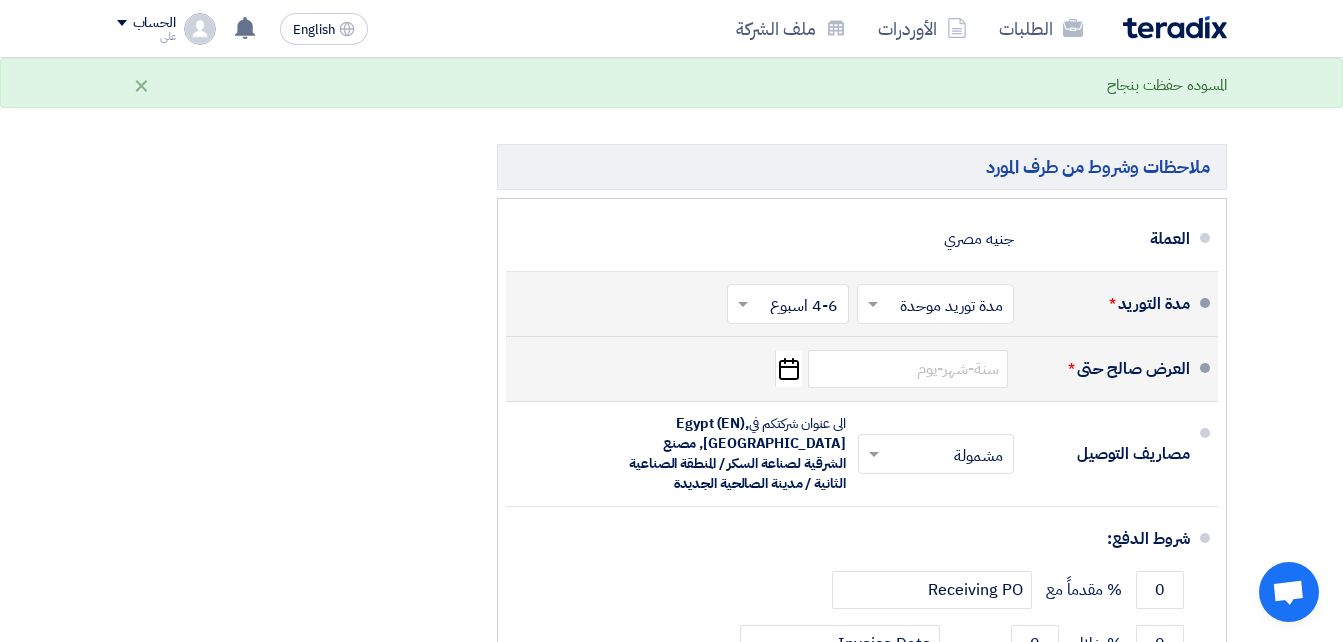 click on "Pick a date" 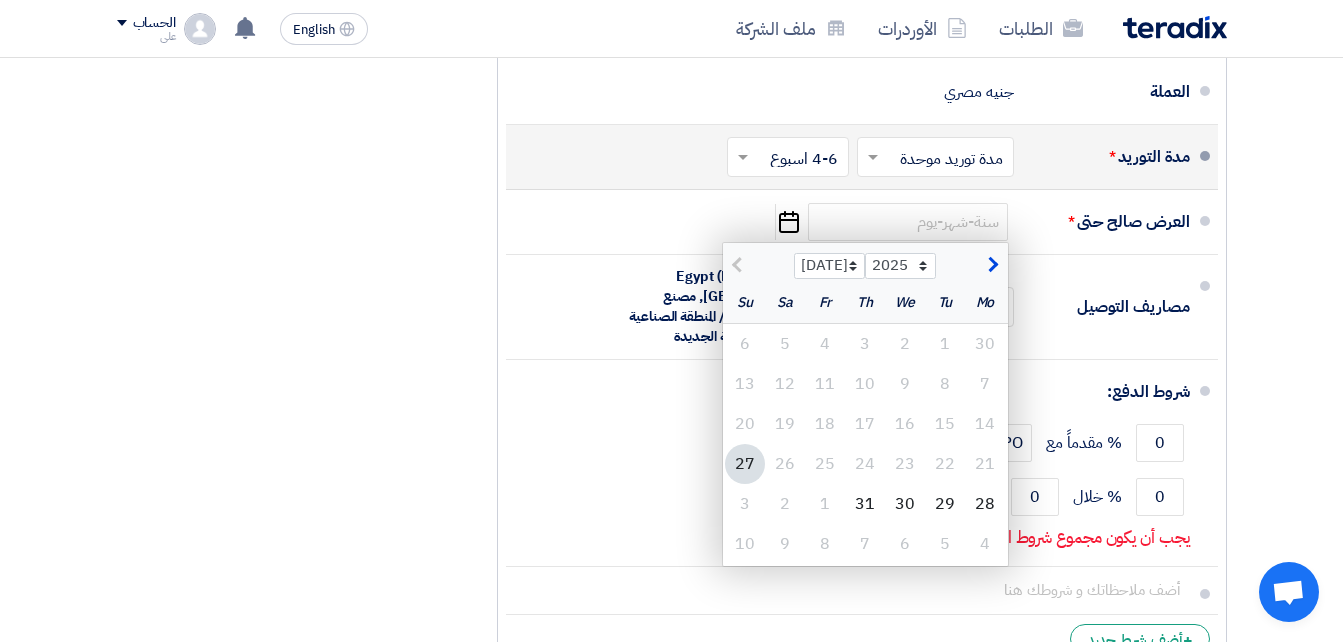 scroll, scrollTop: 1229, scrollLeft: 0, axis: vertical 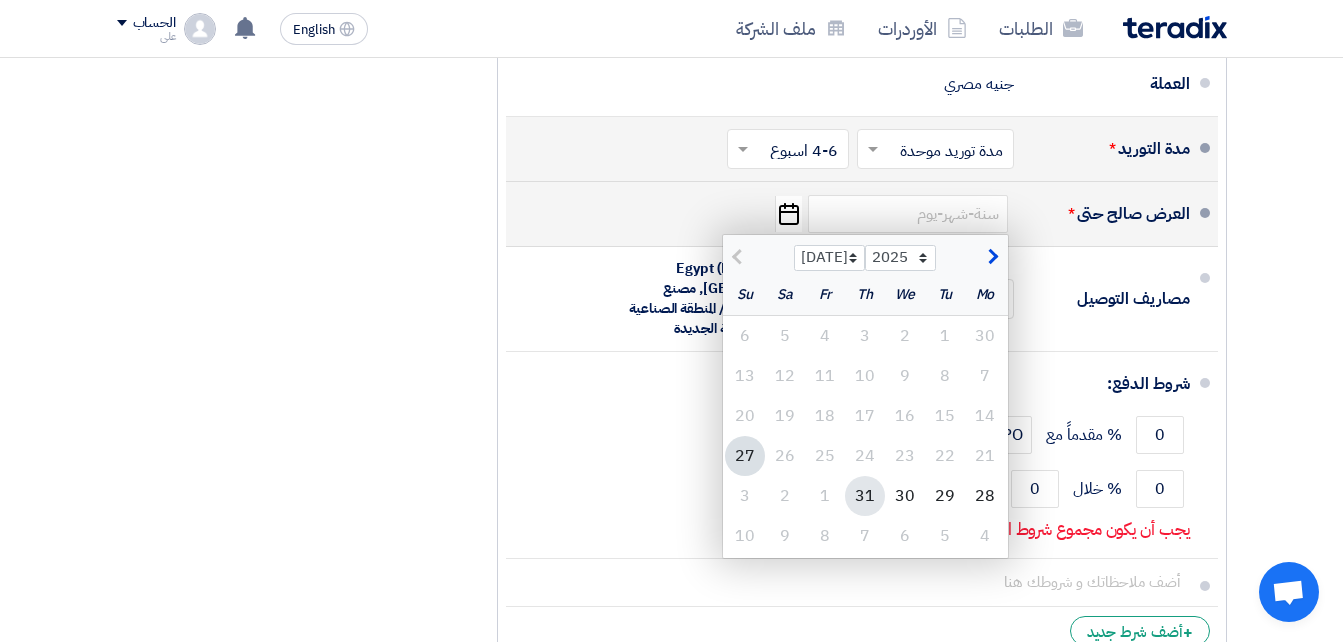 click on "31" 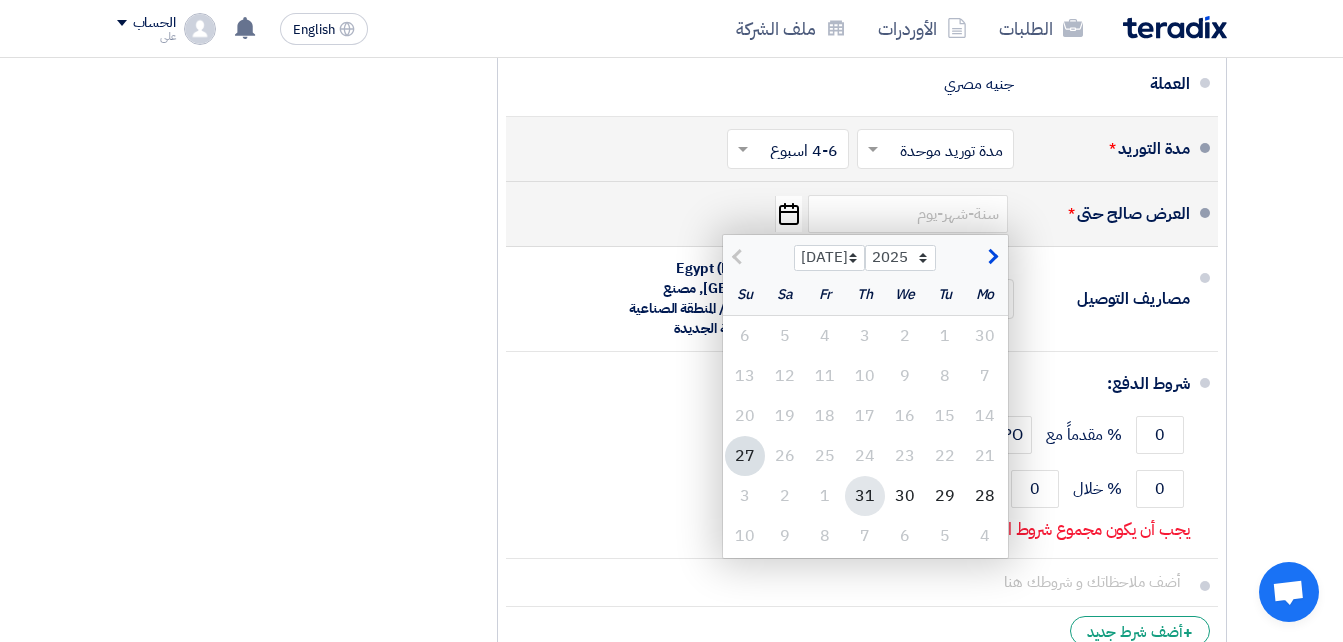 type on "[DATE]" 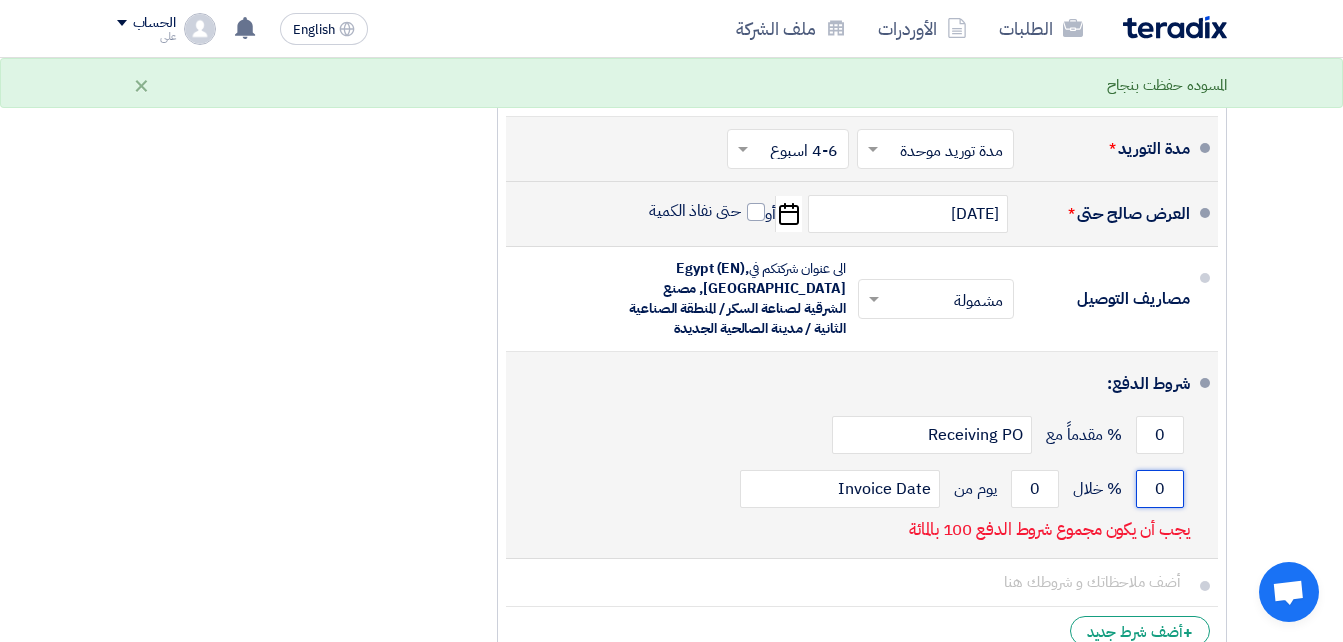 click on "0" 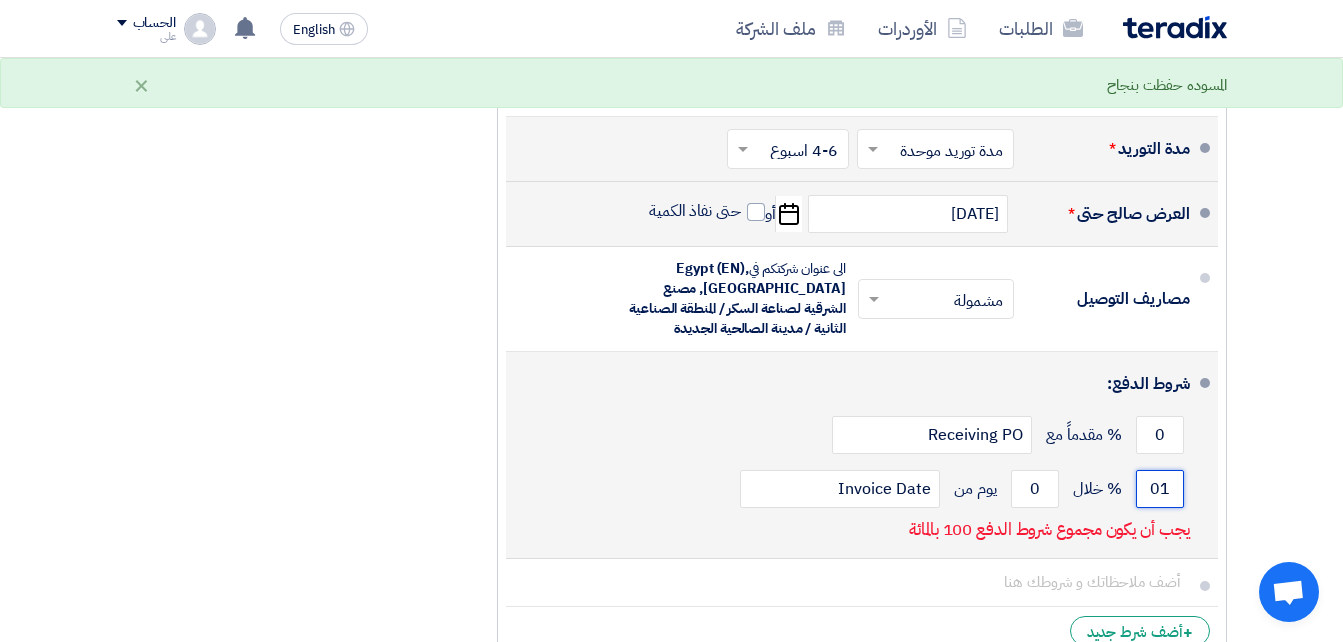type on "0" 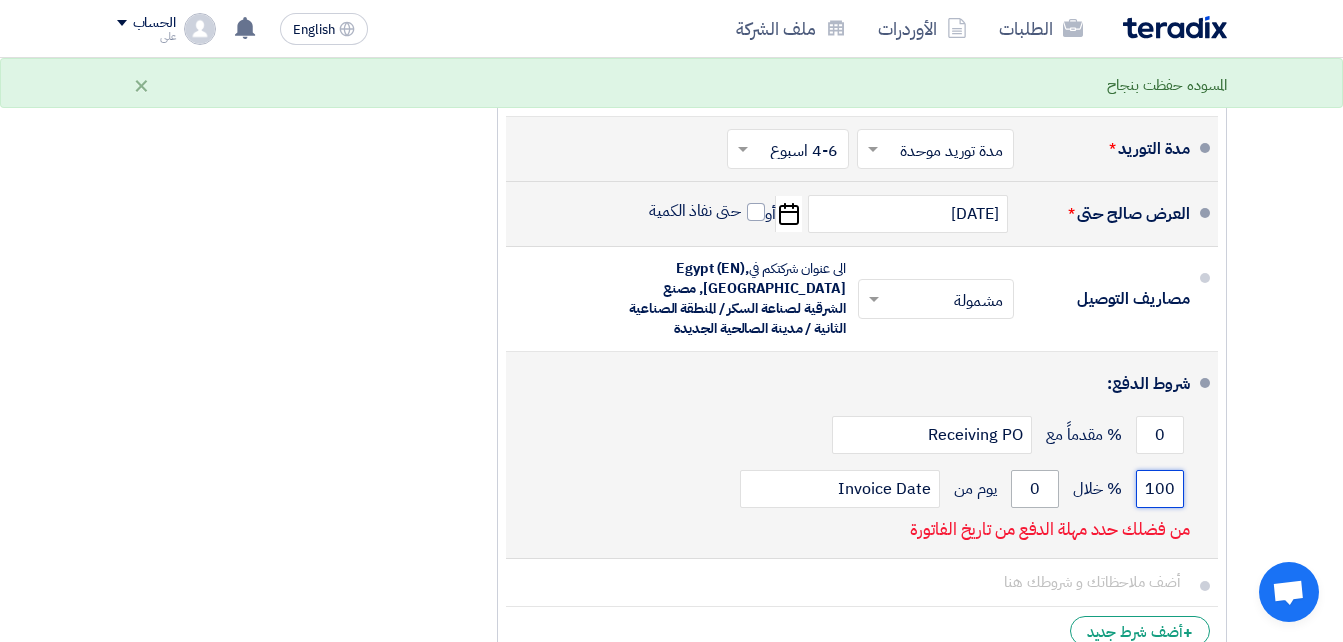 type on "100" 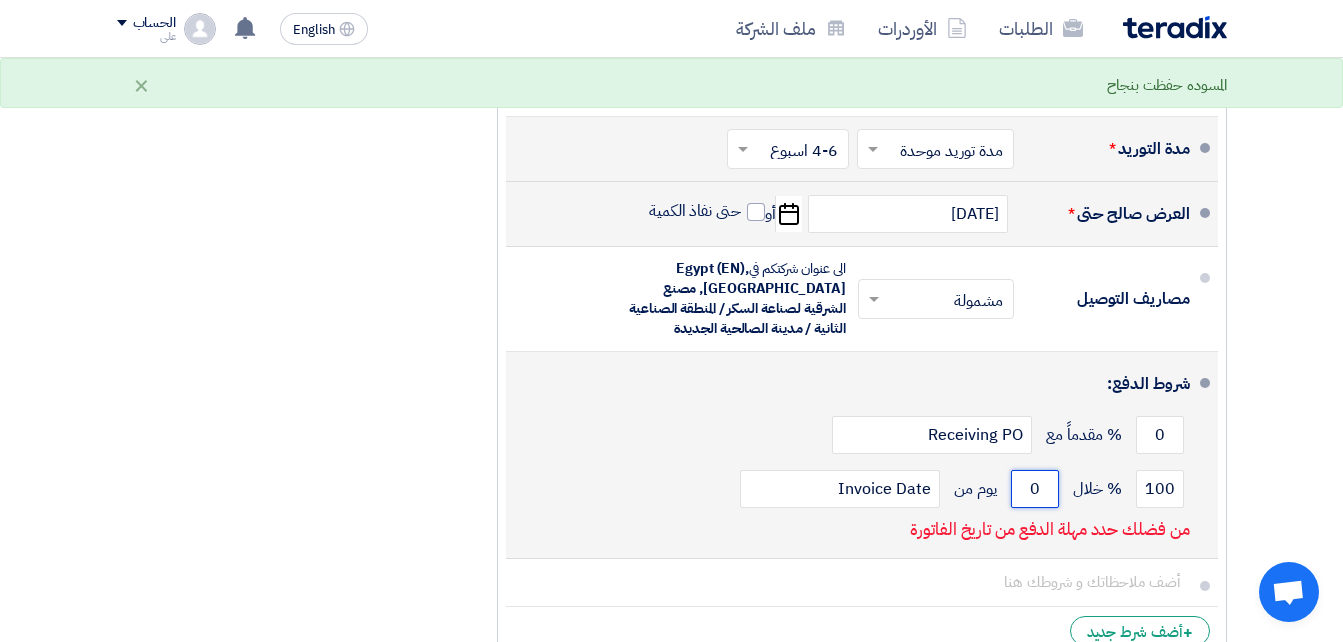 click on "0" 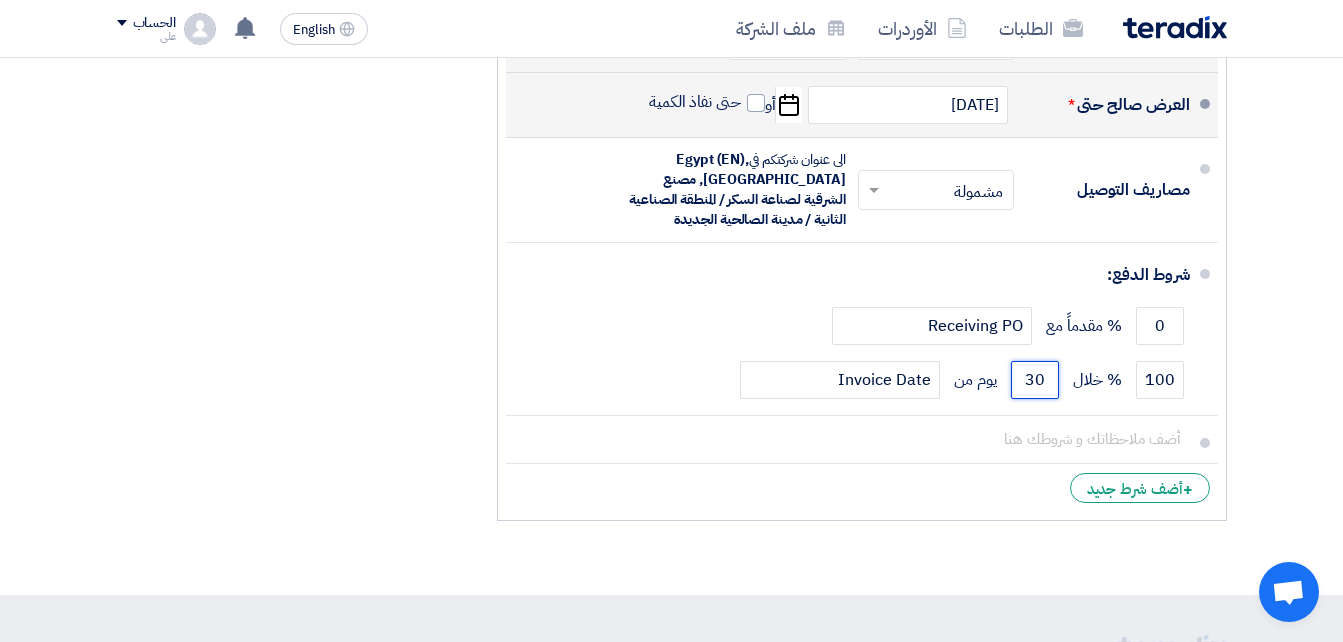 scroll, scrollTop: 1367, scrollLeft: 0, axis: vertical 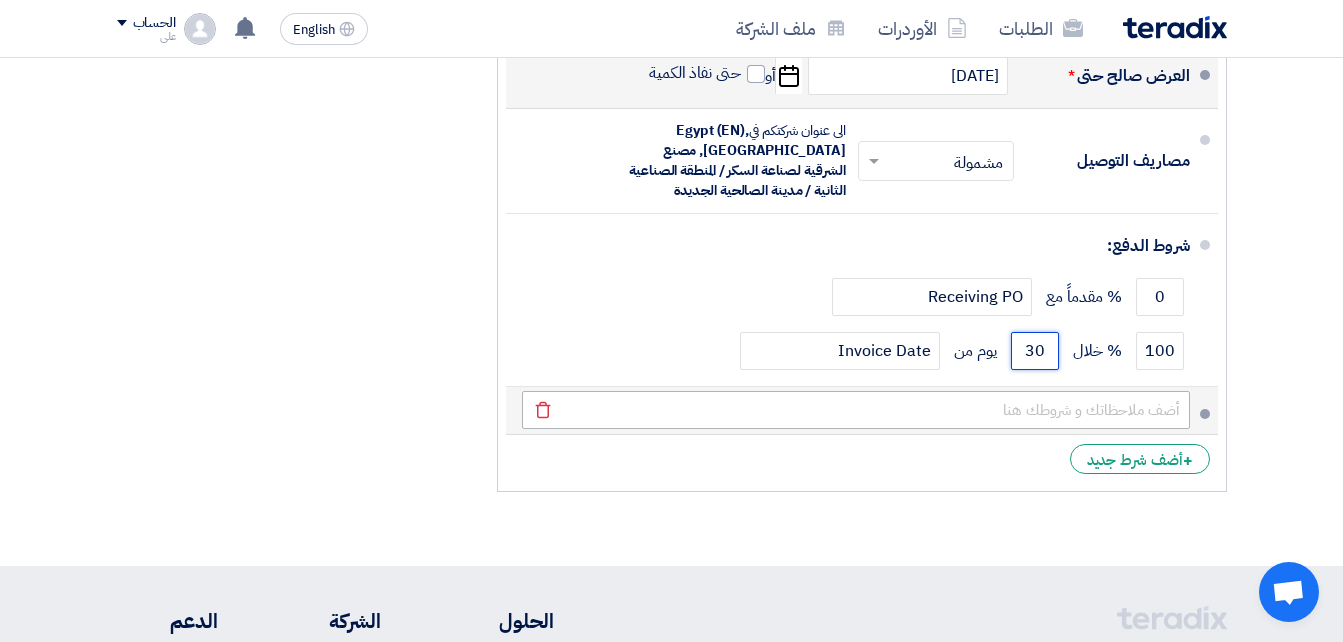 type on "30" 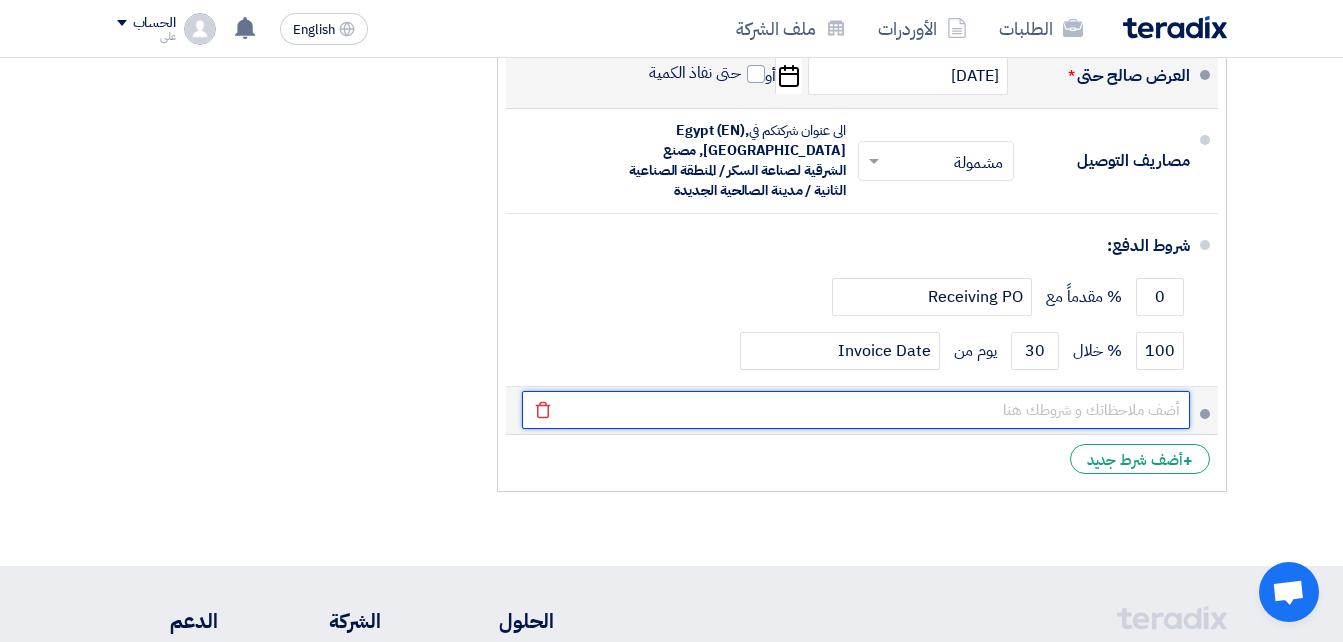 click 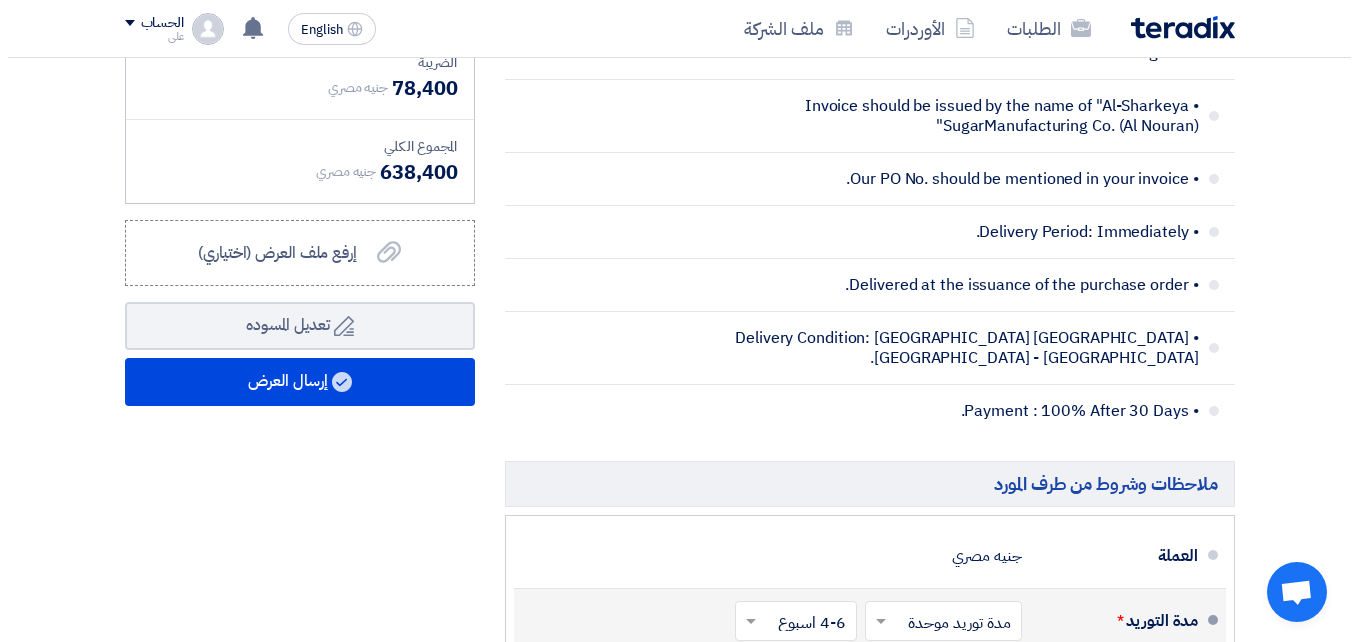 scroll, scrollTop: 648, scrollLeft: 0, axis: vertical 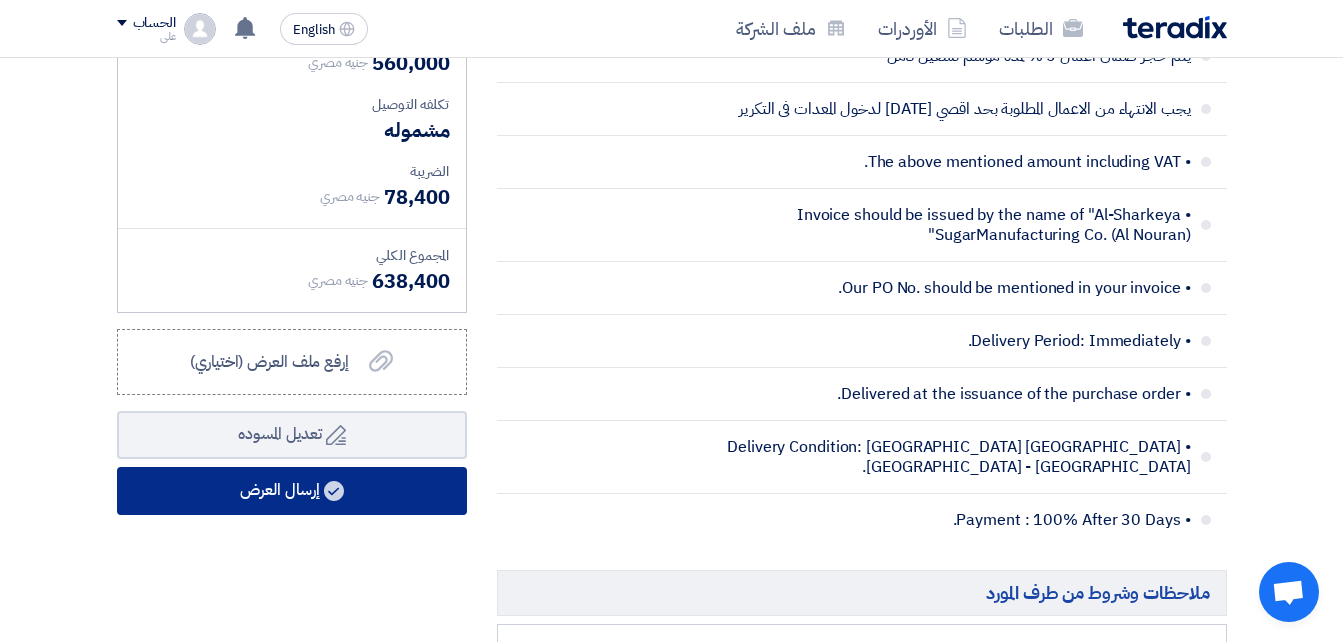 click on "إرسال العرض" 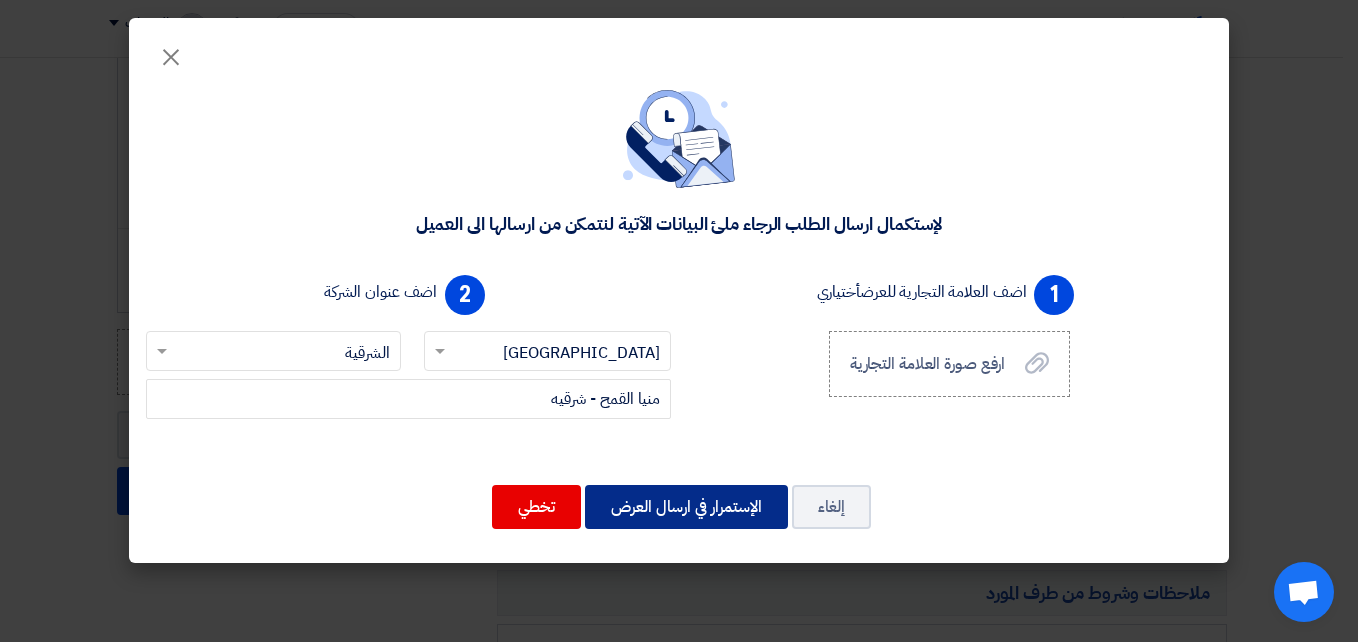 click on "الإستمرار في ارسال العرض" 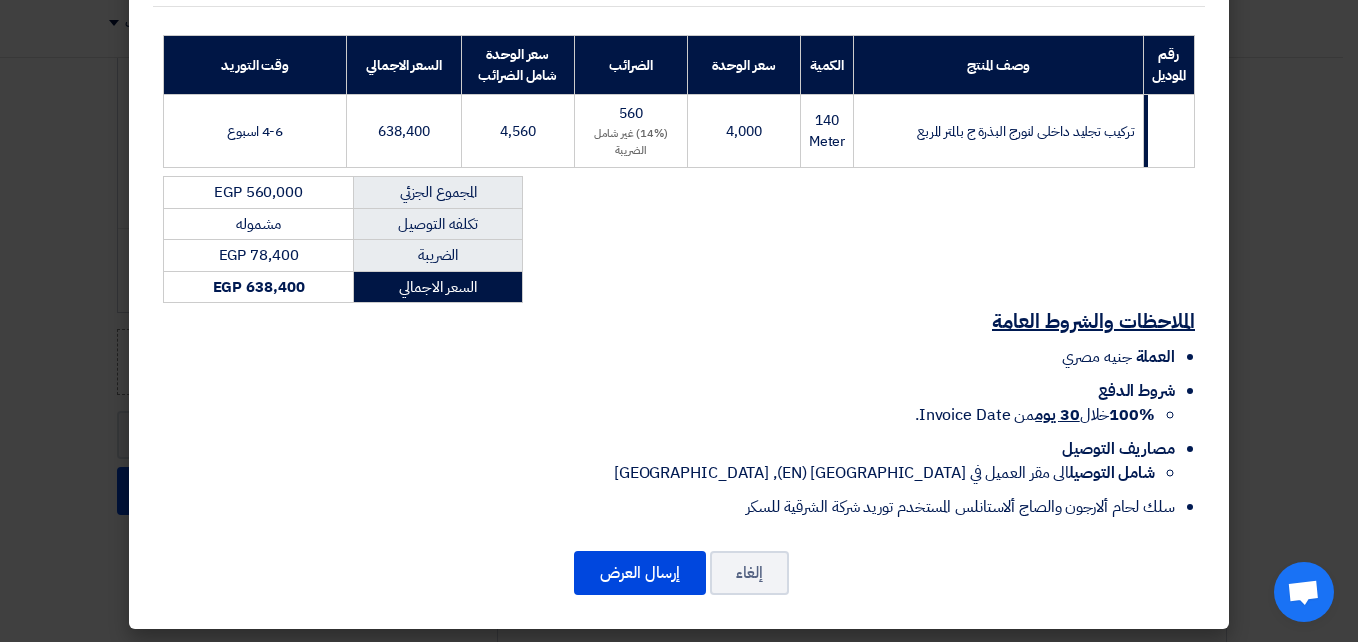 scroll, scrollTop: 308, scrollLeft: 0, axis: vertical 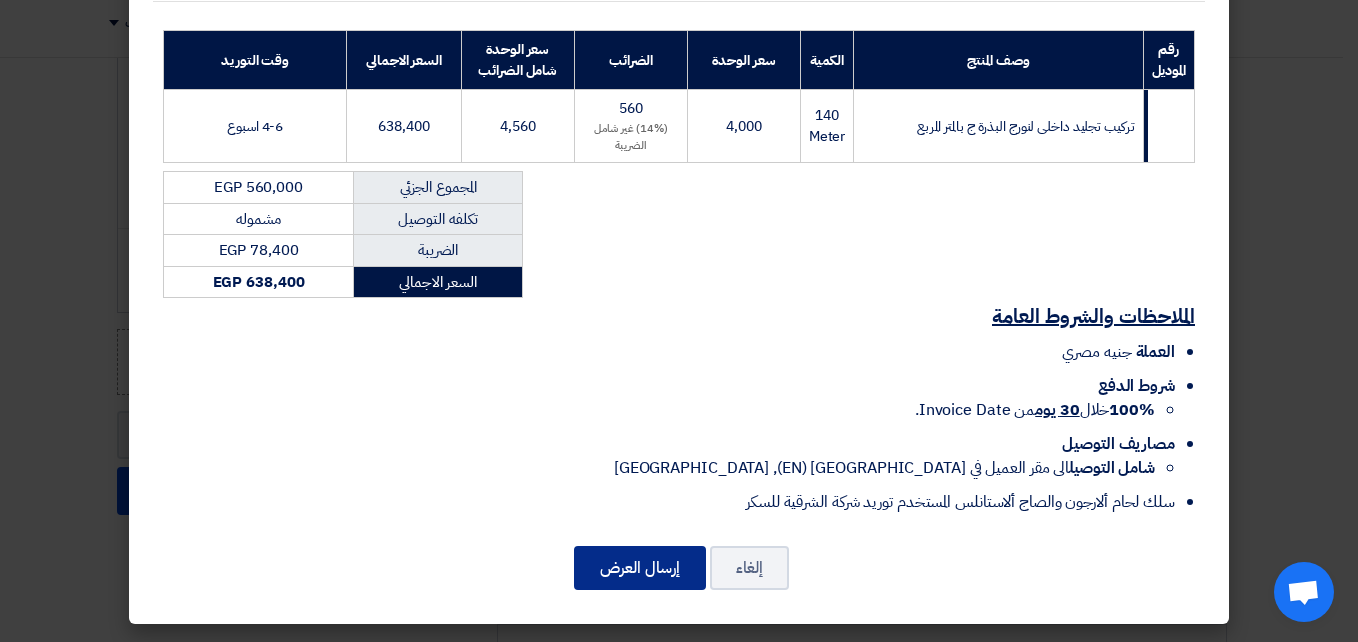 click on "إرسال العرض" 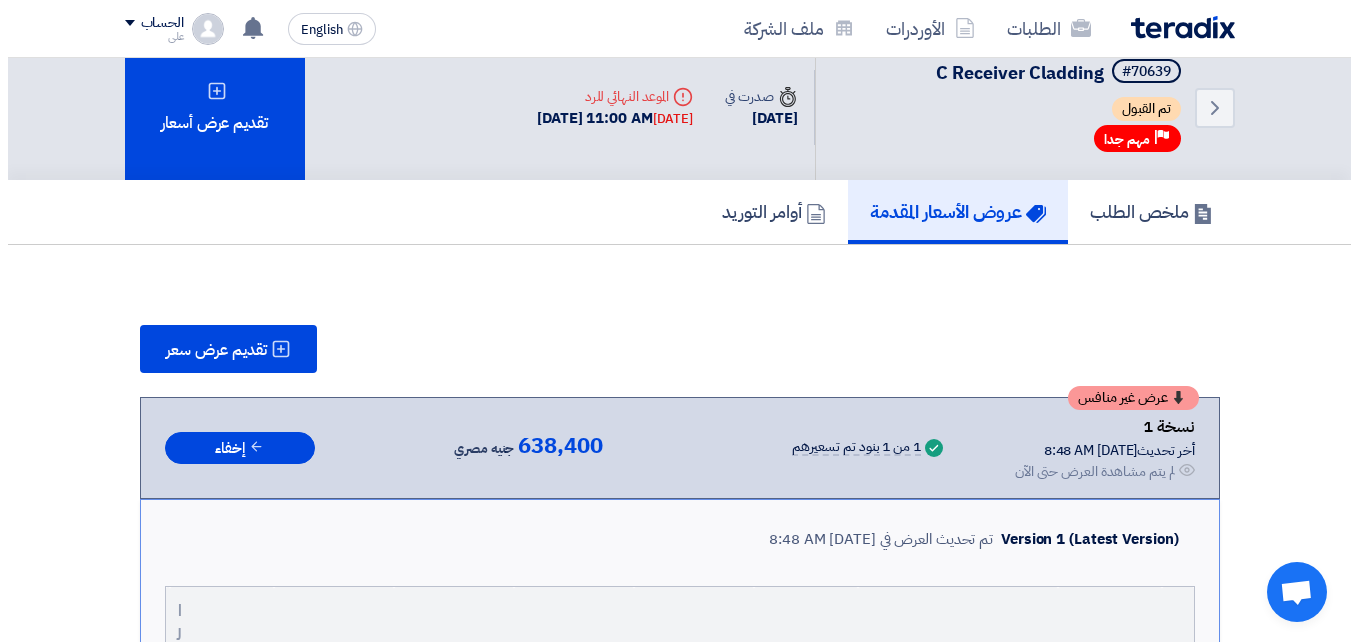scroll, scrollTop: 20, scrollLeft: 0, axis: vertical 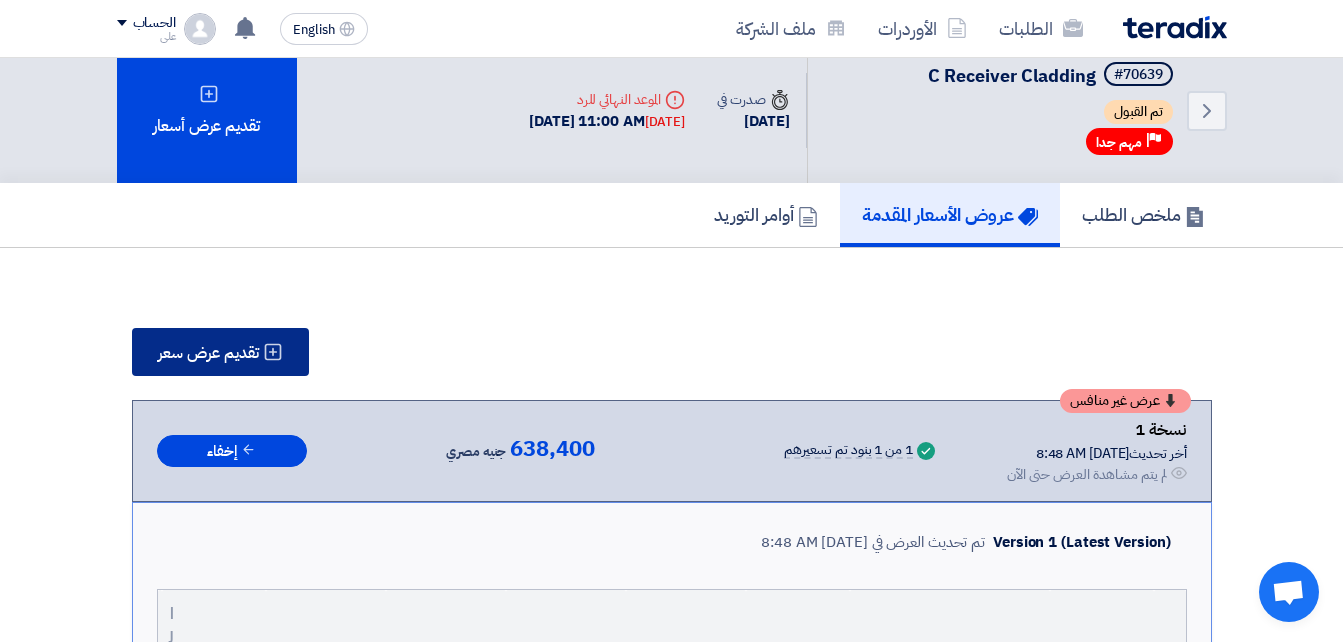 click on "تقديم عرض سعر" 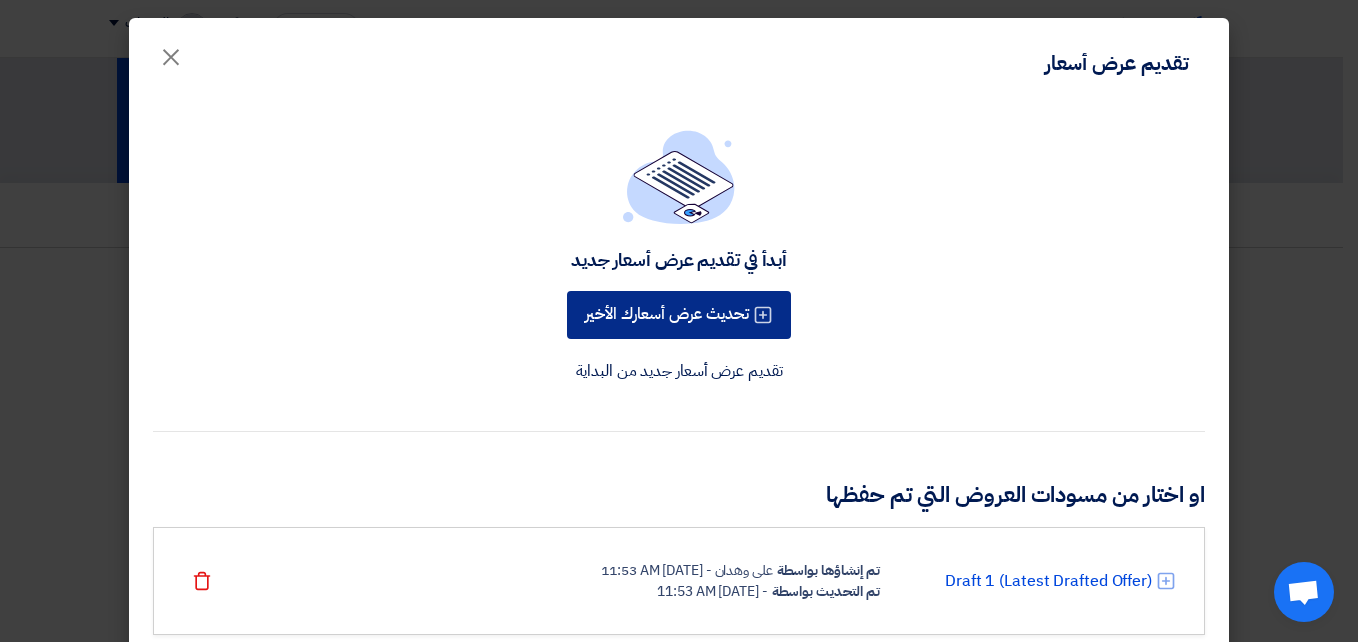 click on "تحديث عرض أسعارك الأخير" 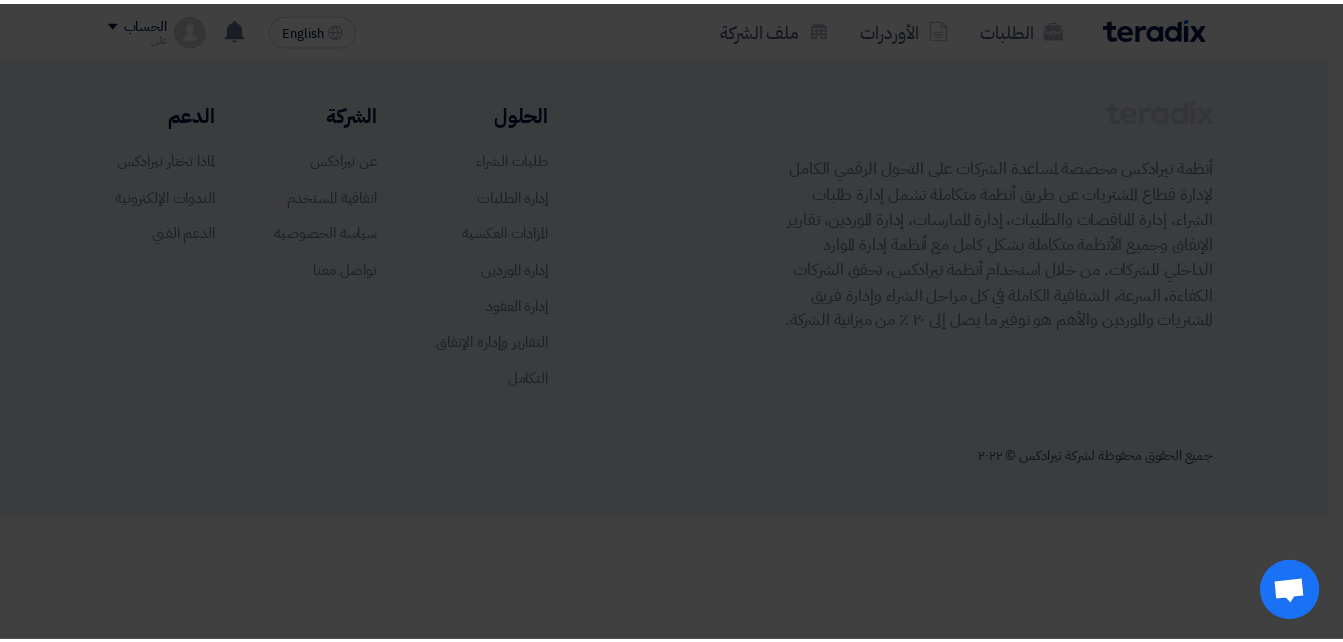 scroll, scrollTop: 0, scrollLeft: 0, axis: both 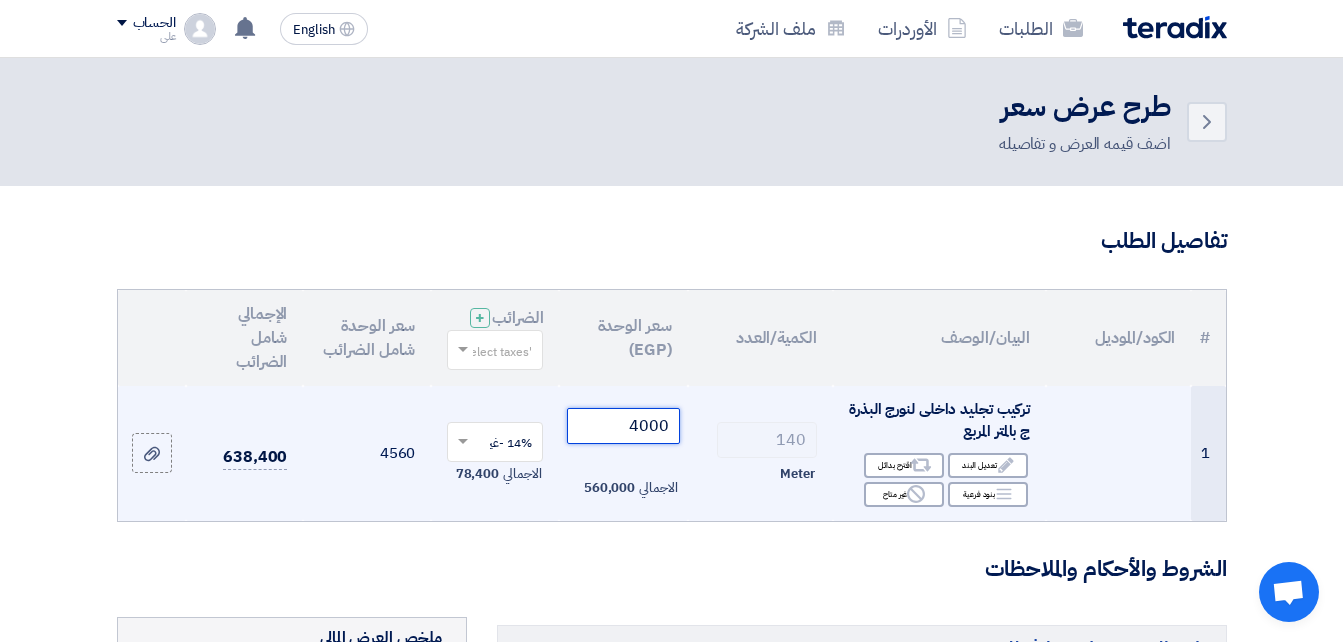 click on "4000" 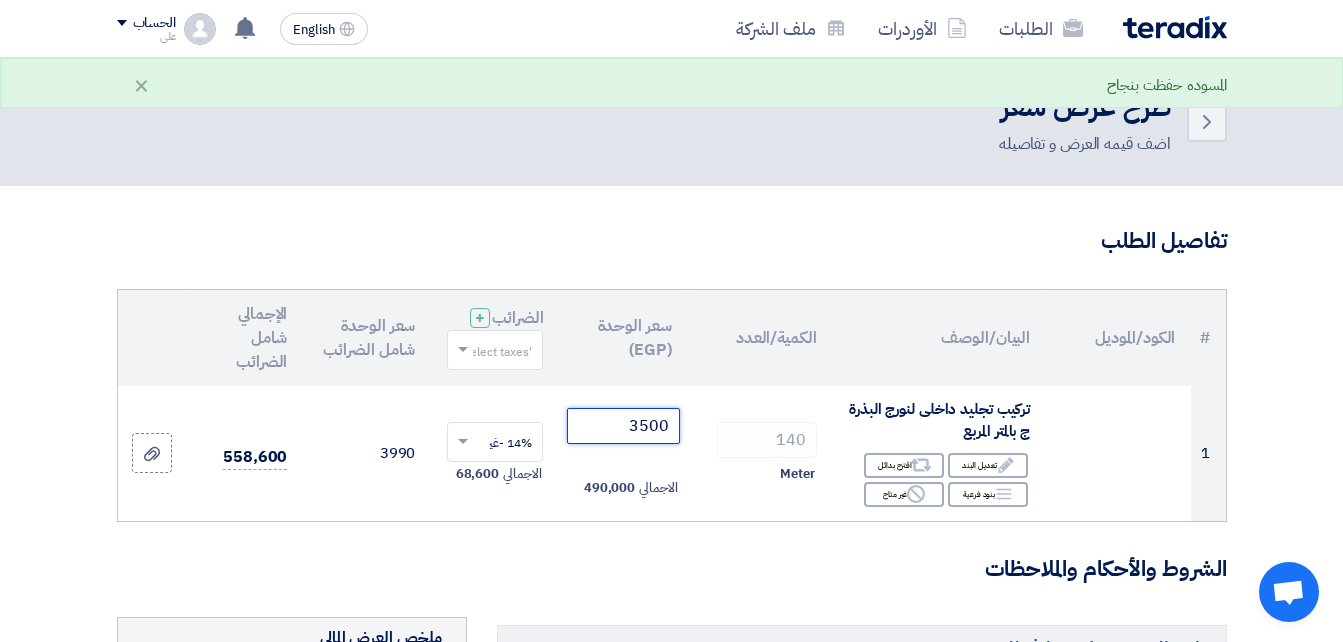 type on "3500" 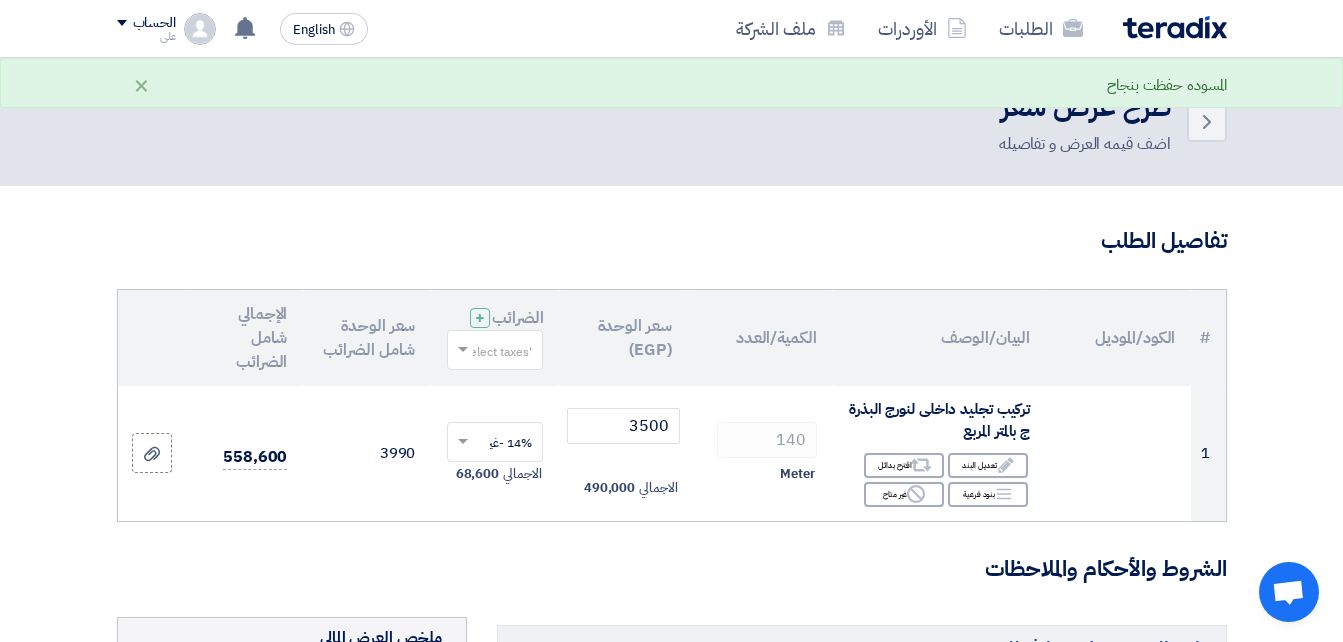 click on "الشروط والأحكام والملاحظات" 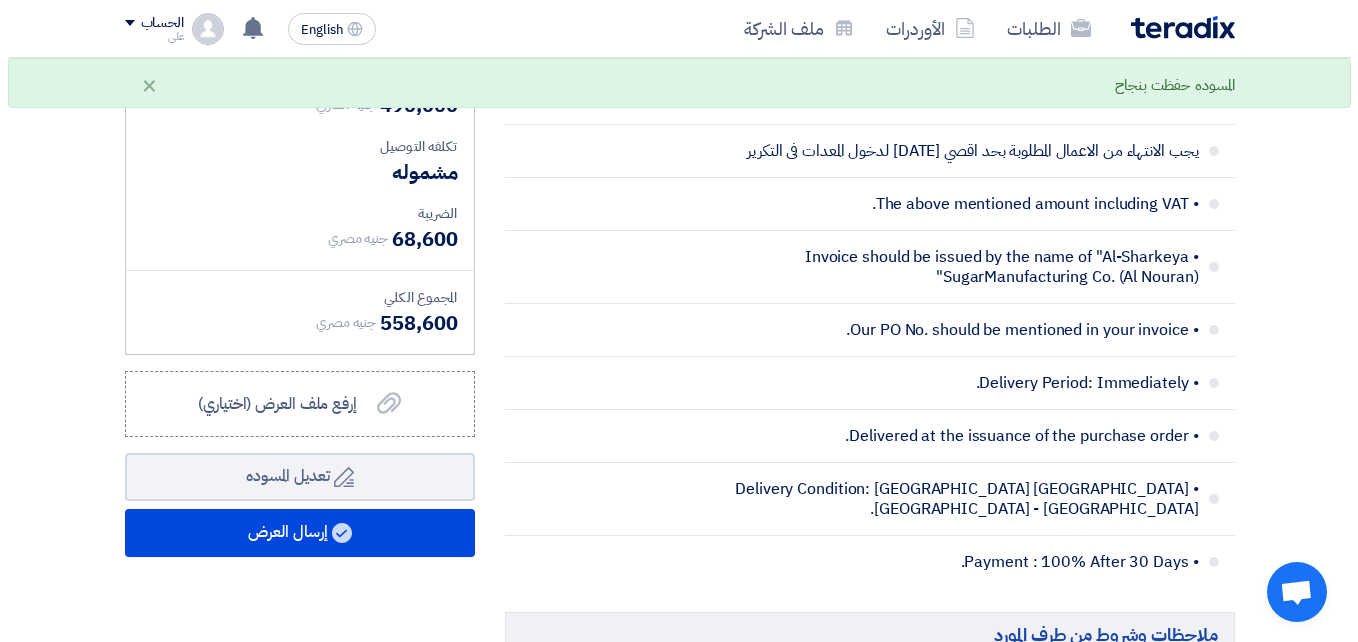 scroll, scrollTop: 610, scrollLeft: 0, axis: vertical 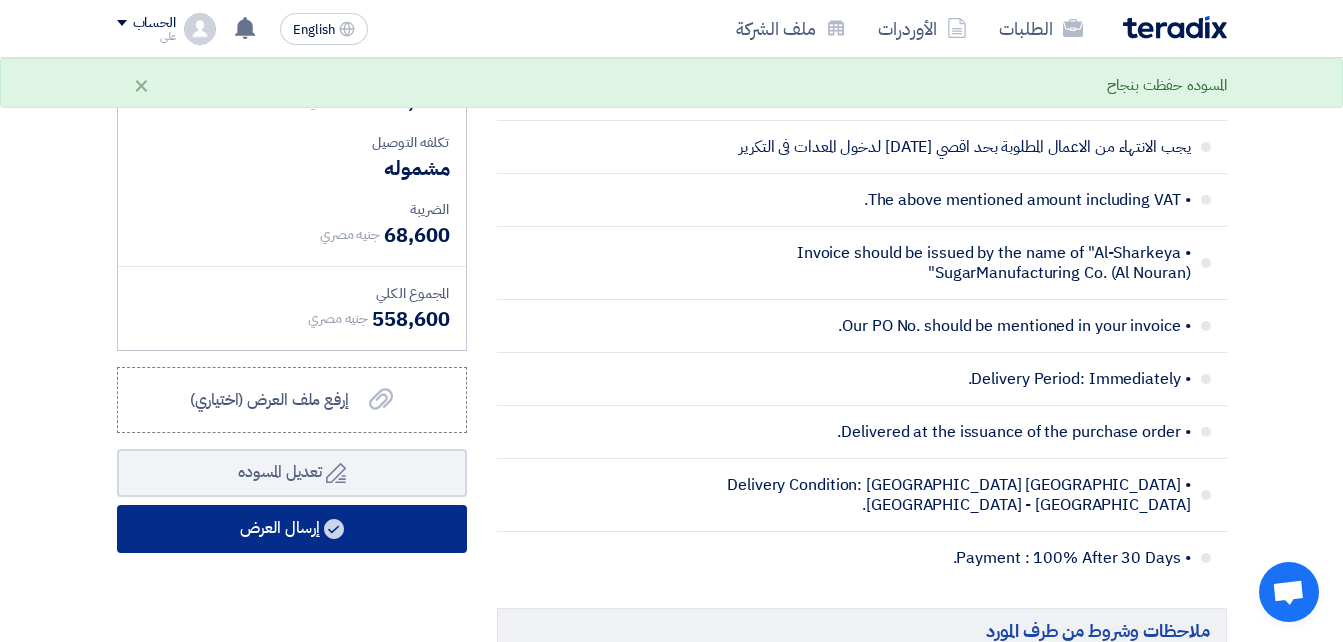click on "إرسال العرض" 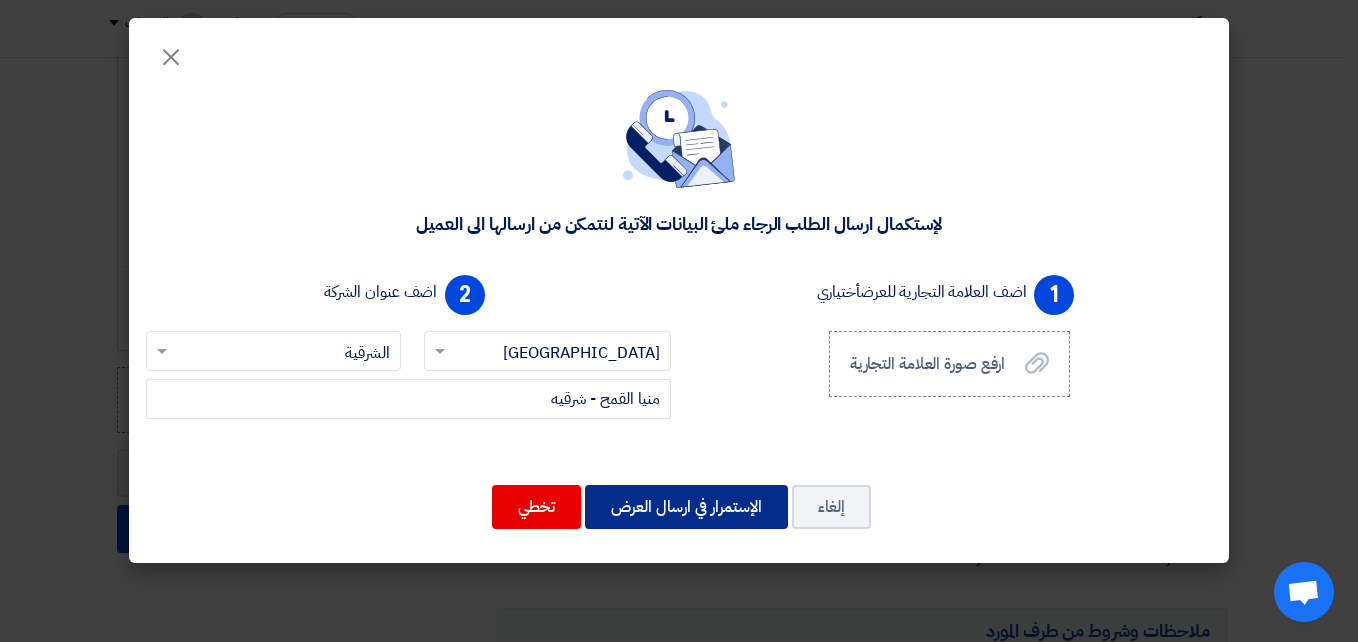 click on "الإستمرار في ارسال العرض" 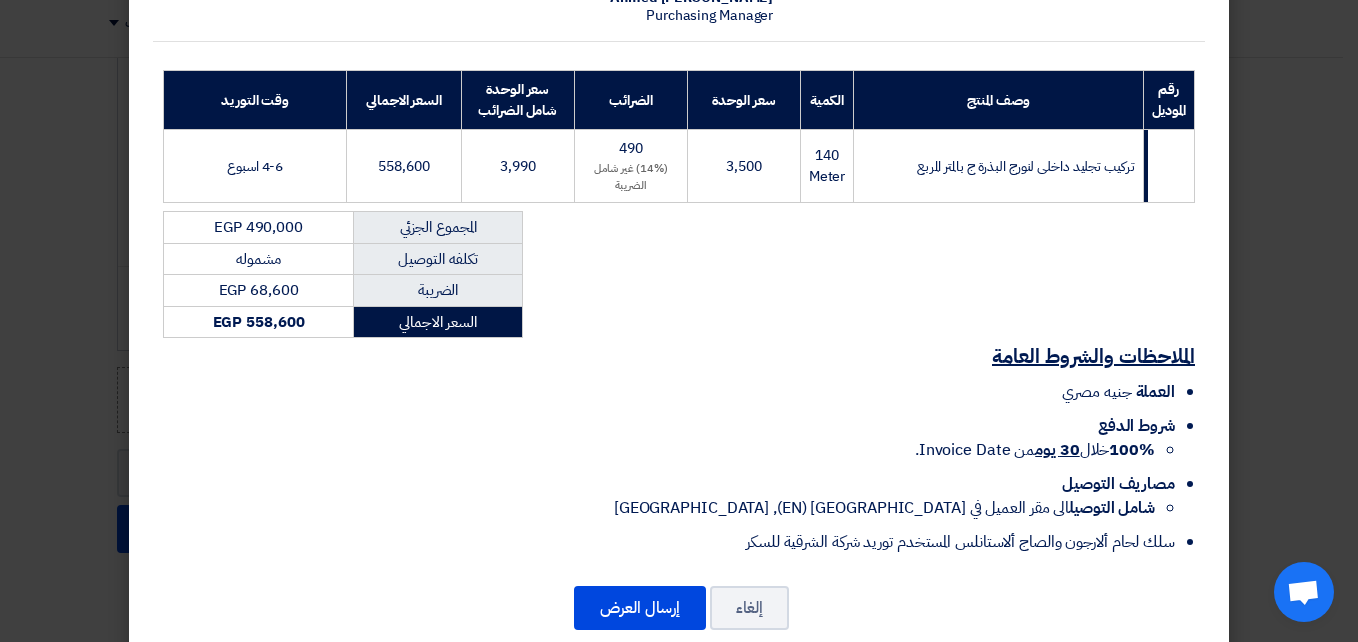 scroll, scrollTop: 308, scrollLeft: 0, axis: vertical 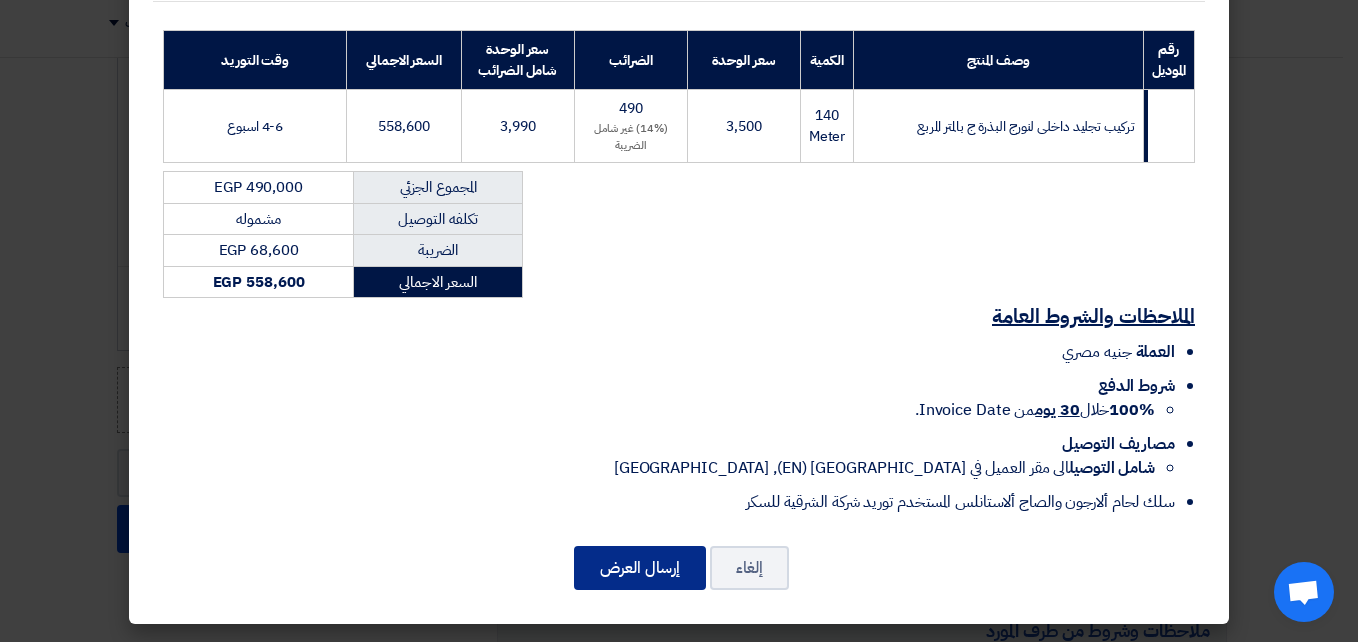 click on "إرسال العرض" 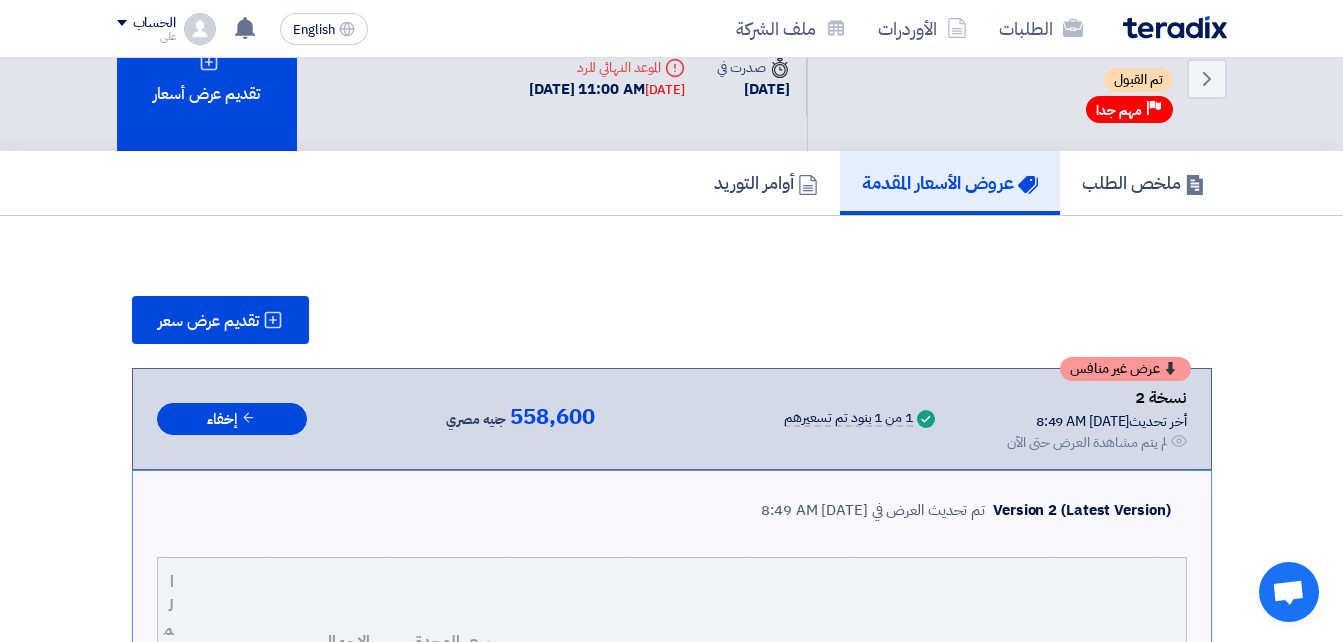 scroll, scrollTop: 0, scrollLeft: 0, axis: both 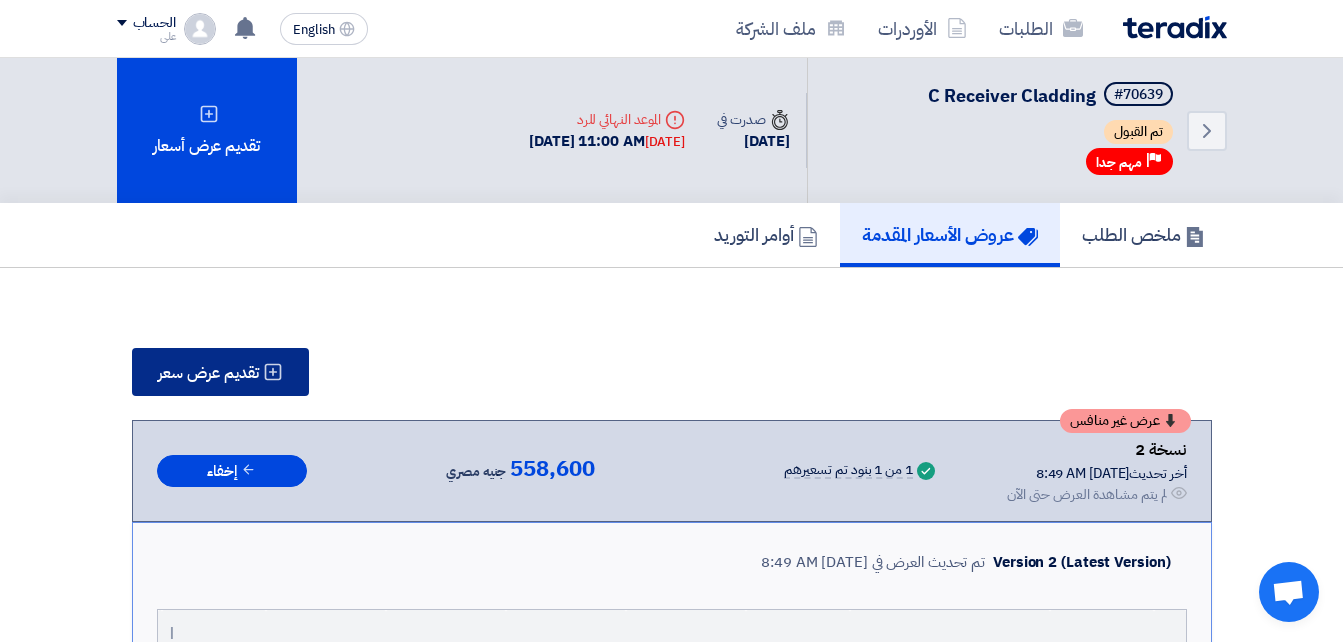 click on "تقديم عرض سعر" 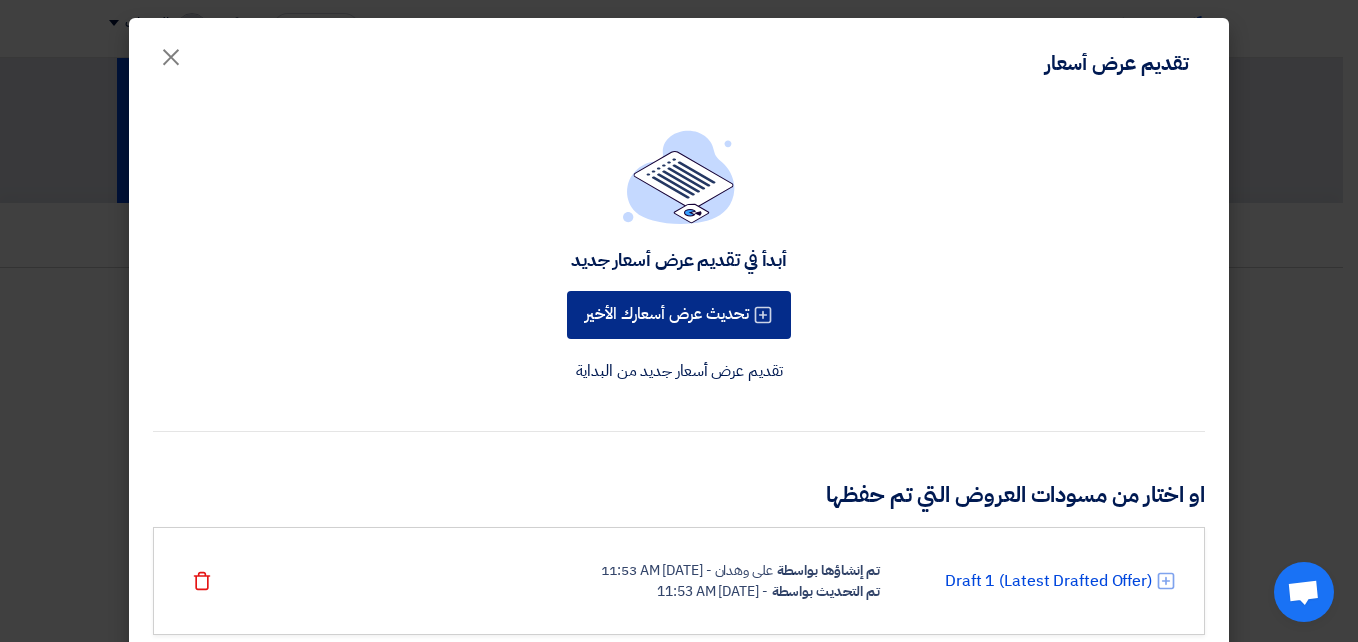 click on "تحديث عرض أسعارك الأخير" 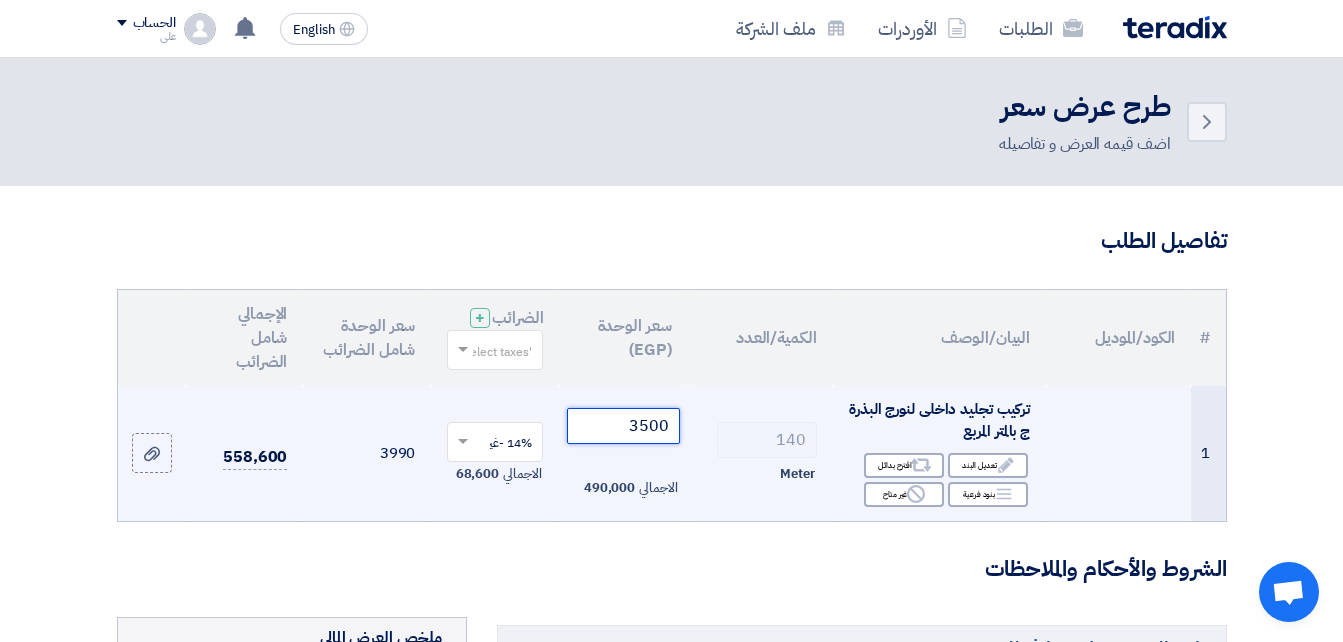 click on "3500" 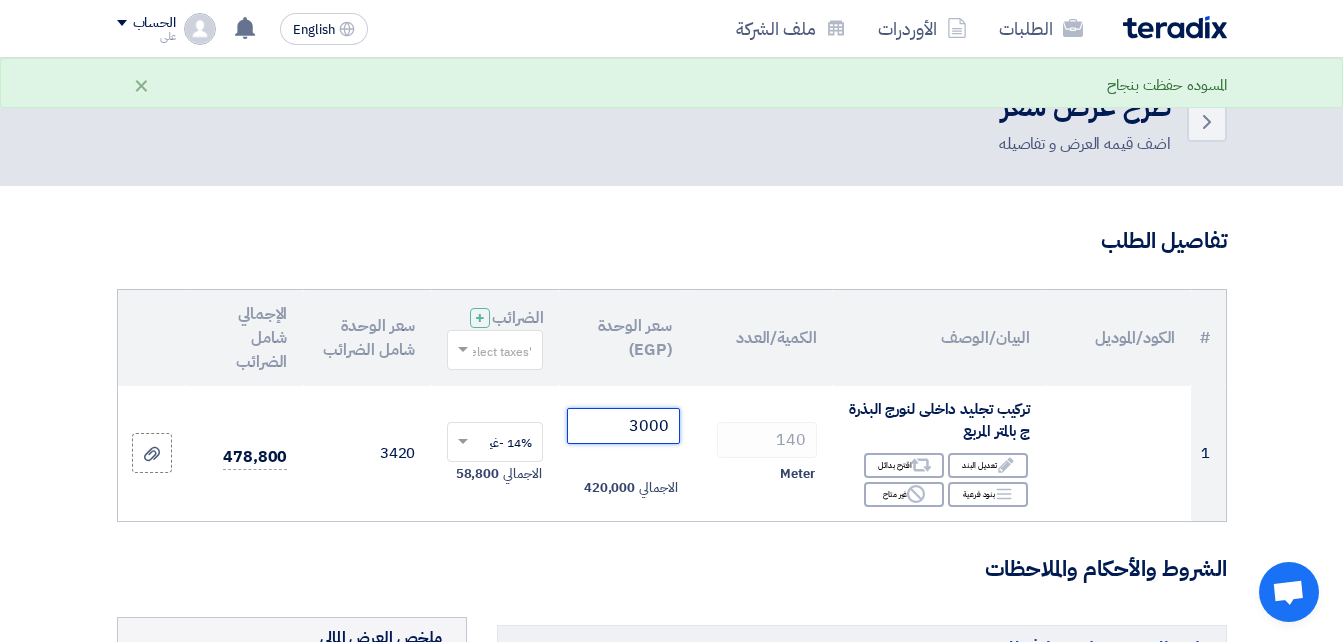 type on "3000" 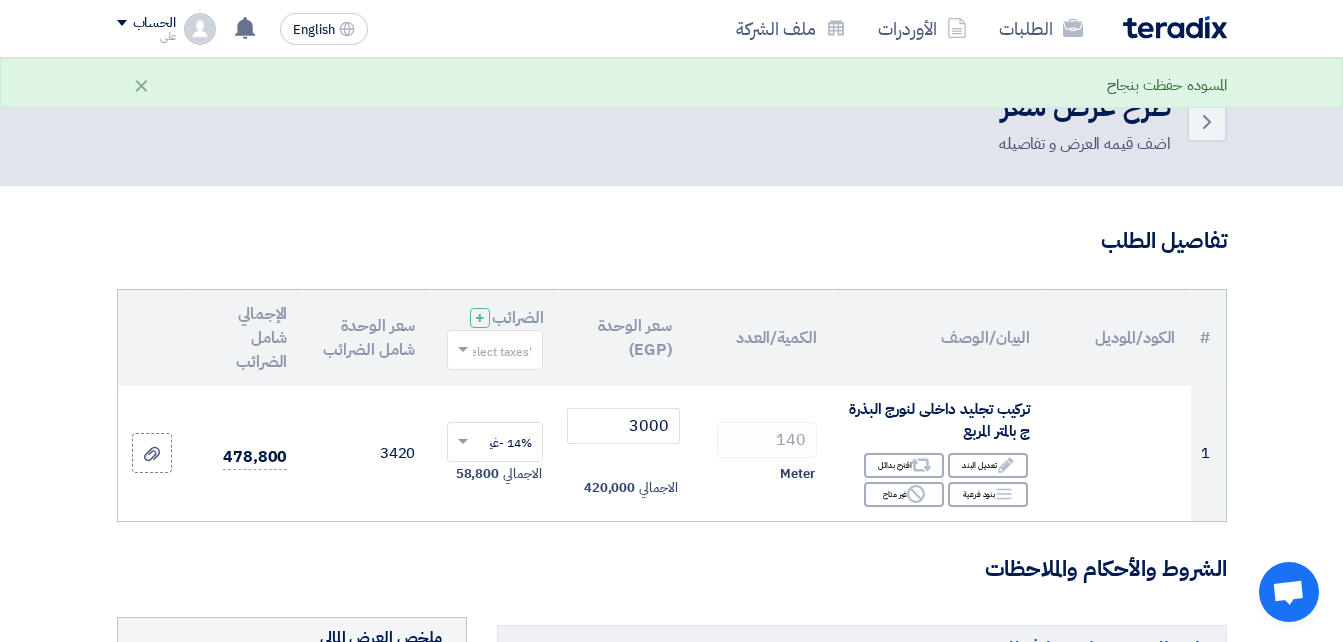 click on "الشروط والأحكام والملاحظات" 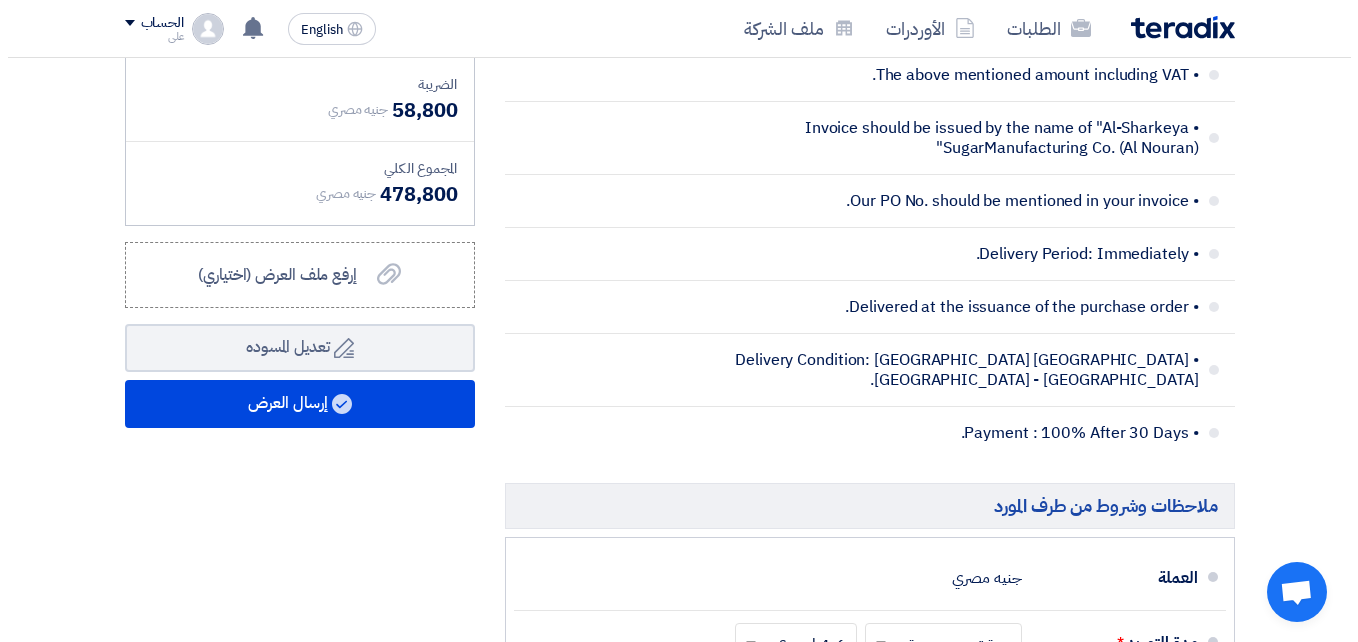 scroll, scrollTop: 751, scrollLeft: 0, axis: vertical 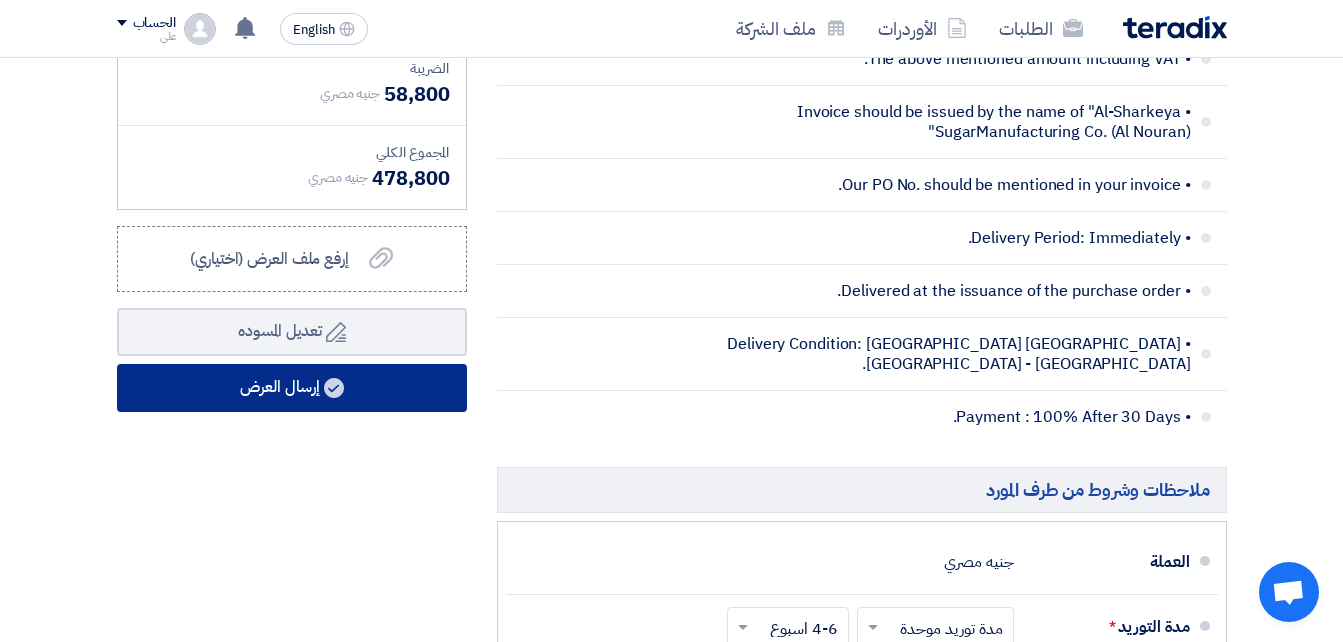 click on "إرسال العرض" 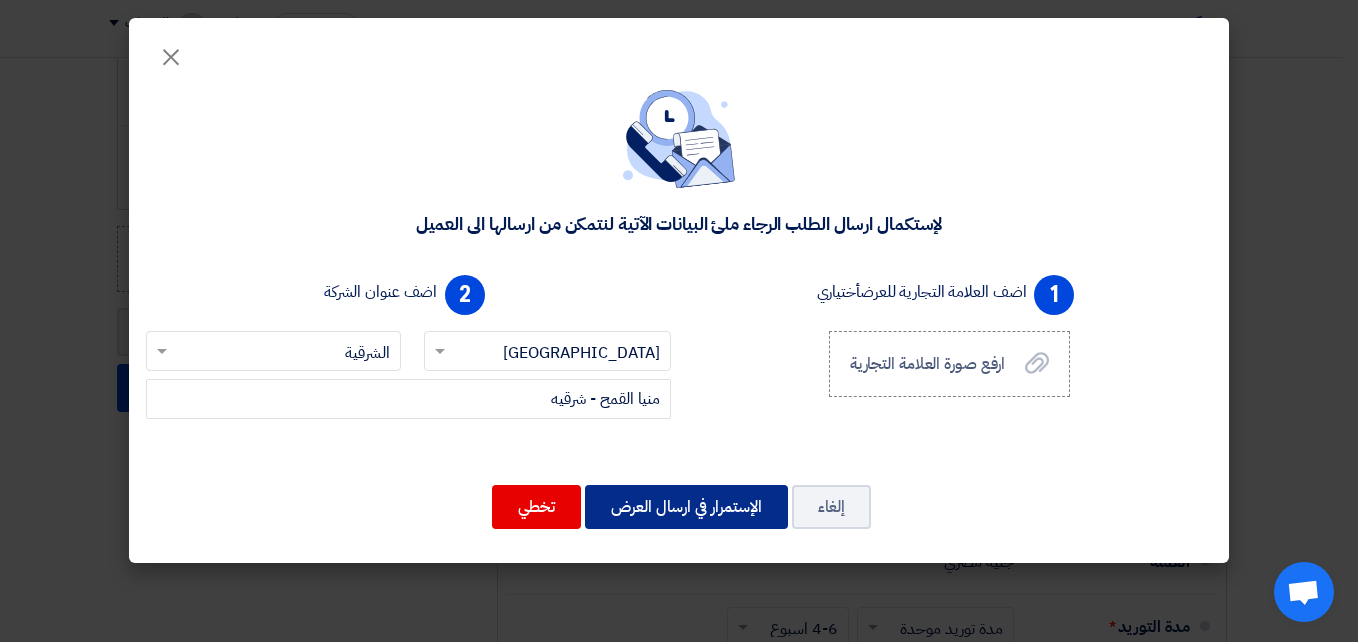 click on "الإستمرار في ارسال العرض" 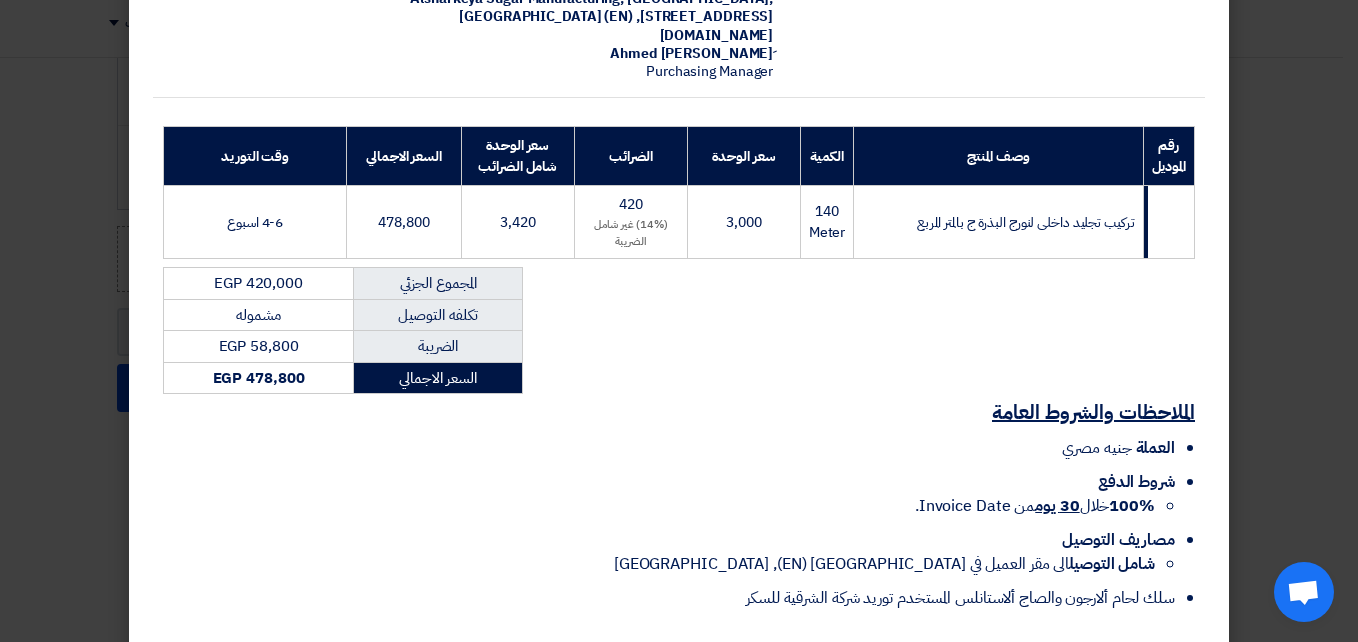 scroll, scrollTop: 308, scrollLeft: 0, axis: vertical 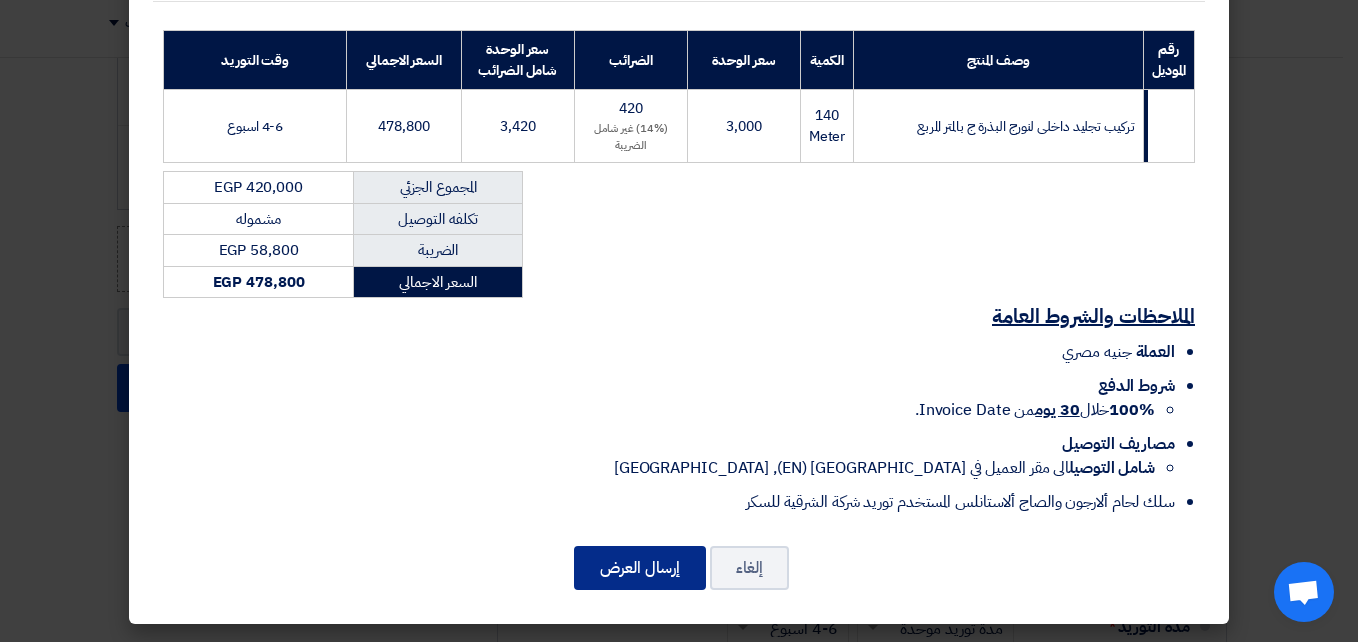 click on "إرسال العرض" 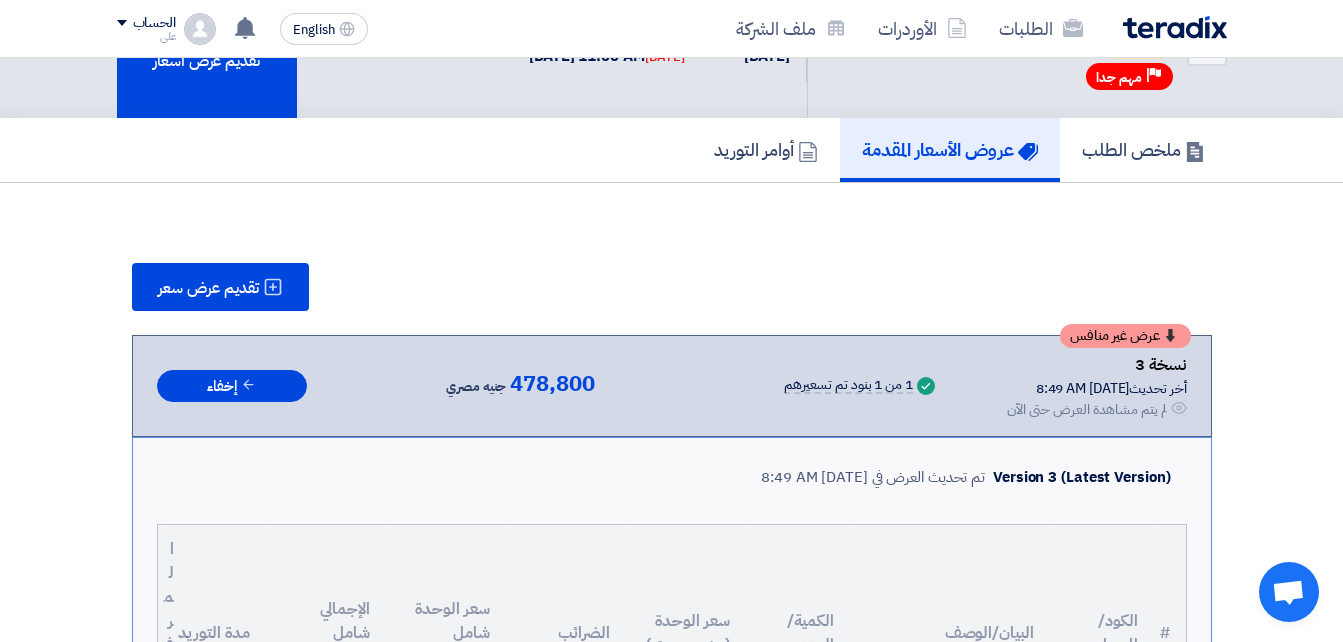 scroll, scrollTop: 0, scrollLeft: 0, axis: both 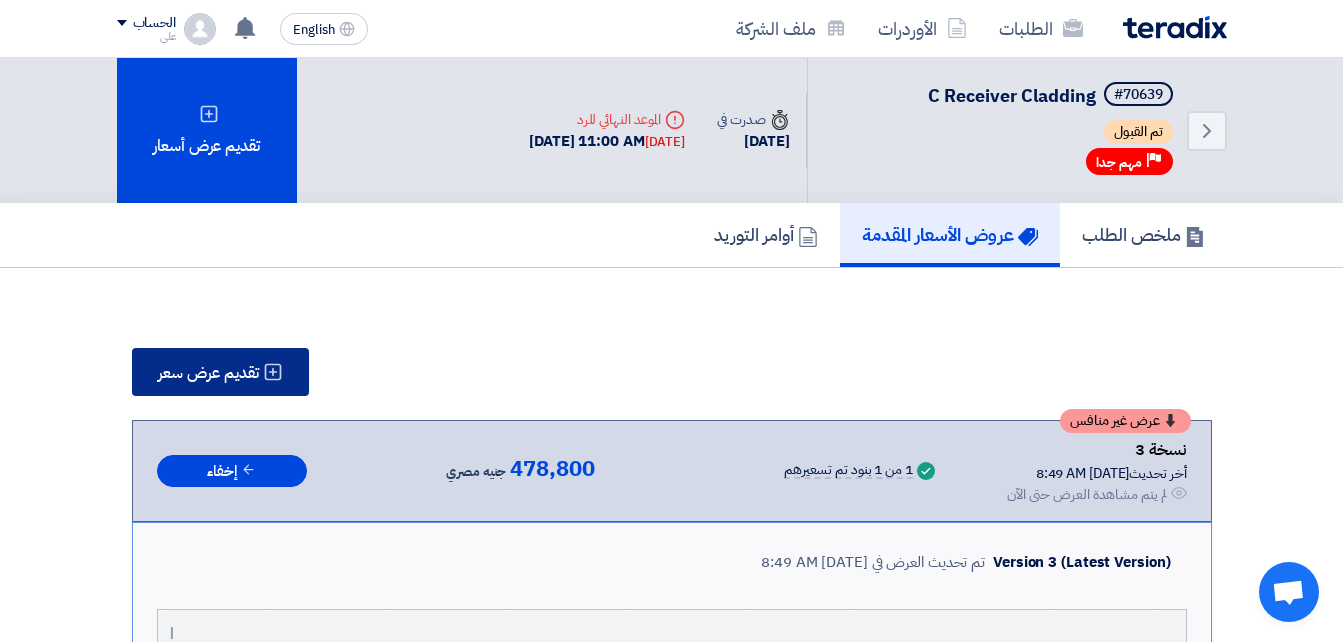 click on "تقديم عرض سعر" 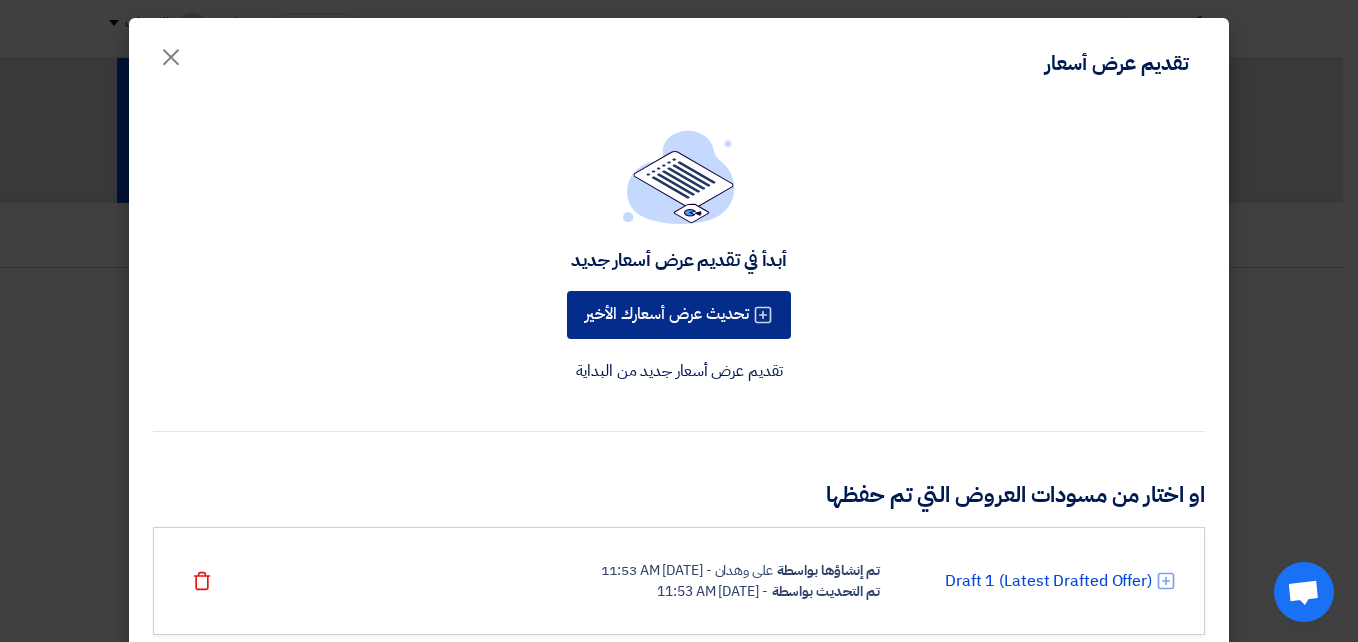 click on "تحديث عرض أسعارك الأخير" 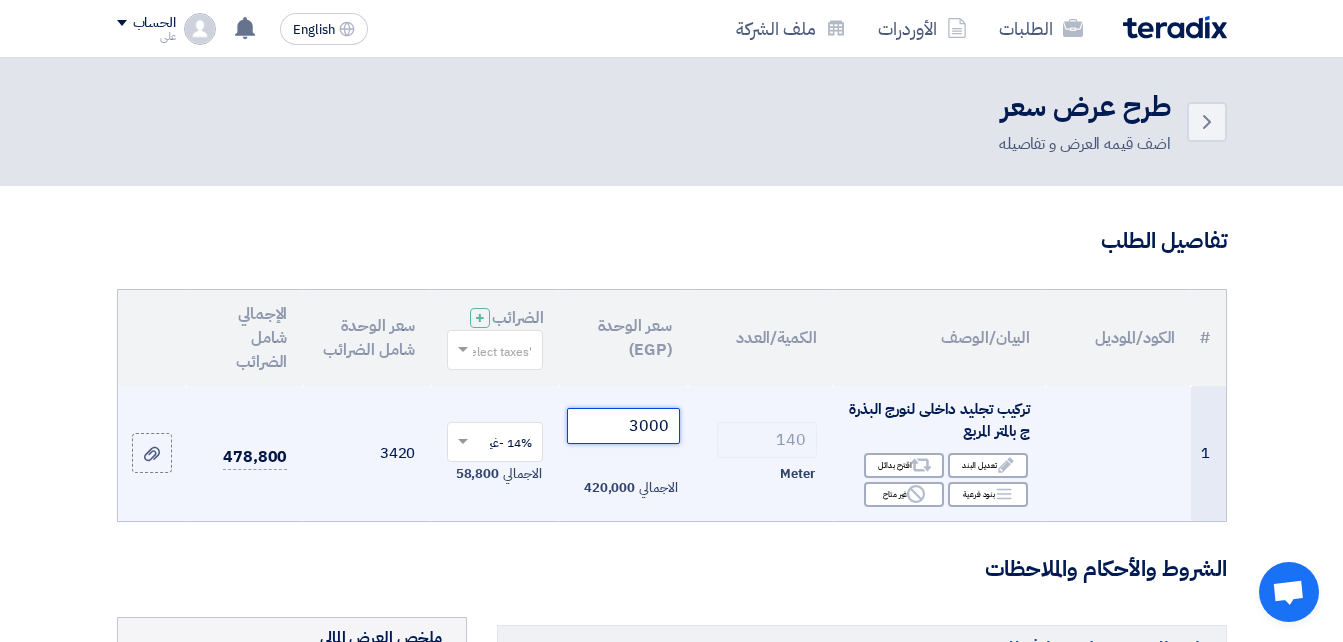 click on "3000" 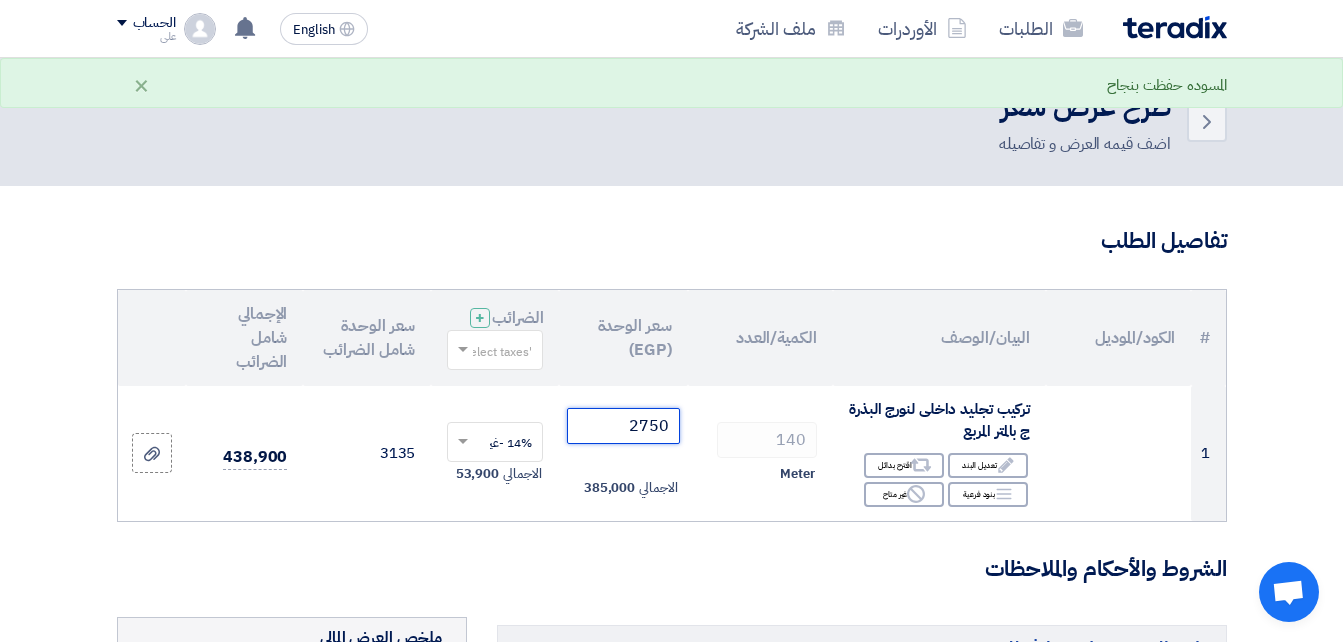 type on "2750" 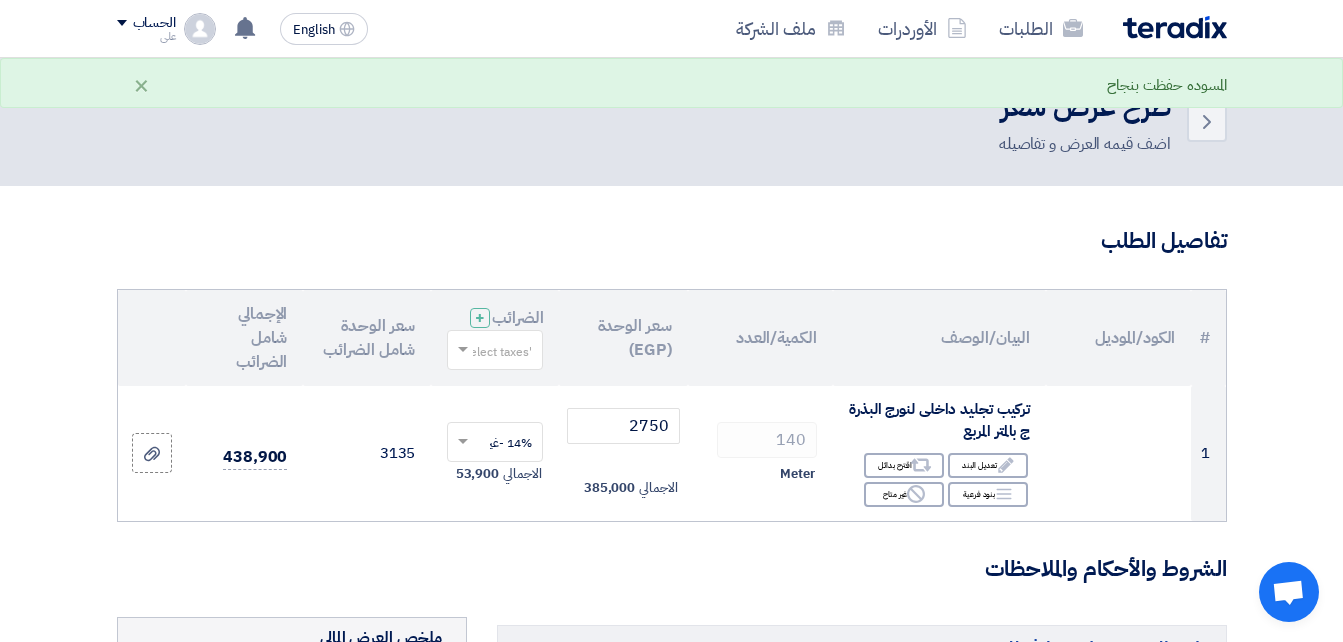 click on "الشروط والأحكام والملاحظات" 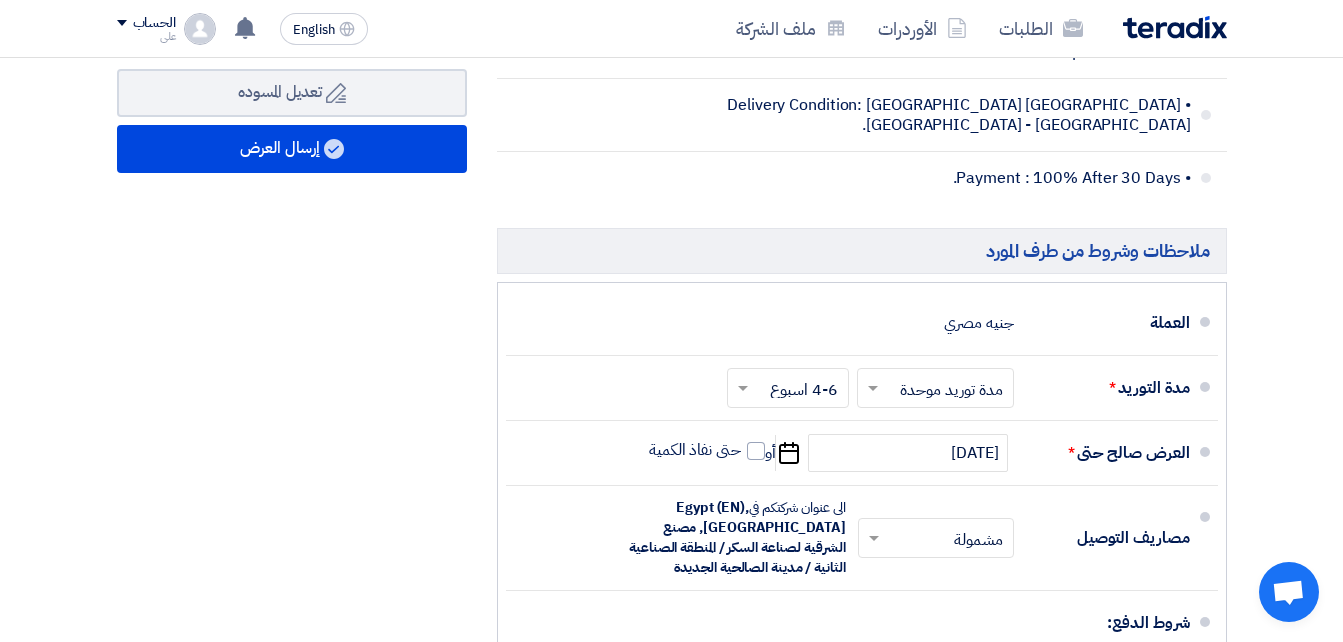 scroll, scrollTop: 1002, scrollLeft: 0, axis: vertical 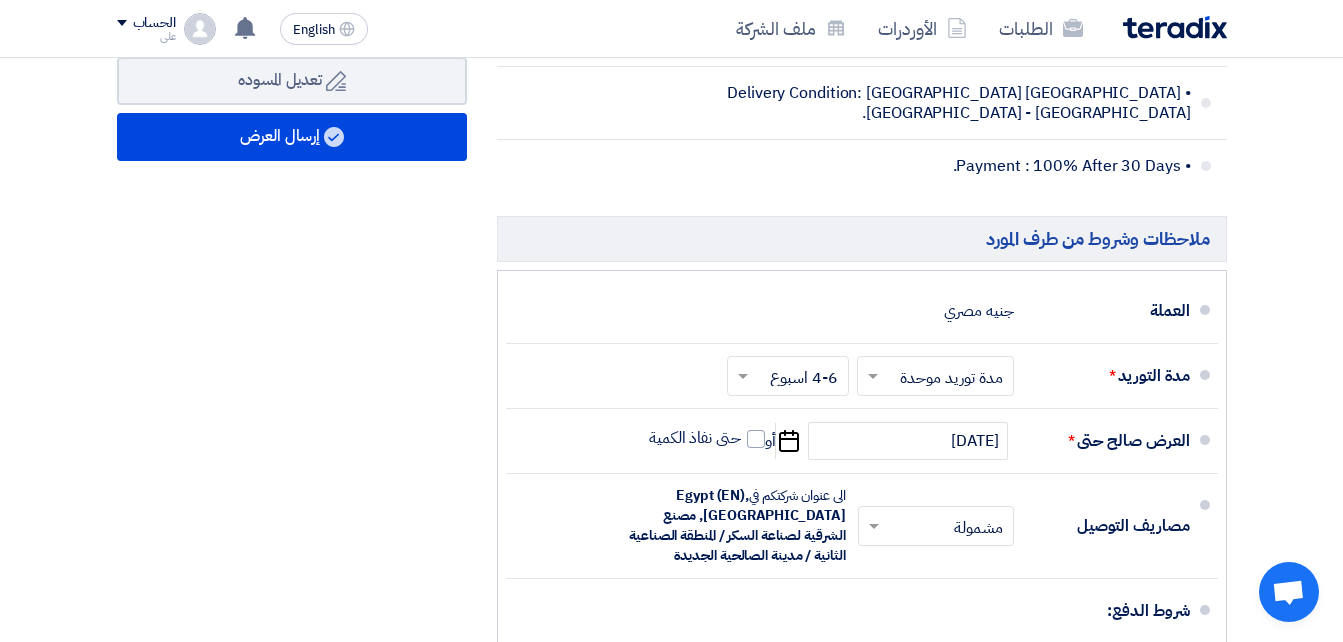 click on "تفاصيل الطلب
#
الكود/الموديل
البيان/الوصف
الكمية/العدد
سعر الوحدة (EGP)
الضرائب
+
'Select taxes...
1 Edit Reject" 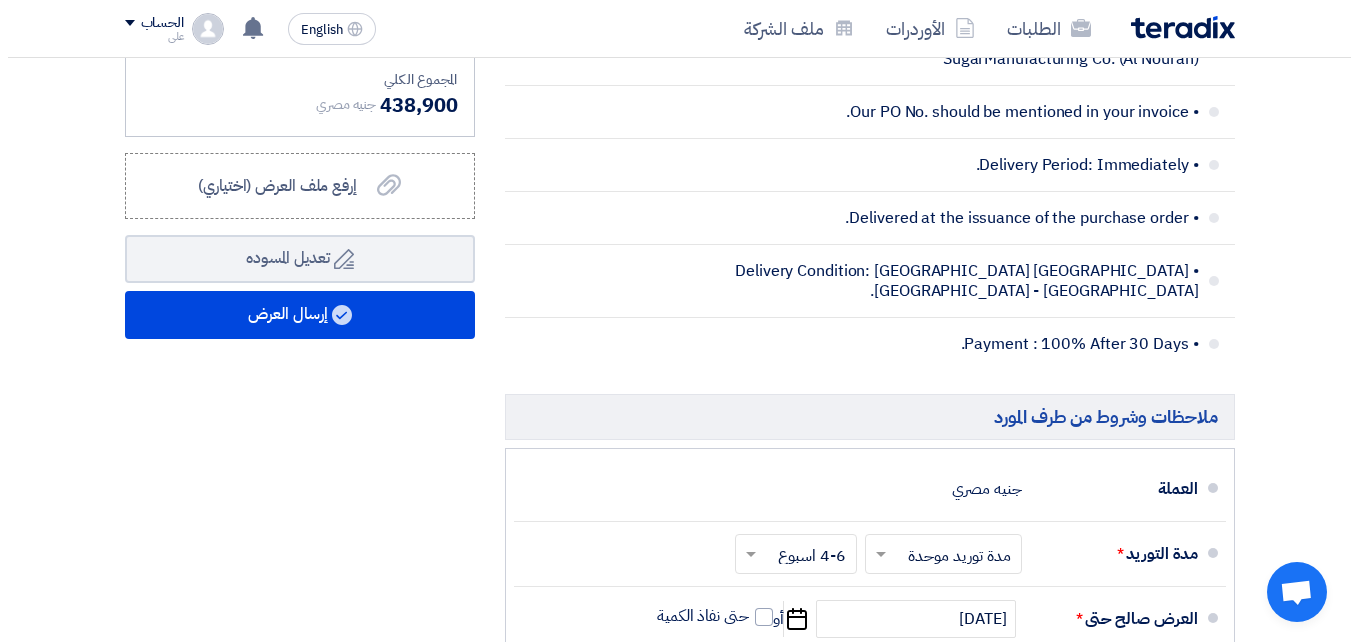 scroll, scrollTop: 832, scrollLeft: 0, axis: vertical 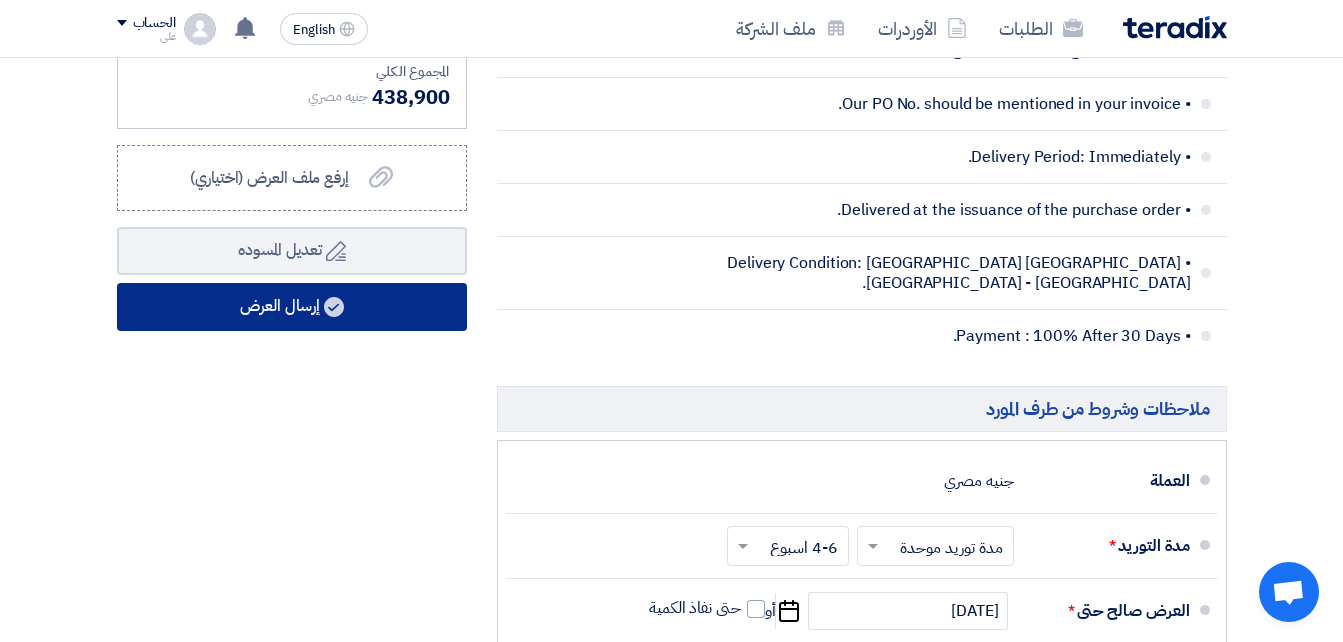 click on "إرسال العرض" 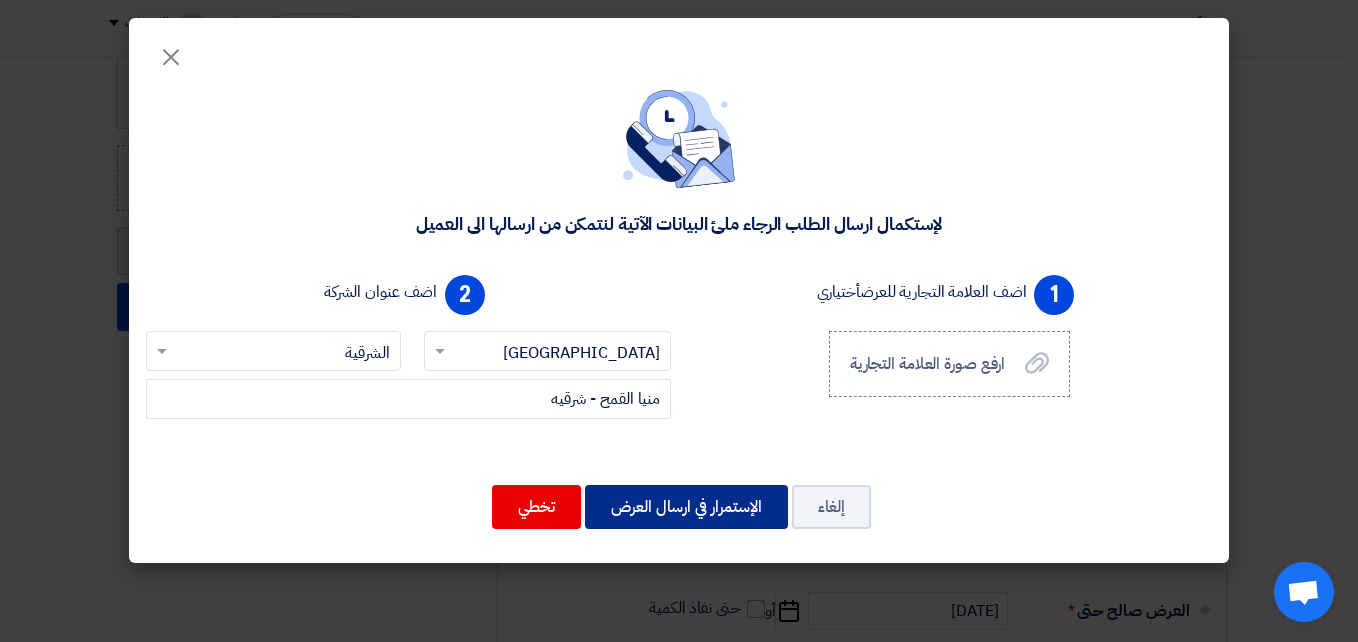 click on "الإستمرار في ارسال العرض" 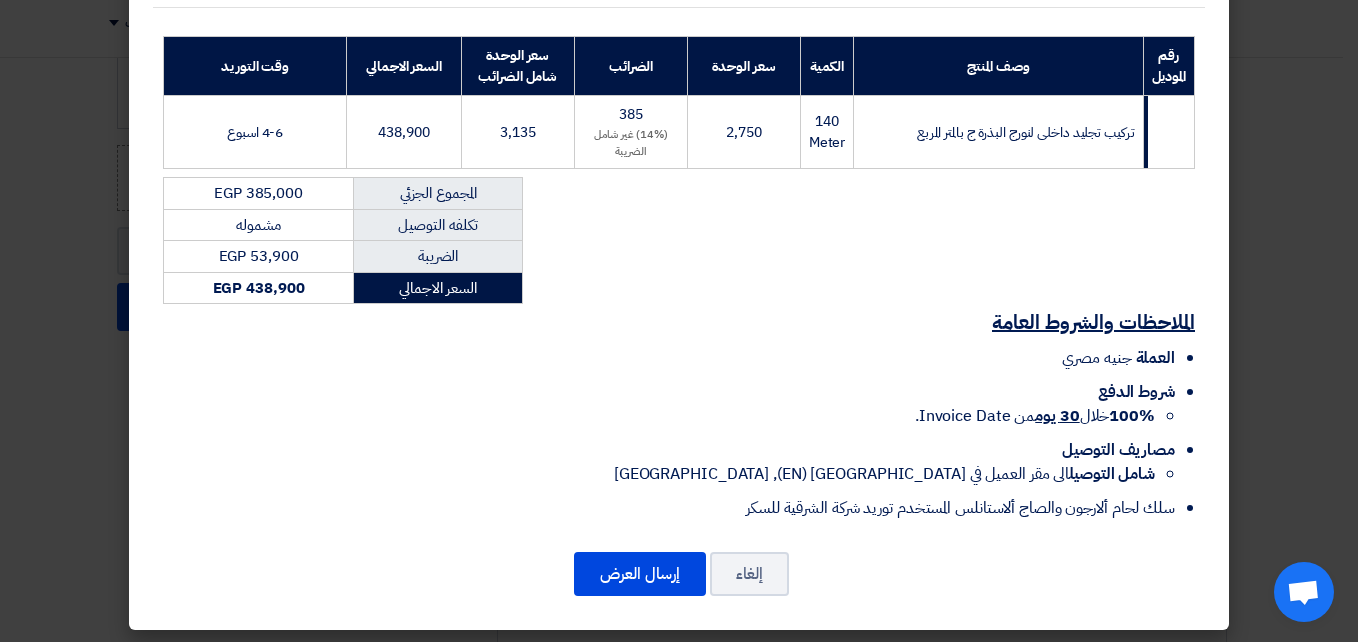scroll, scrollTop: 308, scrollLeft: 0, axis: vertical 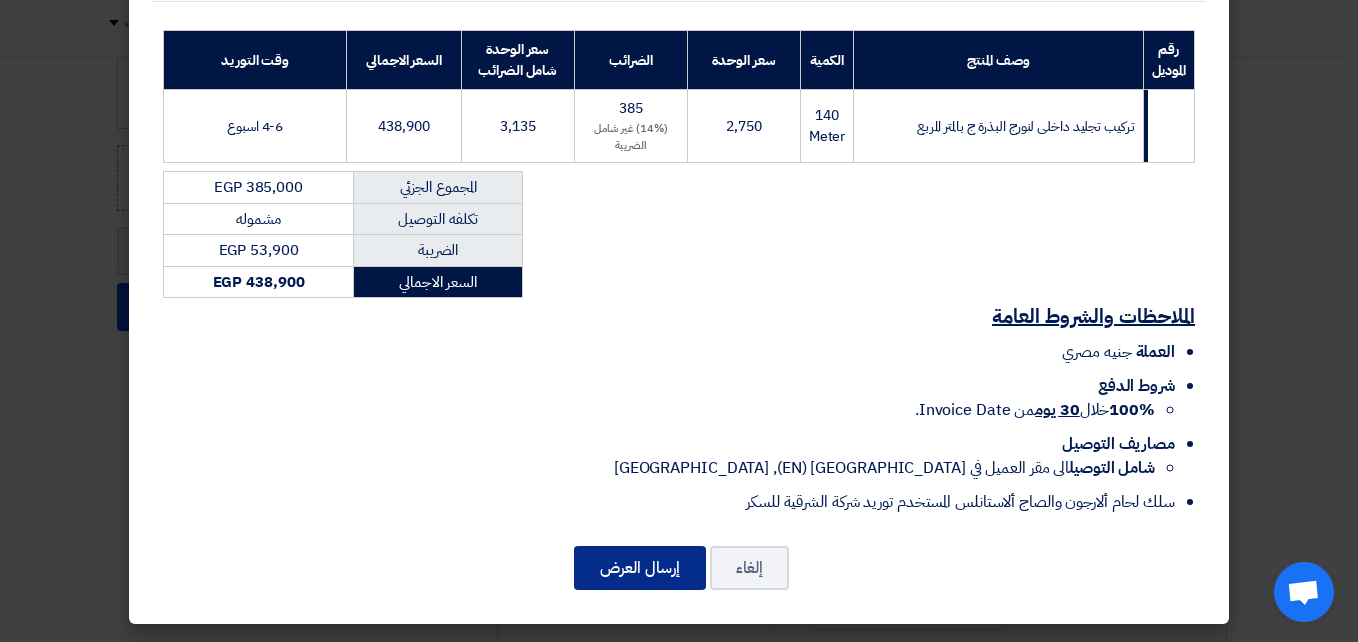 click on "إرسال العرض" 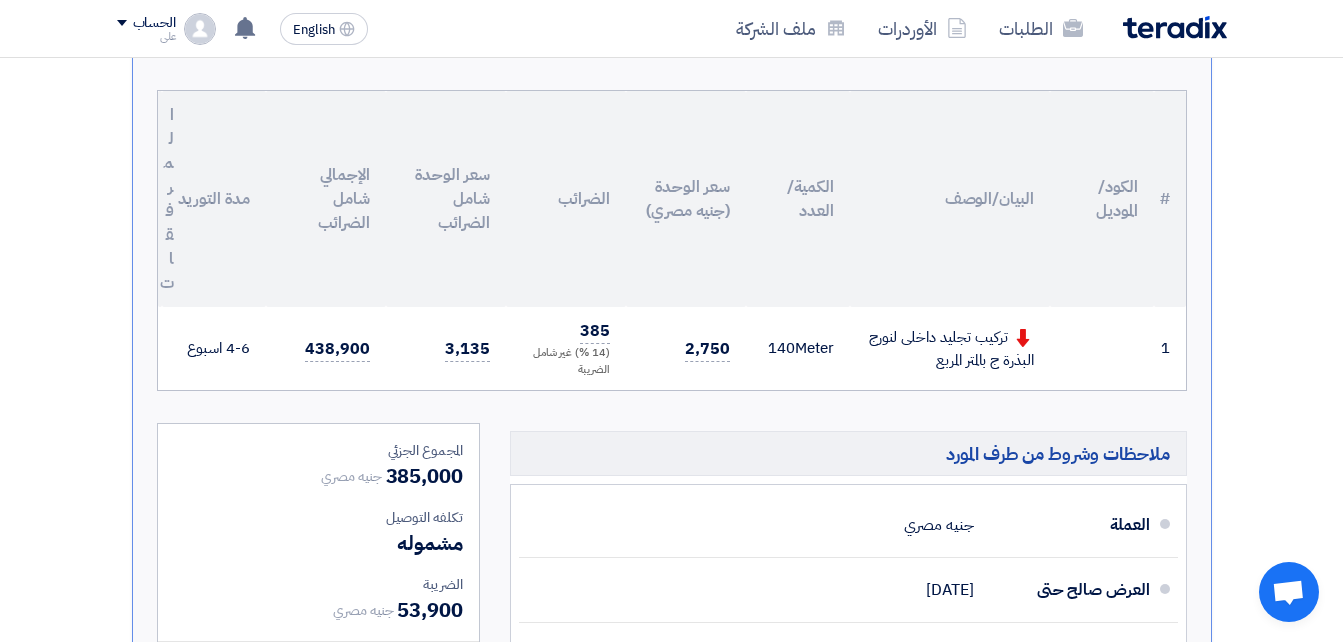 scroll, scrollTop: 530, scrollLeft: 0, axis: vertical 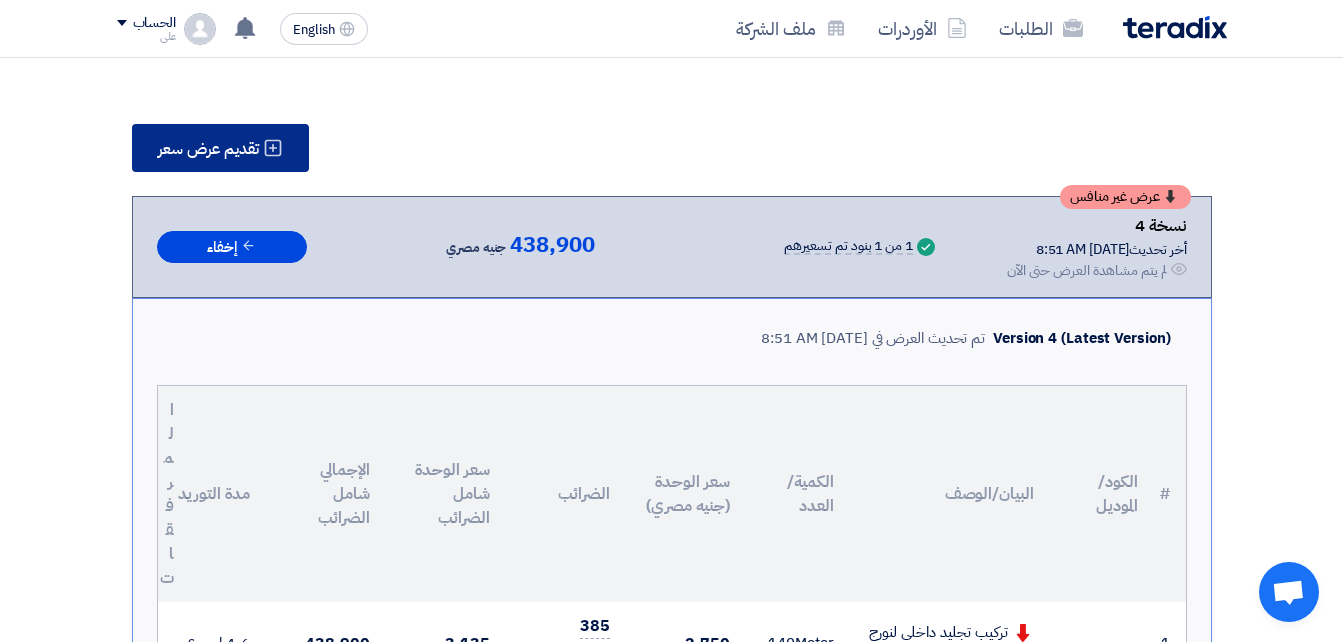 click on "تقديم عرض سعر" 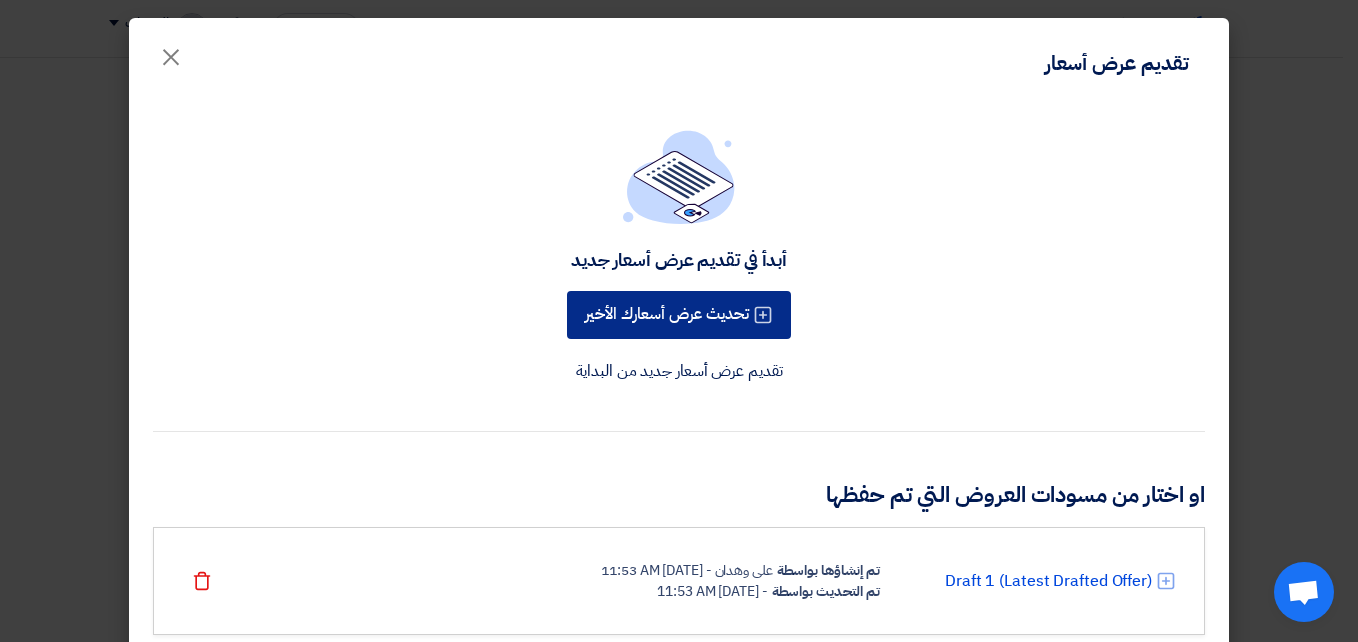 click on "تحديث عرض أسعارك الأخير" 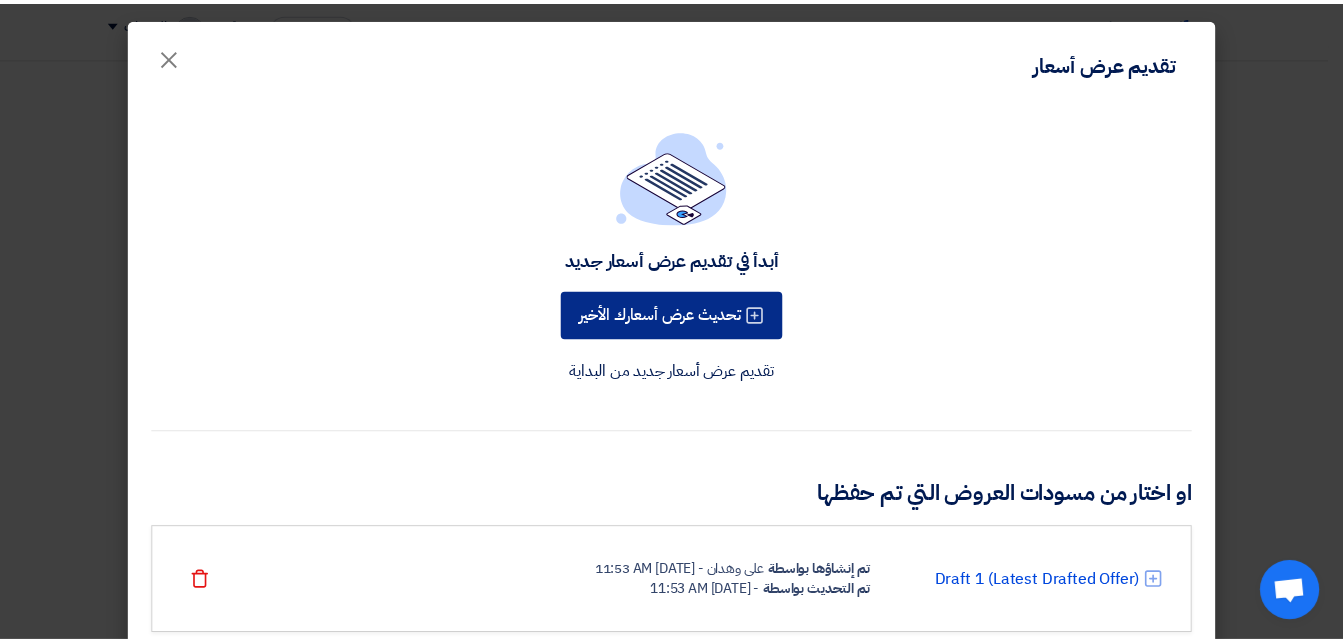 scroll, scrollTop: 0, scrollLeft: 0, axis: both 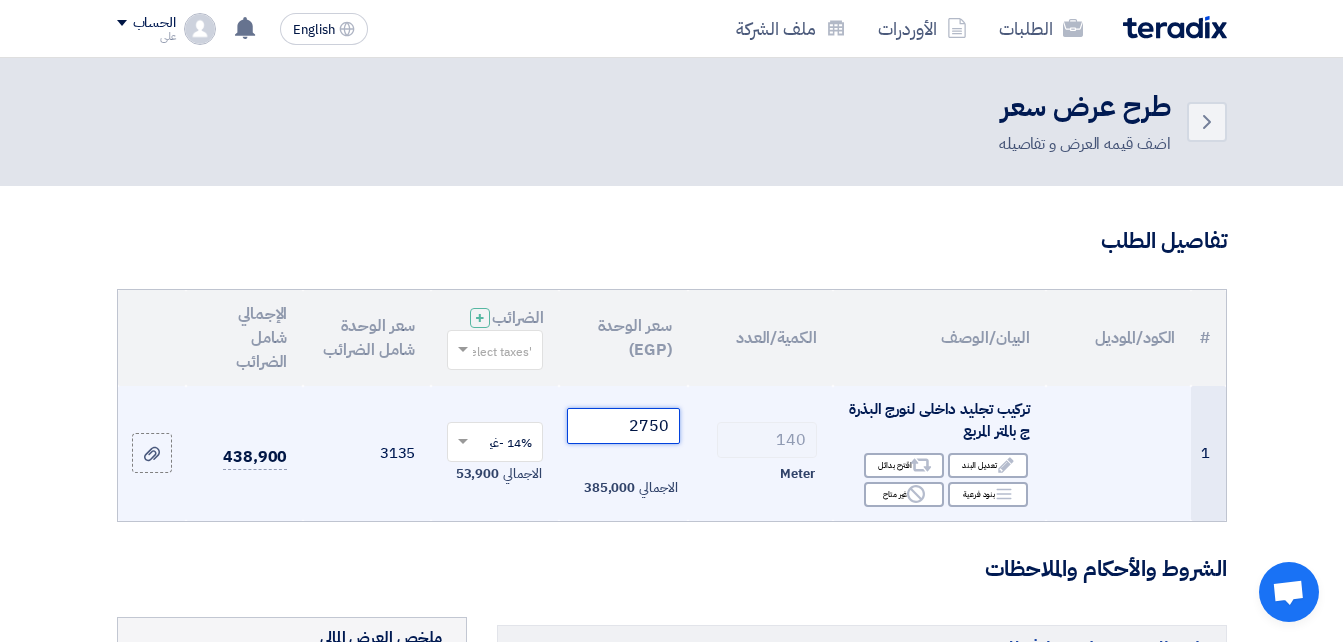 click on "2750" 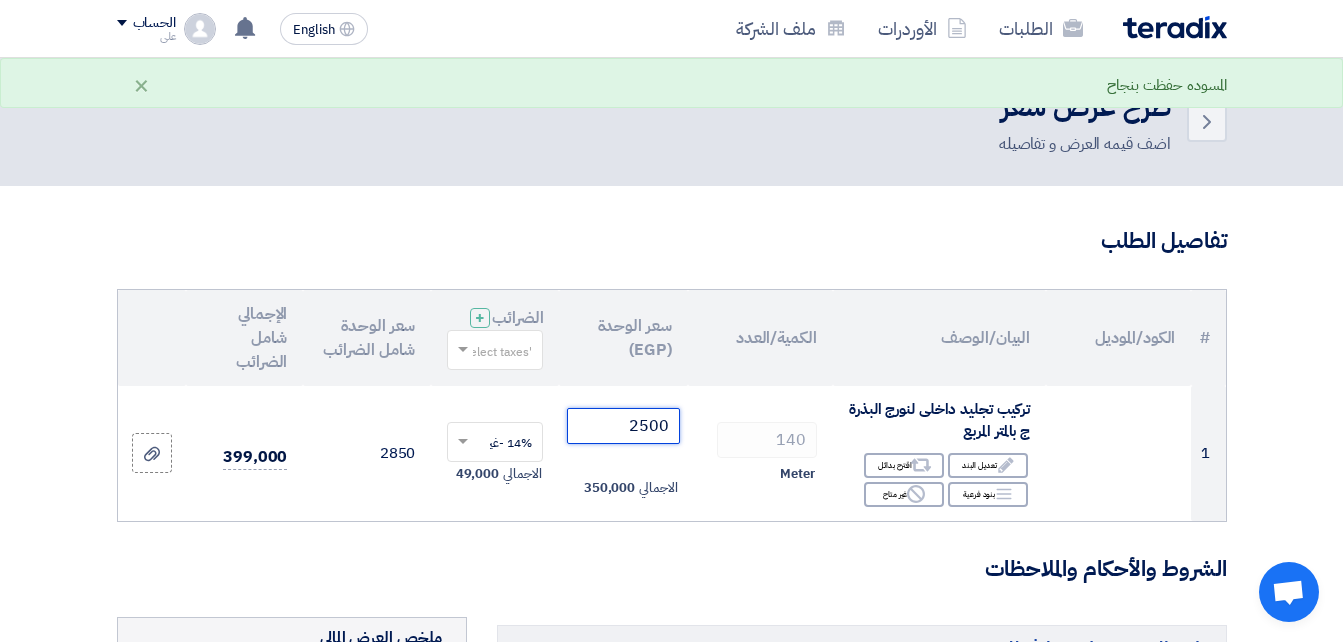 type on "2500" 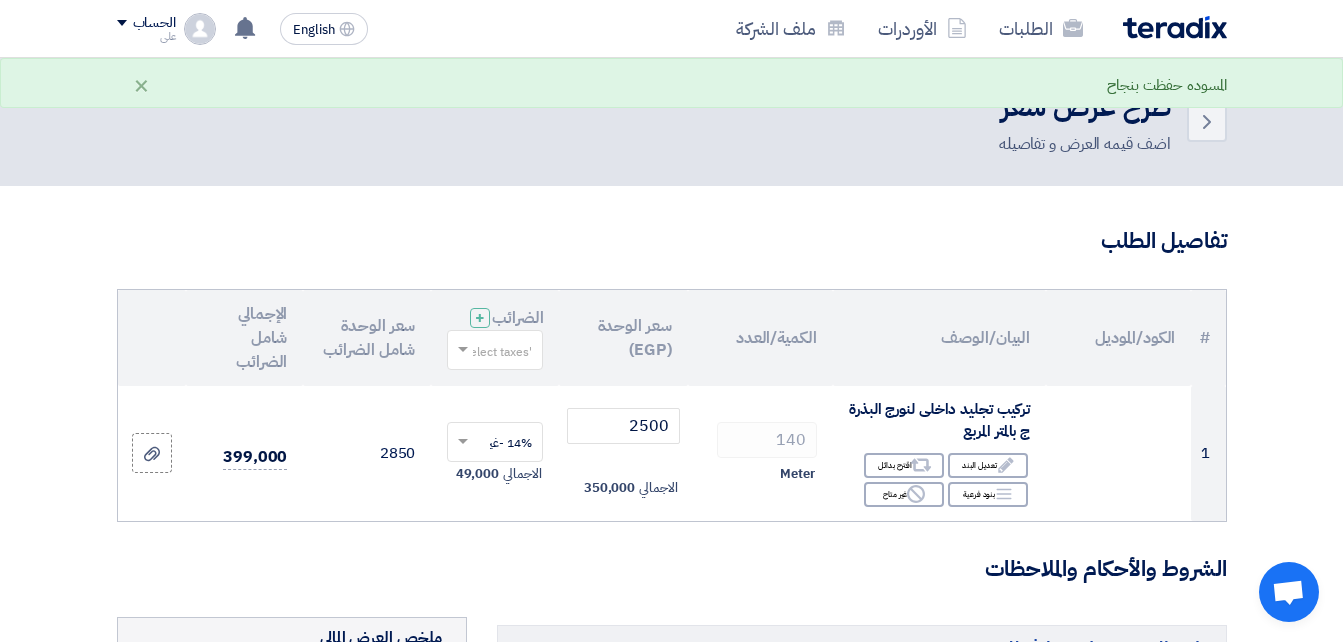 click on "الشروط والأحكام والملاحظات" 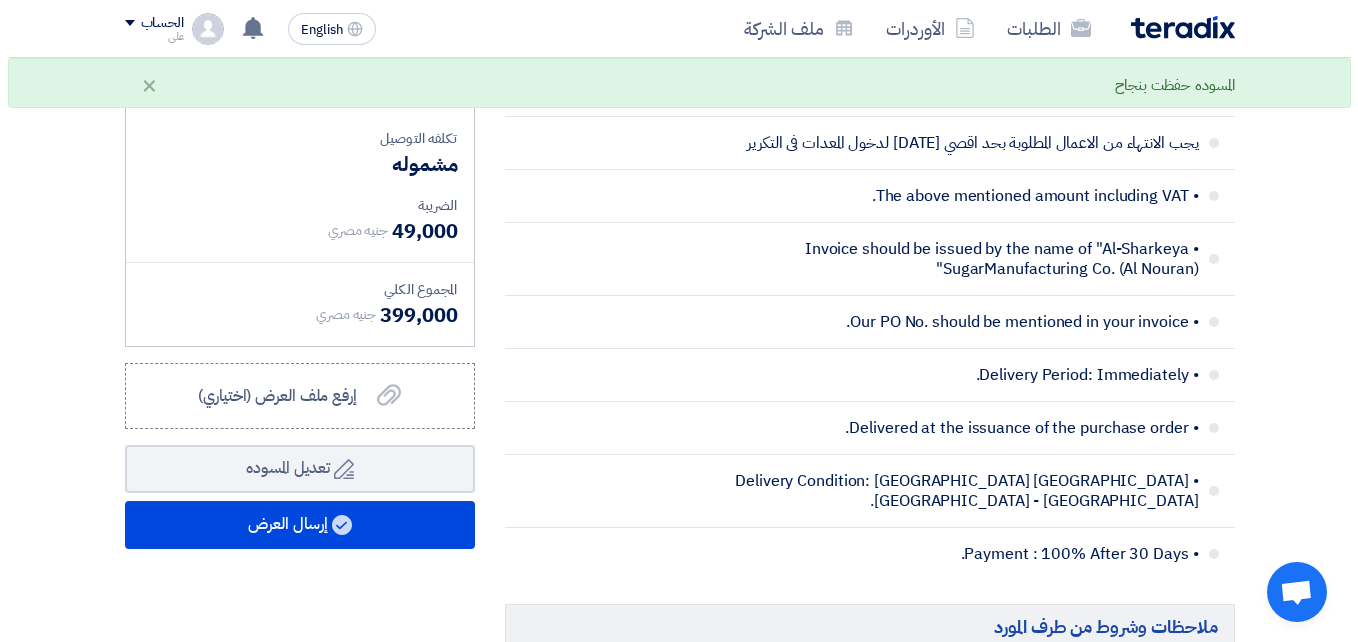 scroll, scrollTop: 622, scrollLeft: 0, axis: vertical 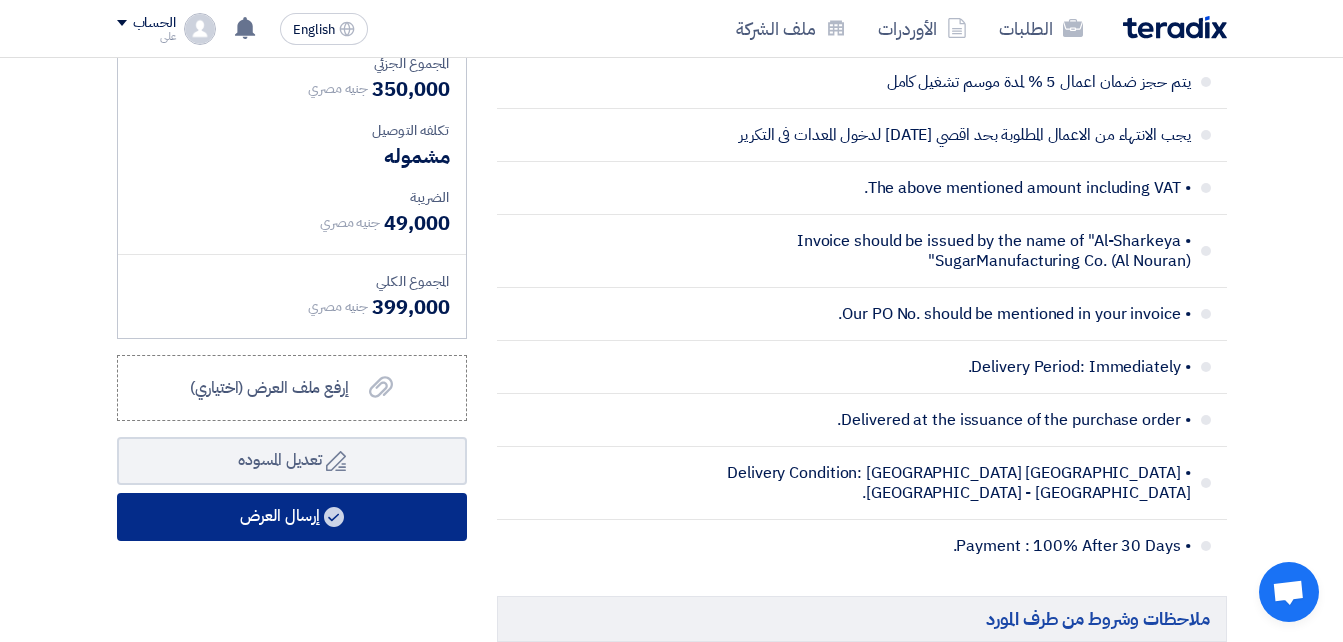 click on "إرسال العرض" 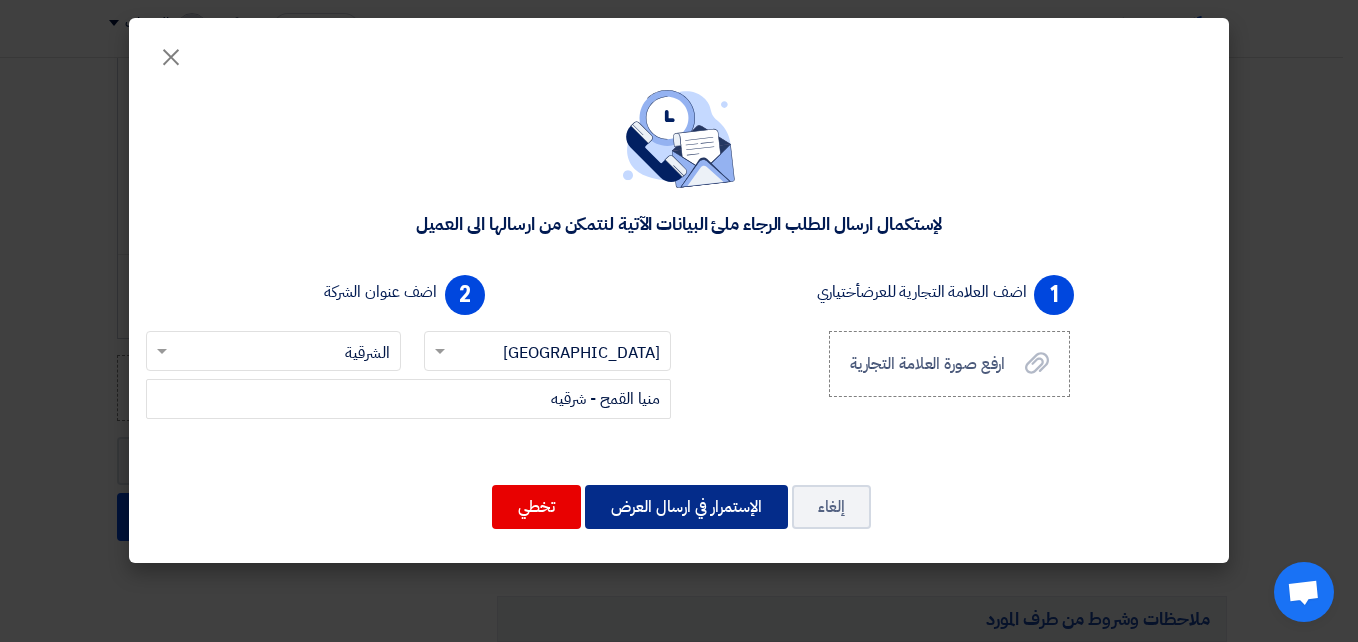 click on "الإستمرار في ارسال العرض" 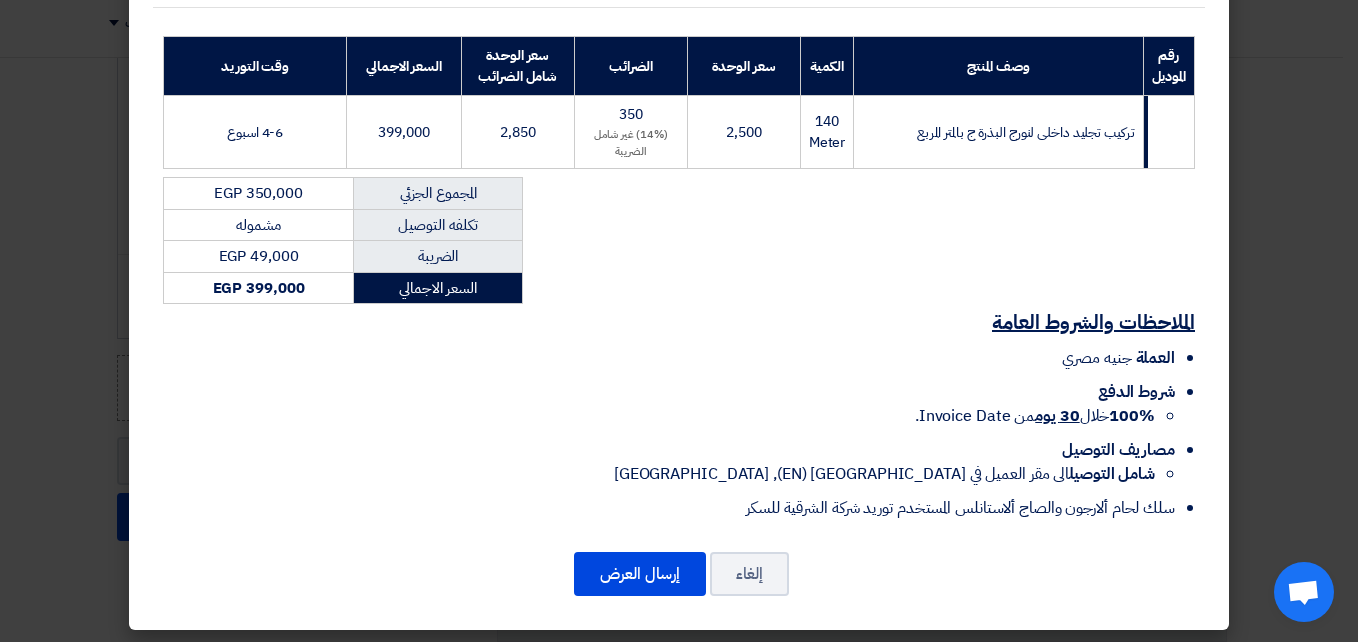 scroll, scrollTop: 308, scrollLeft: 0, axis: vertical 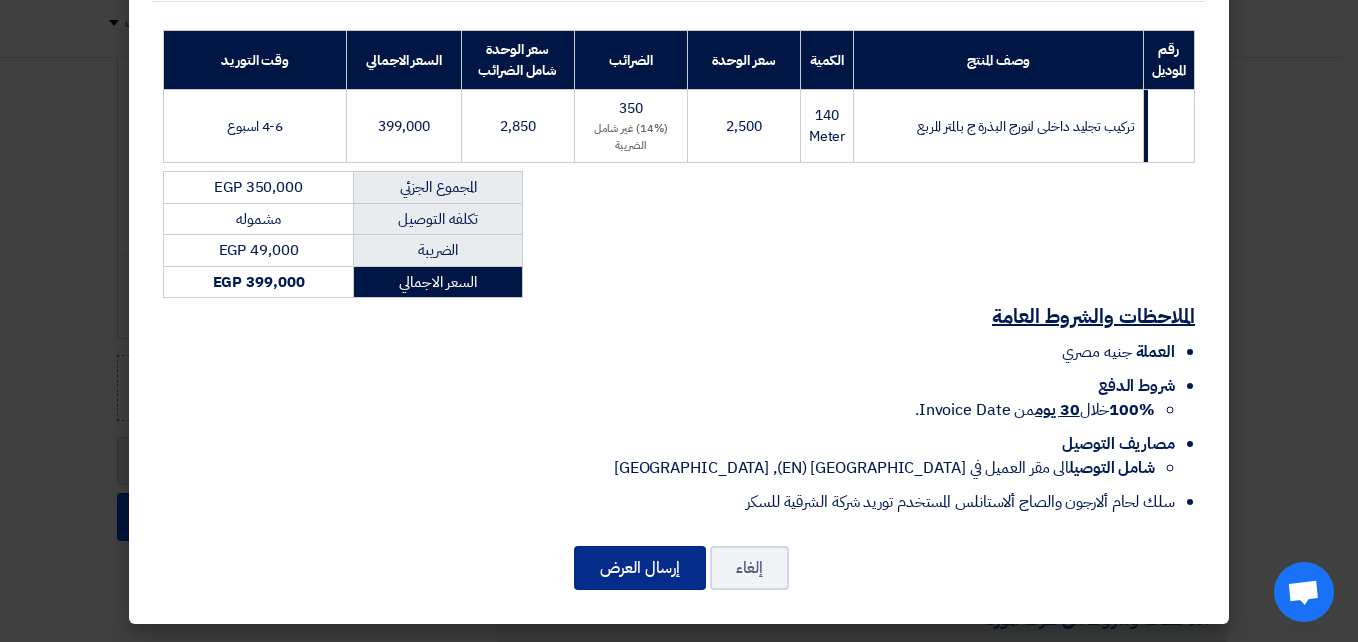 click on "إرسال العرض" 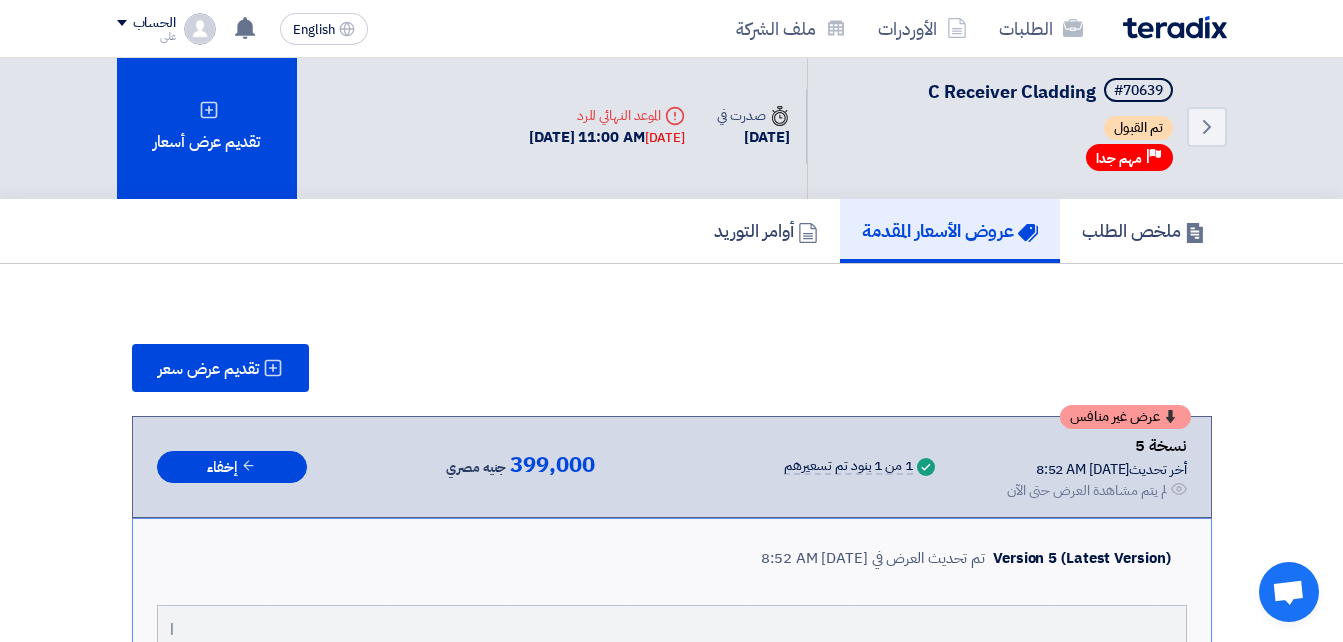 scroll, scrollTop: 0, scrollLeft: 0, axis: both 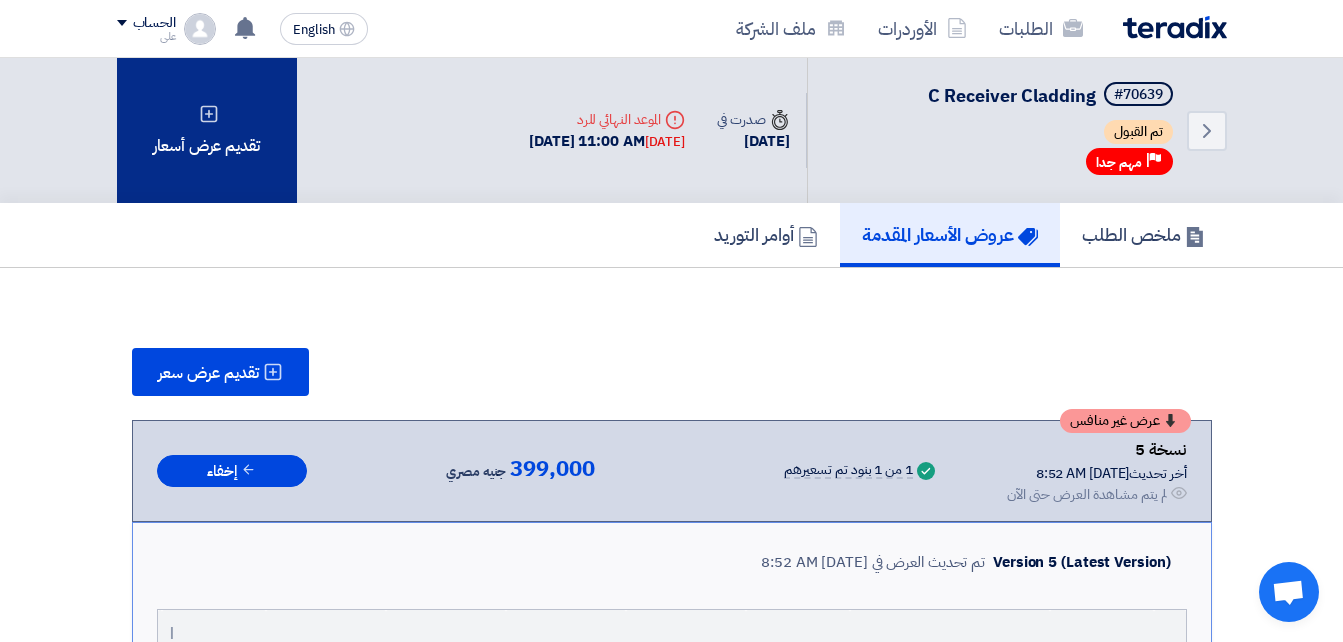 click on "تقديم عرض أسعار" 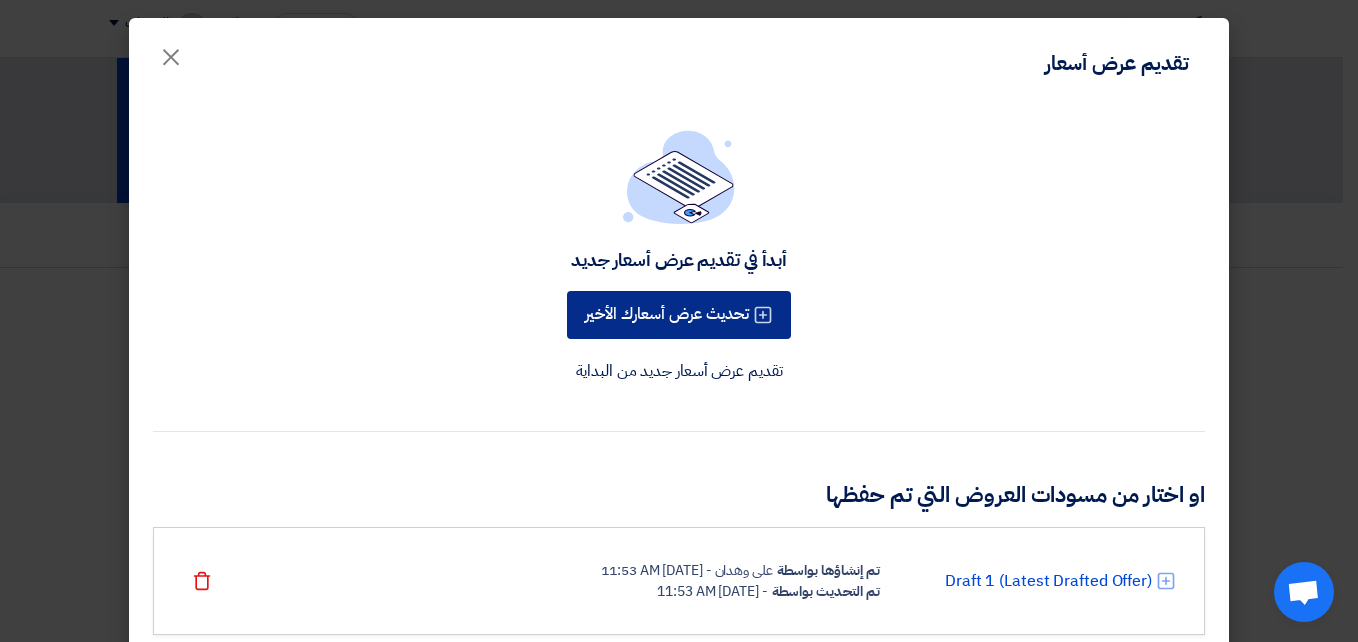click on "تحديث عرض أسعارك الأخير" 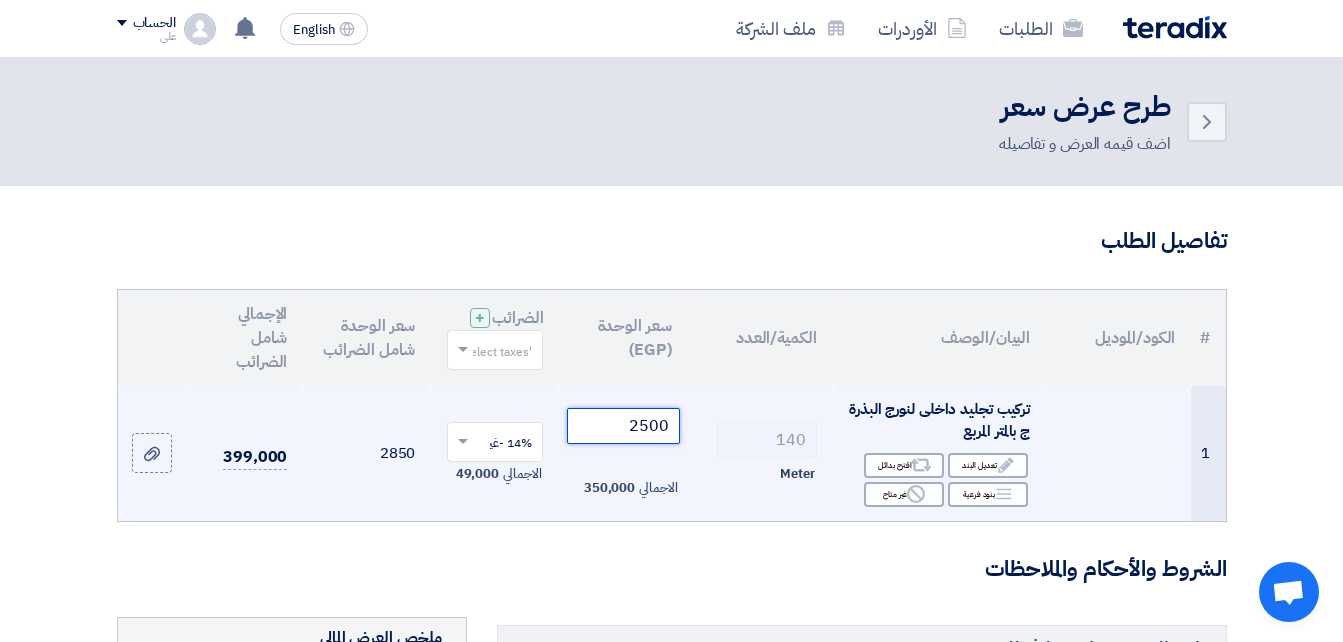 click on "2500" 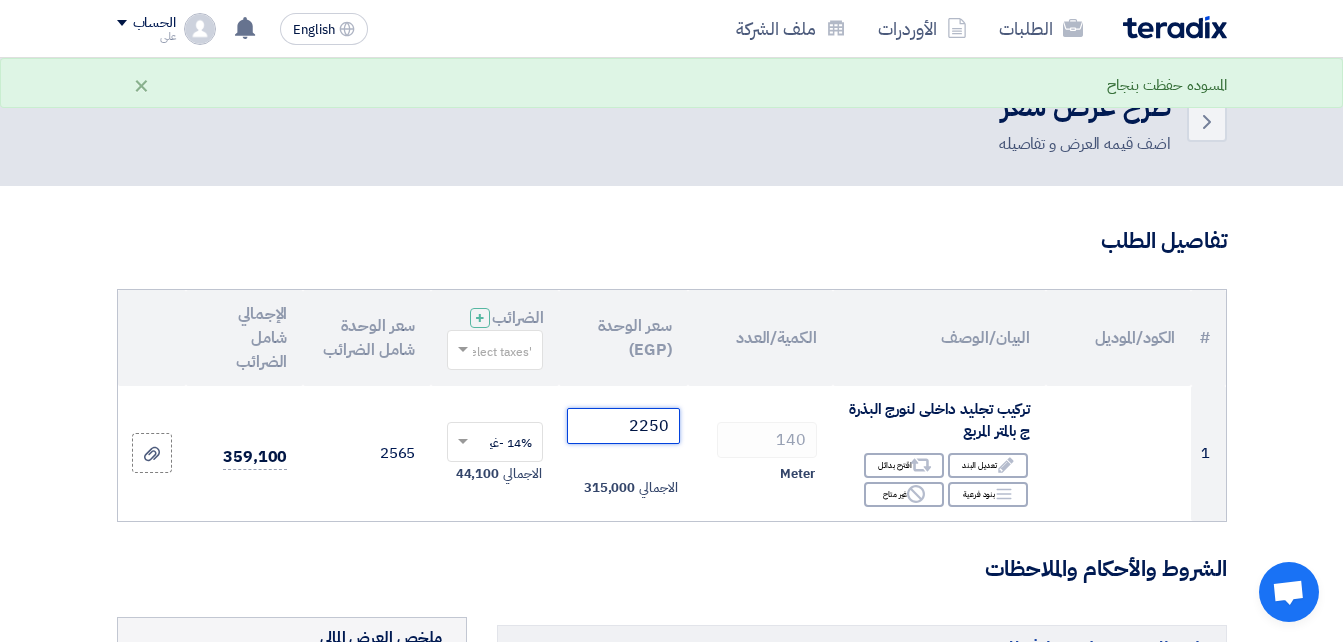 type on "2250" 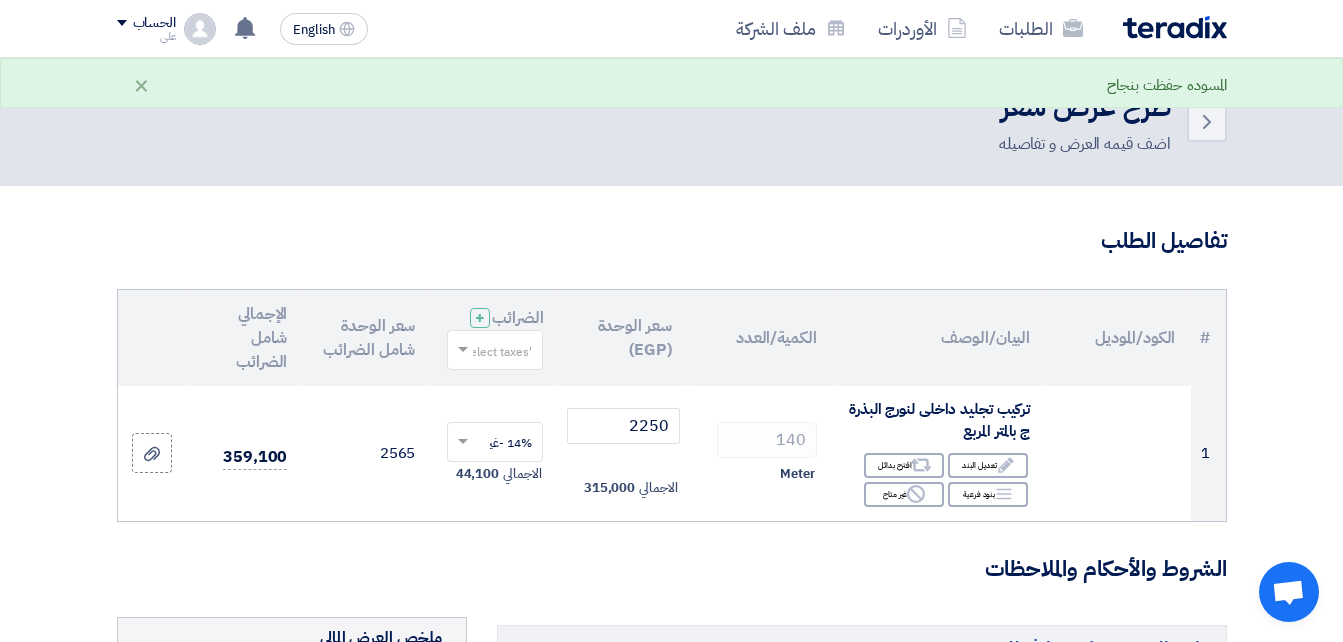 click on "الشروط والأحكام والملاحظات" 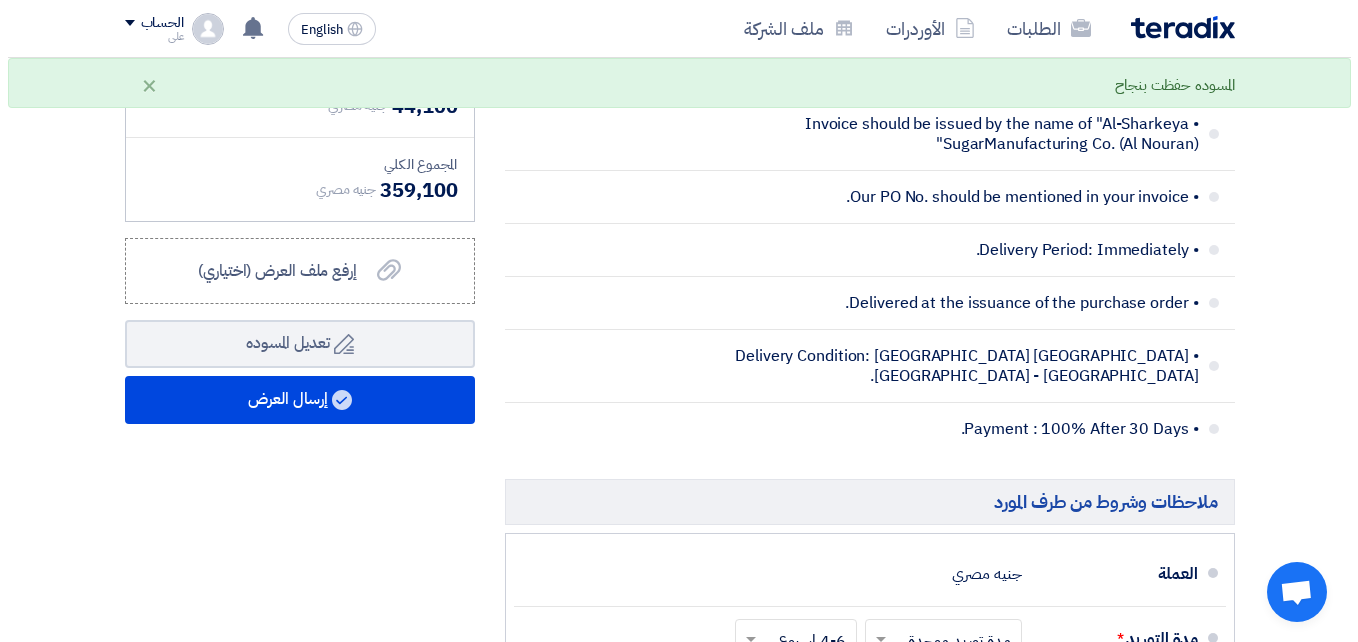 scroll, scrollTop: 735, scrollLeft: 0, axis: vertical 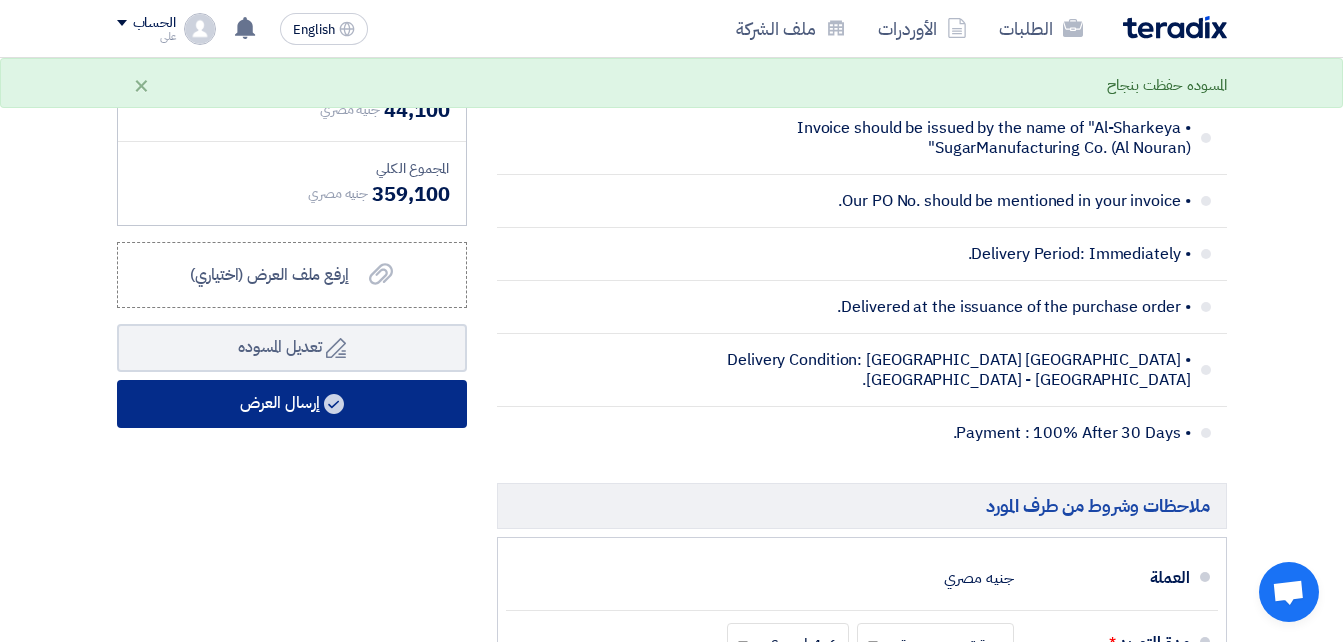 click on "إرسال العرض" 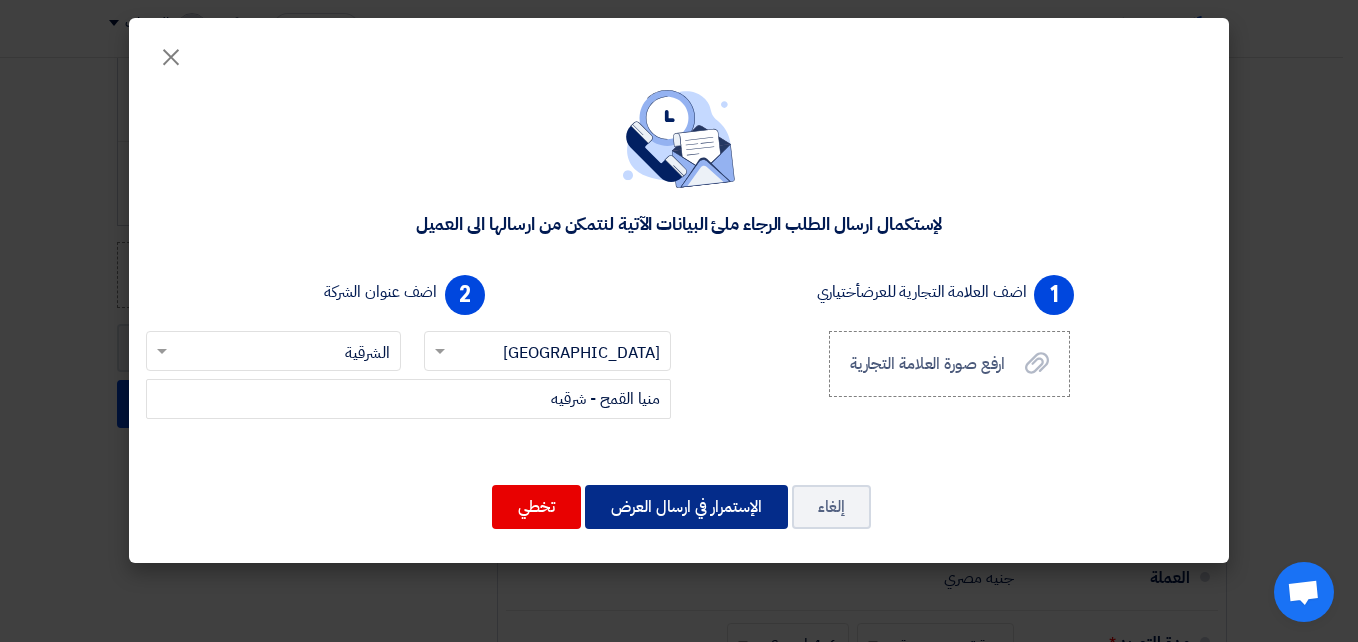 click on "الإستمرار في ارسال العرض" 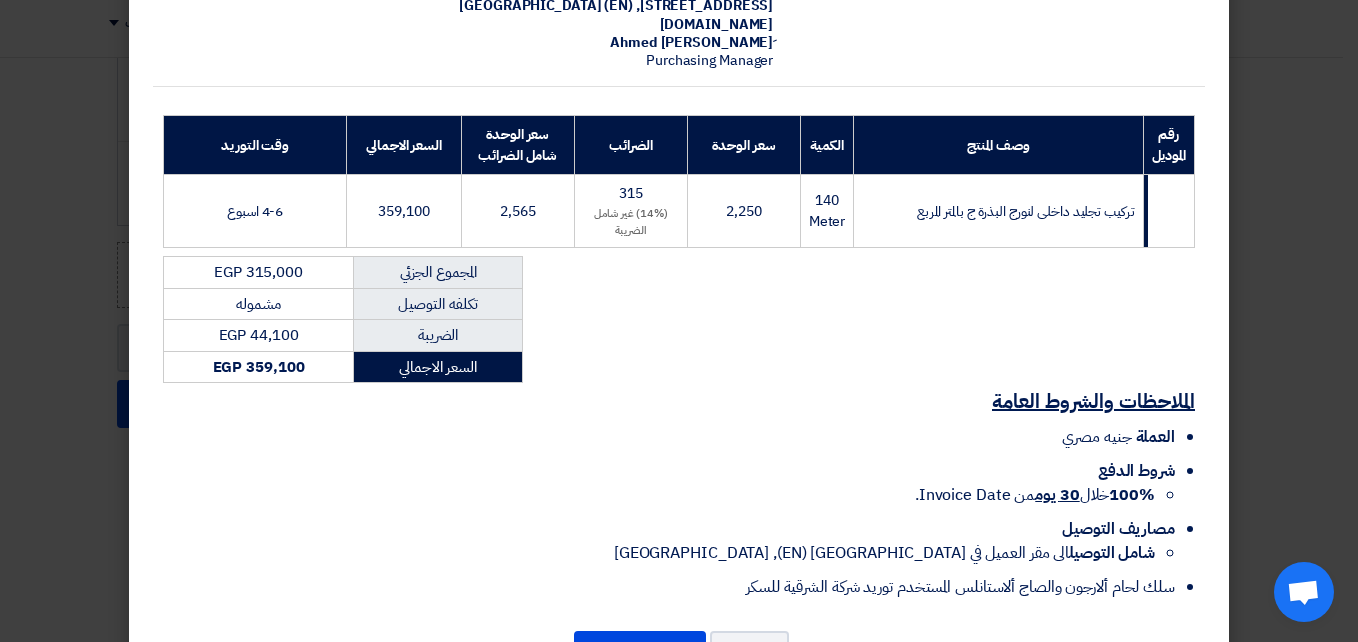 scroll, scrollTop: 308, scrollLeft: 0, axis: vertical 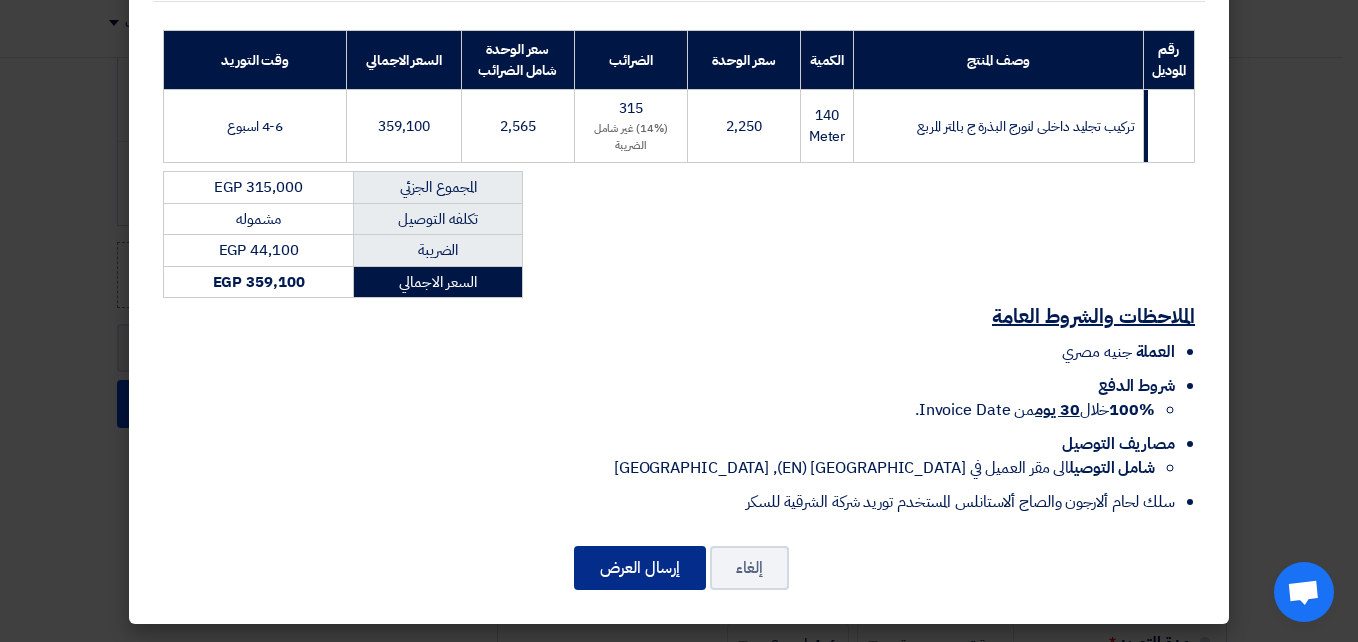 click on "إرسال العرض" 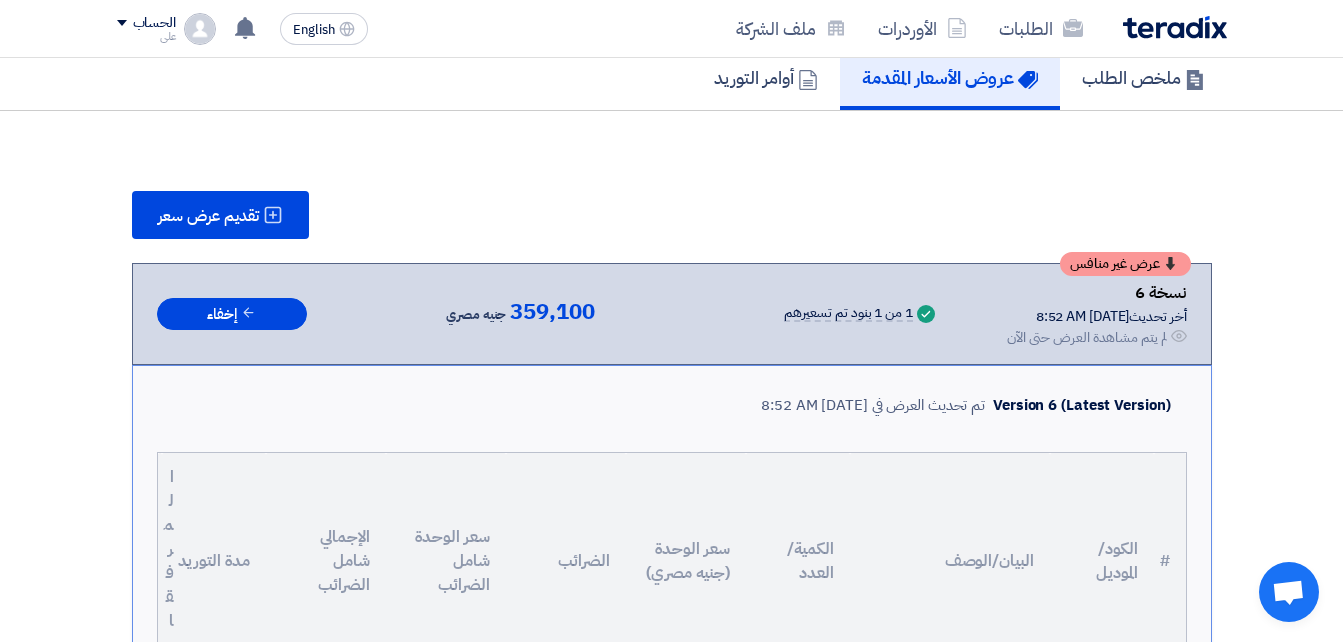 scroll, scrollTop: 0, scrollLeft: 0, axis: both 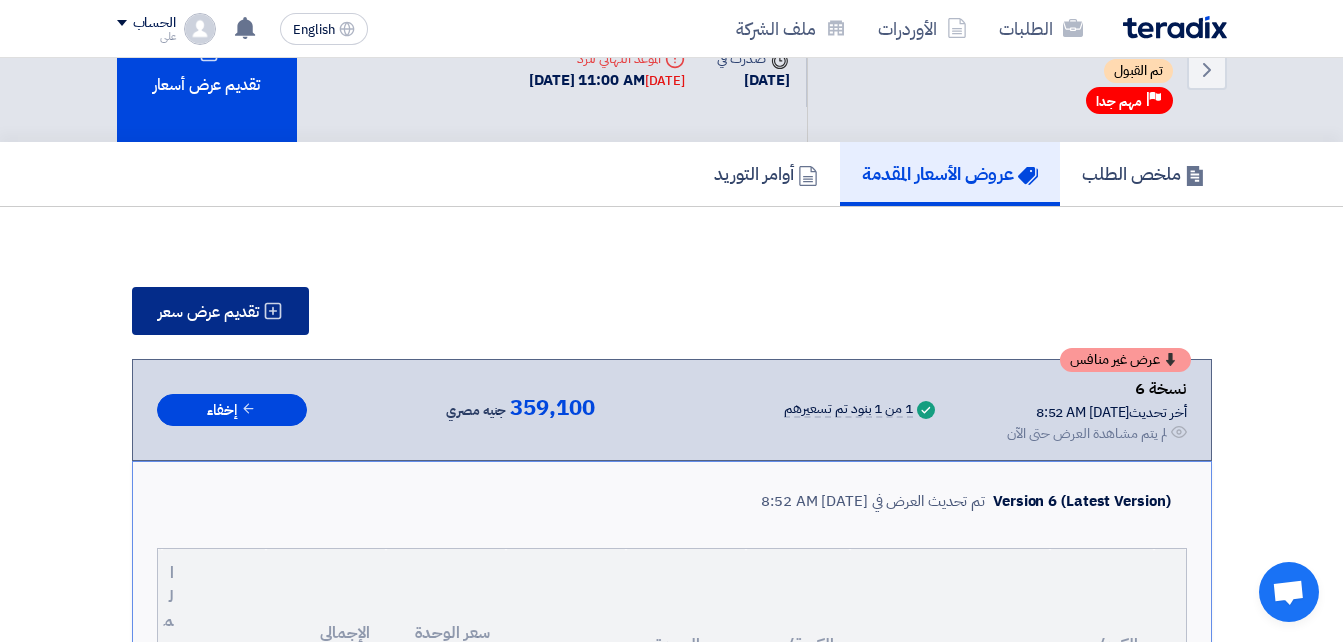 click on "تقديم عرض سعر" 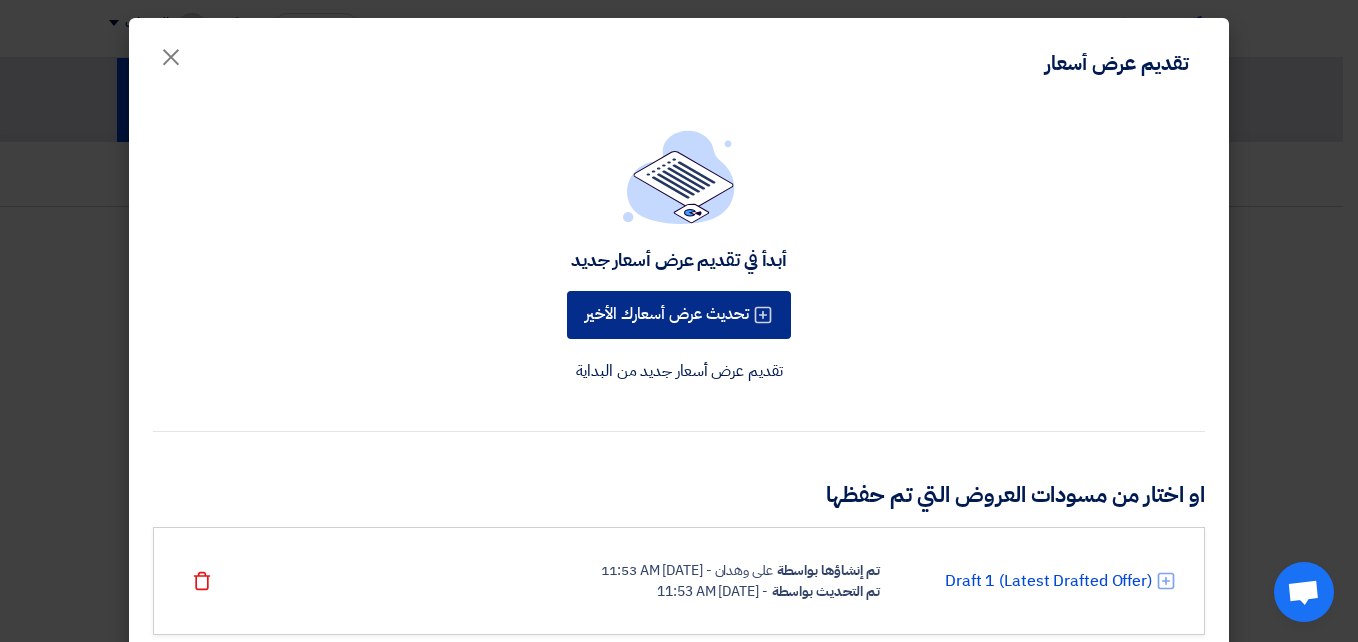 click on "تحديث عرض أسعارك الأخير" 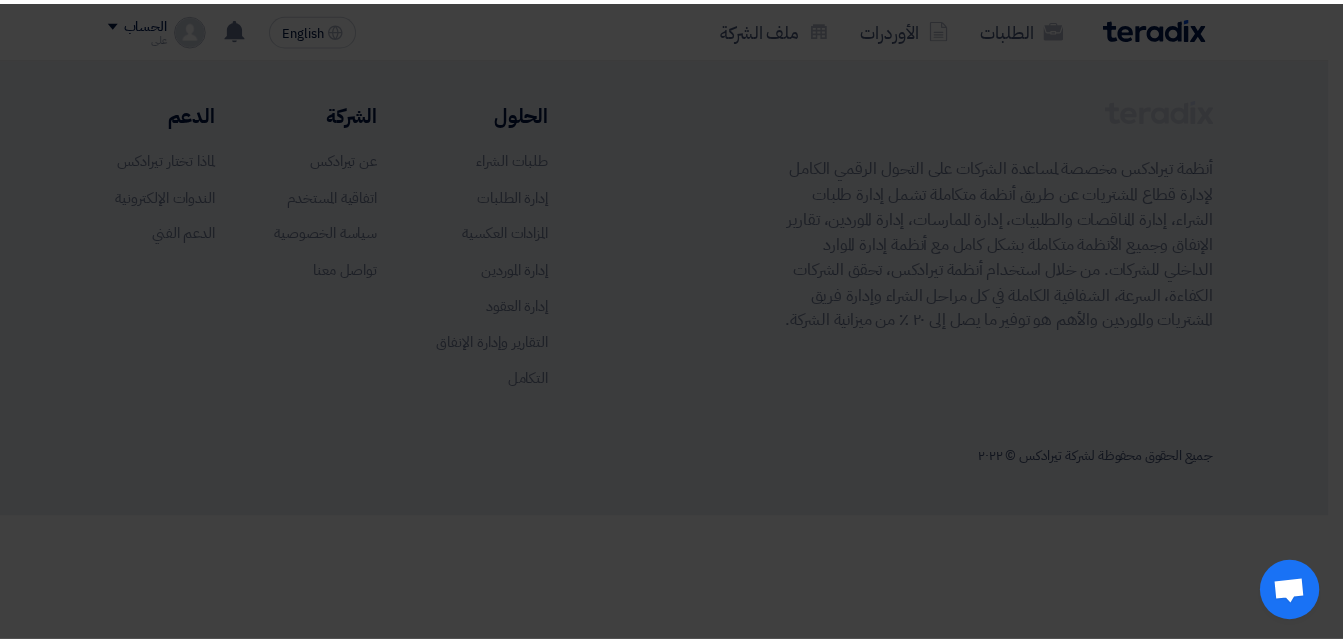 scroll, scrollTop: 0, scrollLeft: 0, axis: both 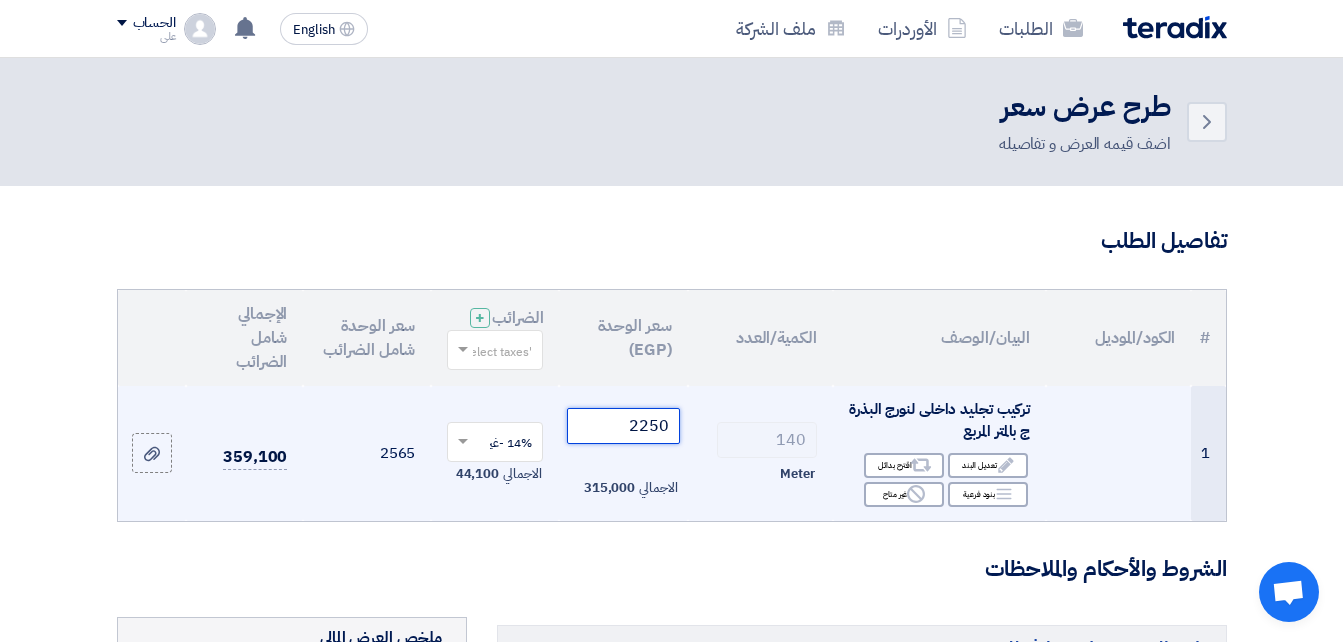 click on "2250" 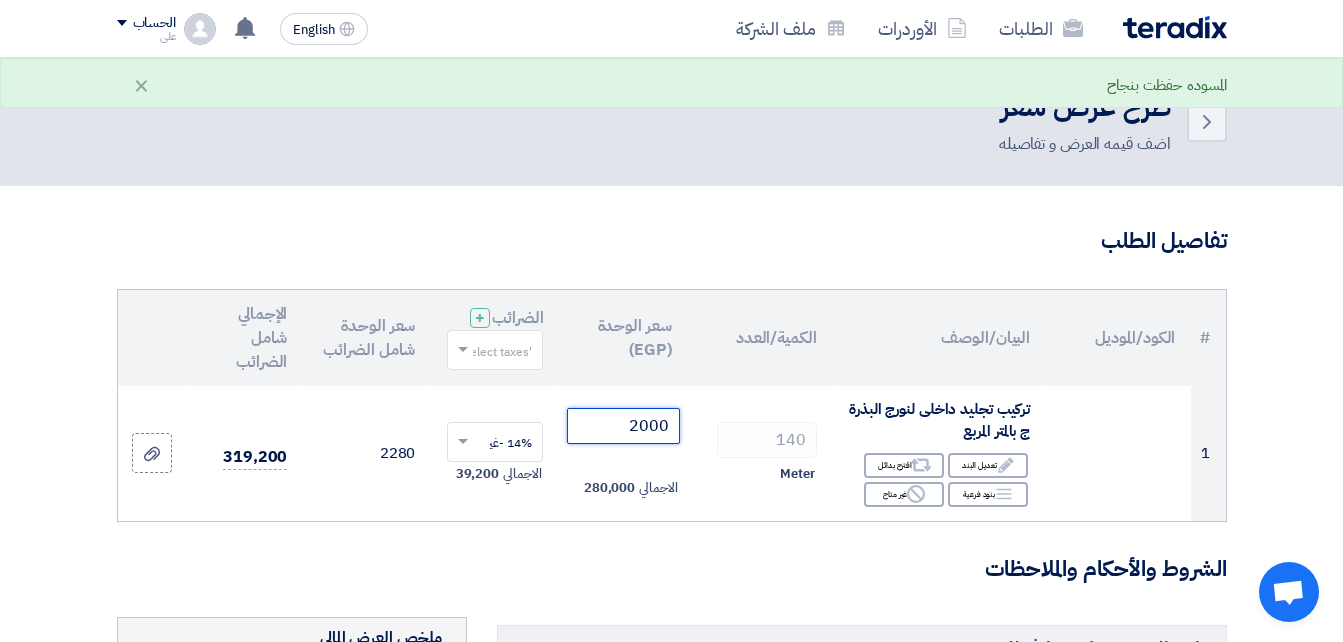 type on "2000" 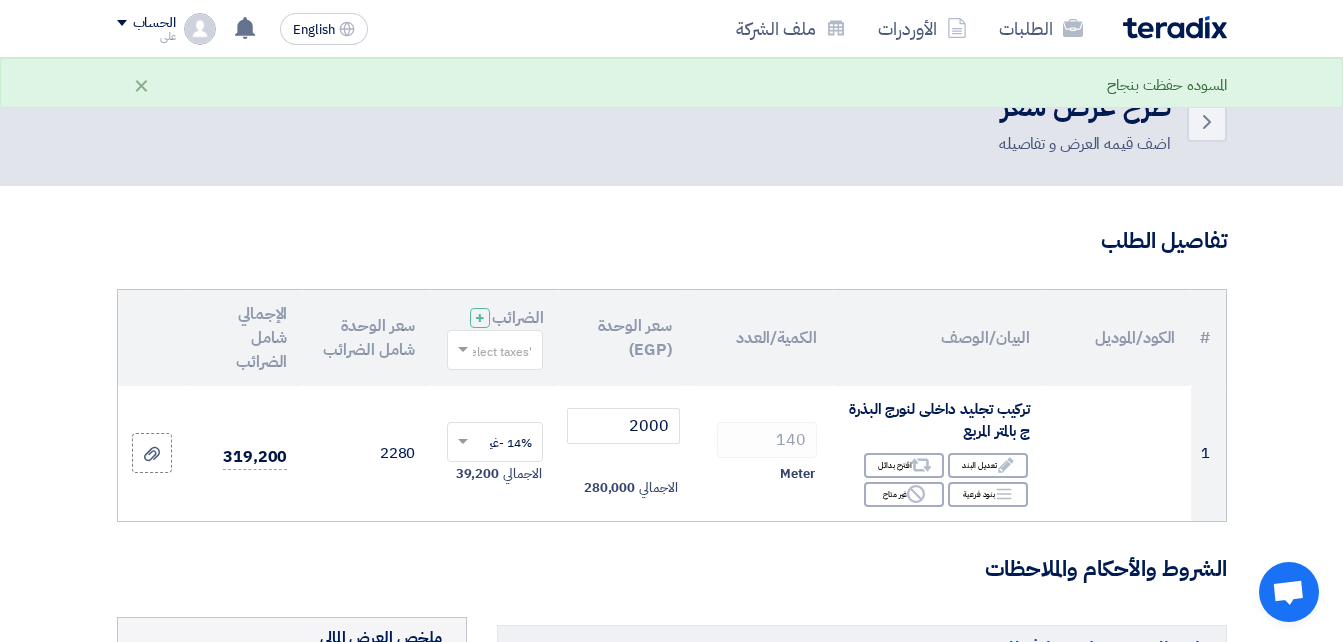 click on "الشروط والأحكام والملاحظات" 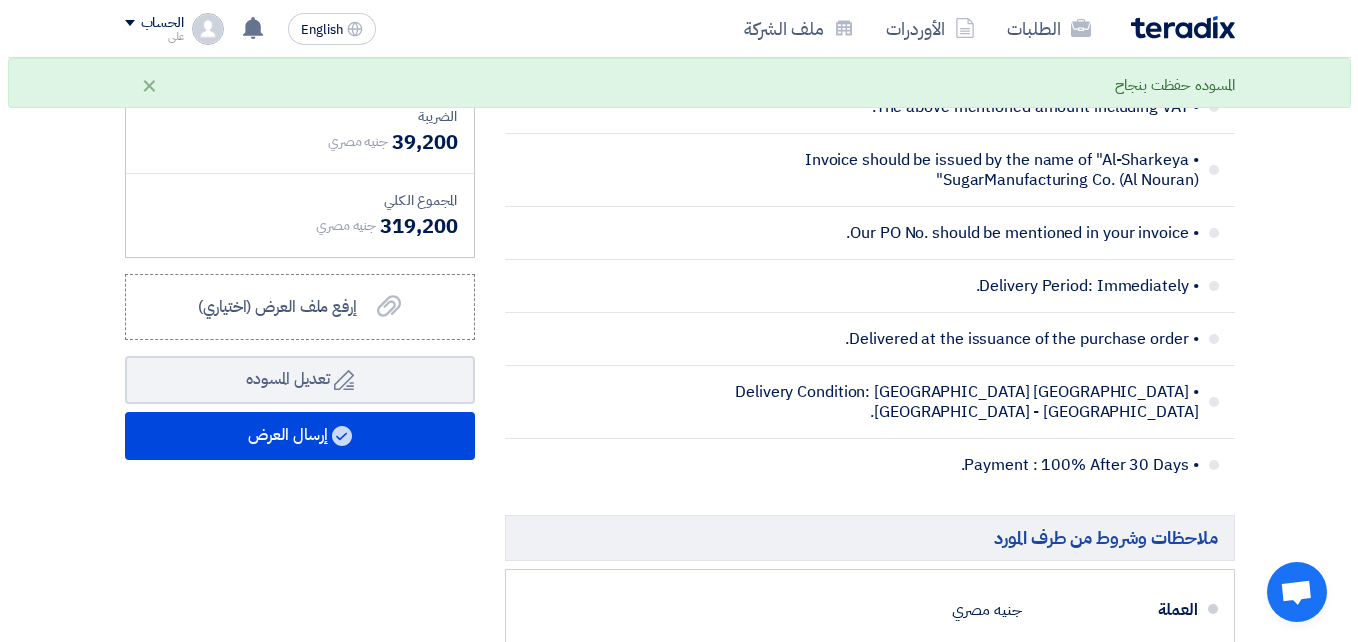 scroll, scrollTop: 735, scrollLeft: 0, axis: vertical 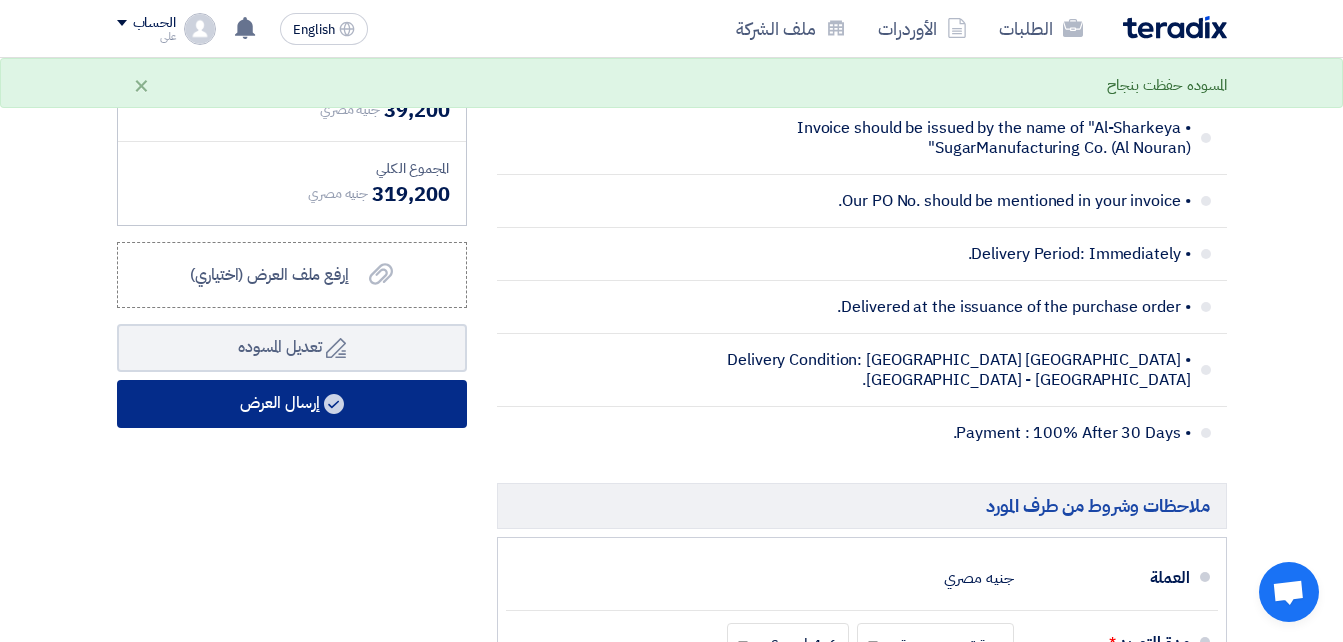 click on "إرسال العرض" 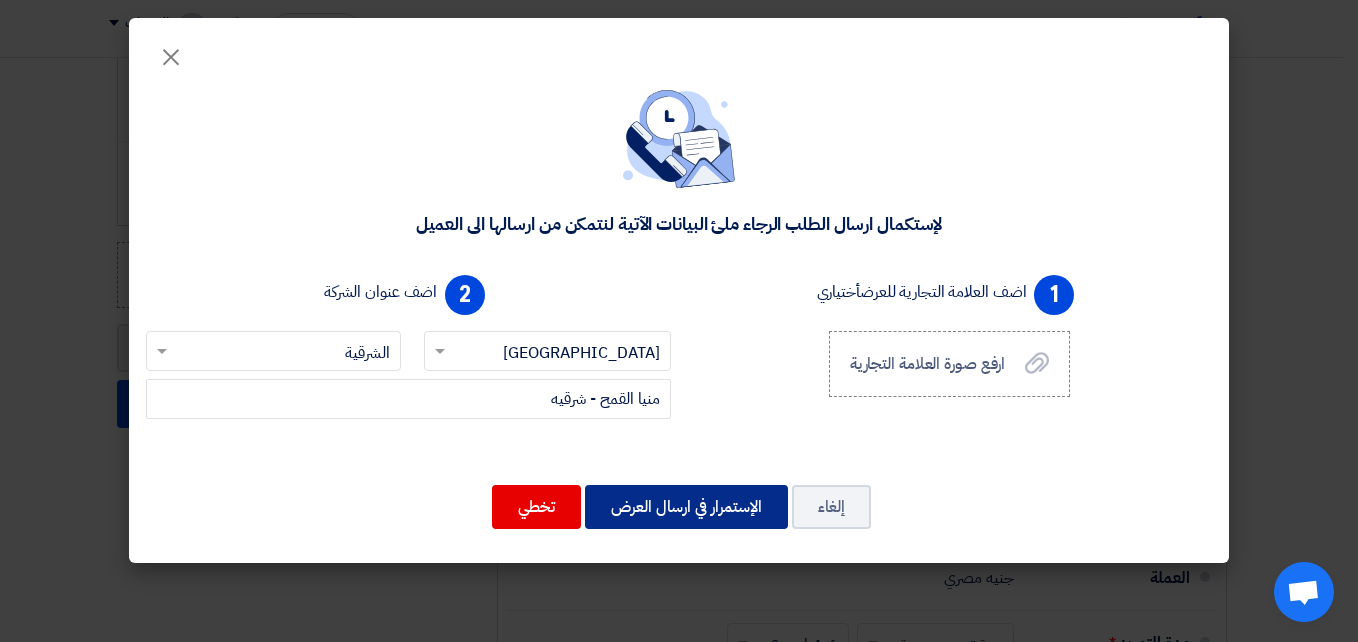 click on "الإستمرار في ارسال العرض" 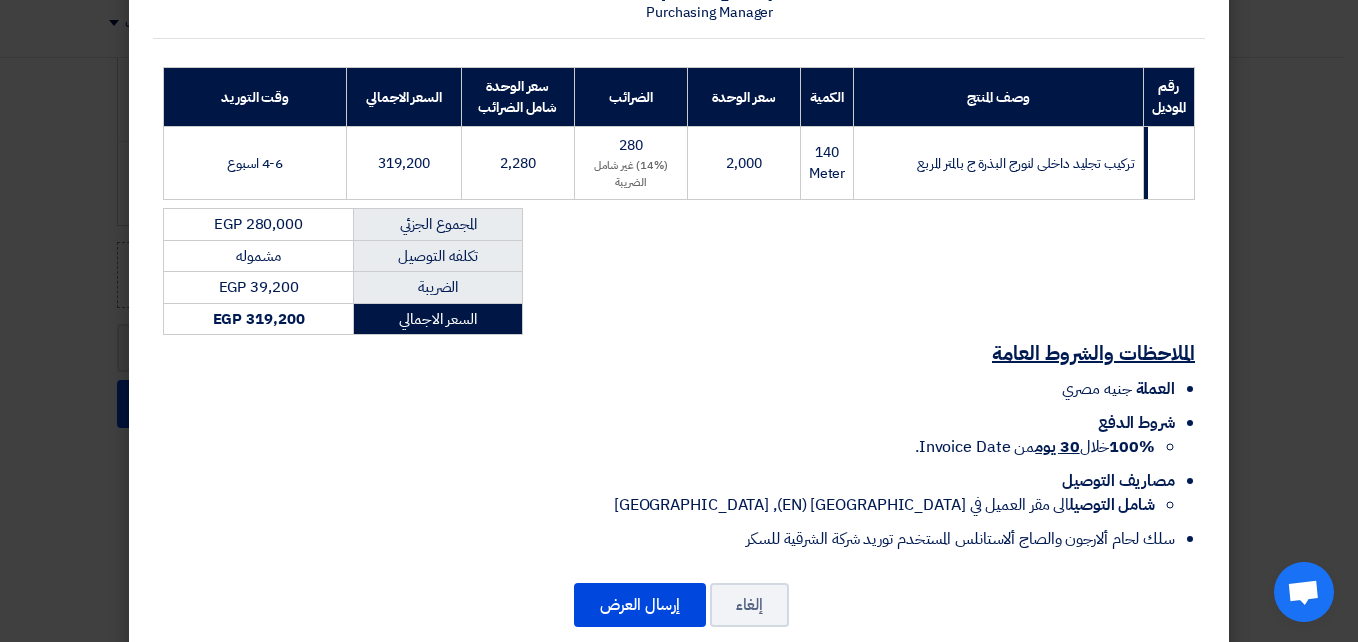 scroll, scrollTop: 273, scrollLeft: 0, axis: vertical 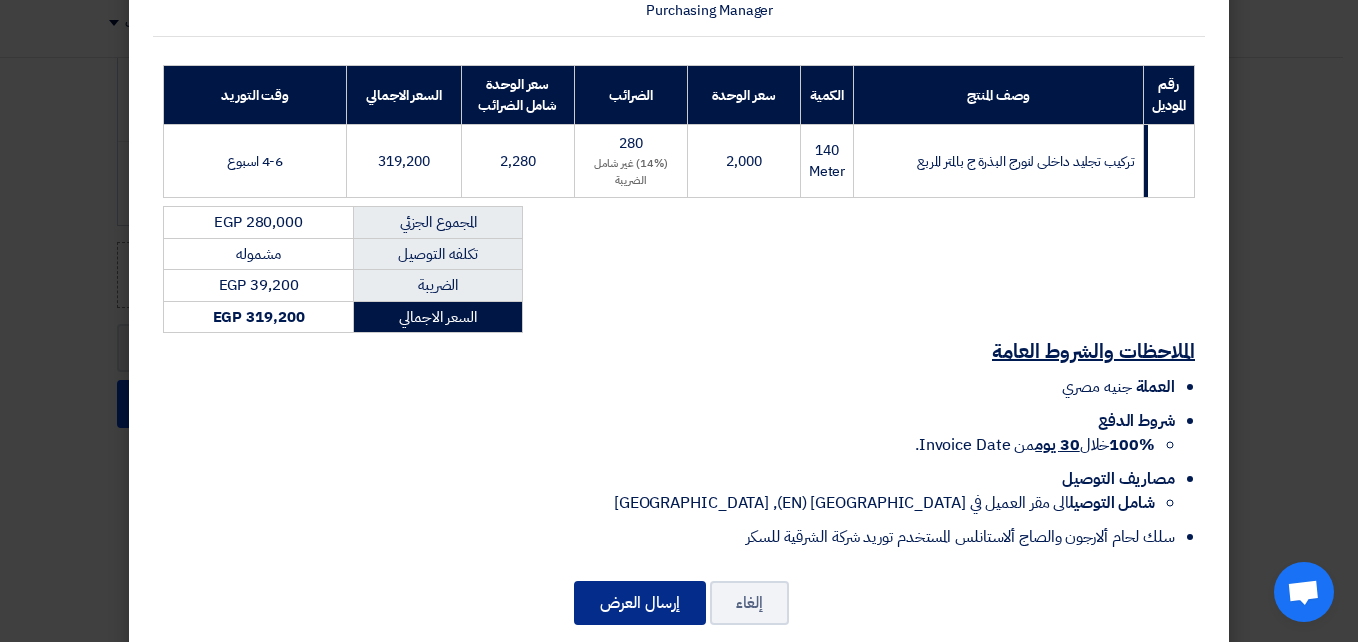 click on "إرسال العرض" 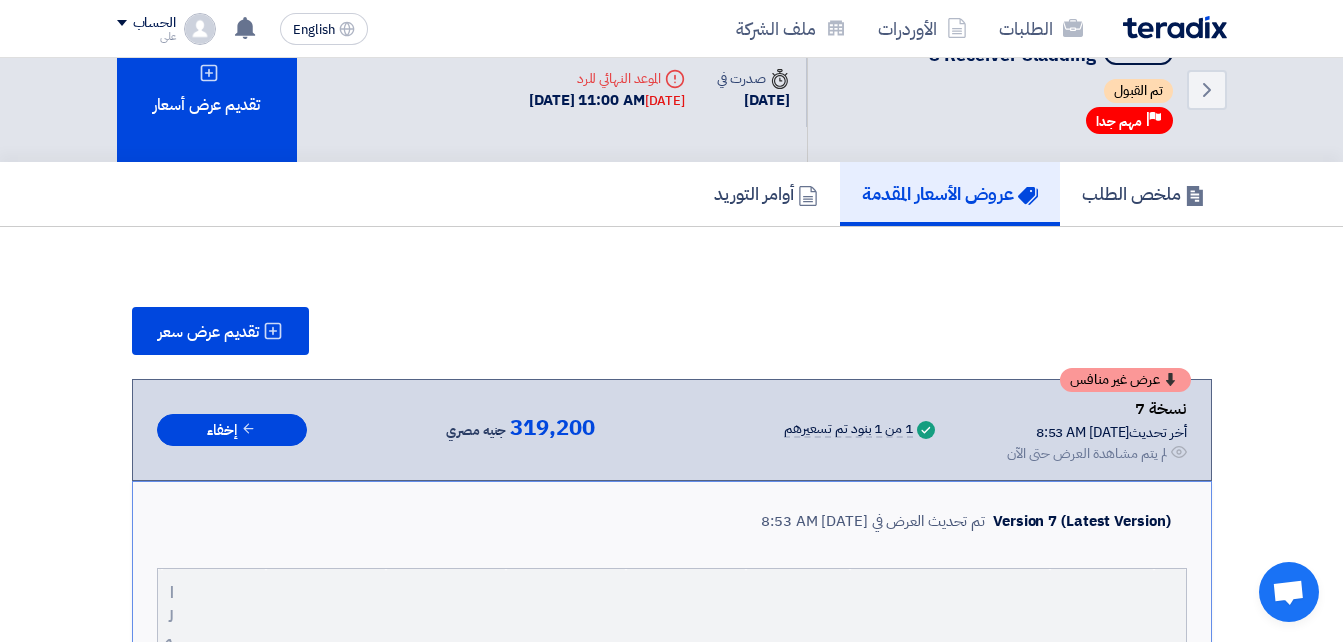 scroll, scrollTop: 0, scrollLeft: 0, axis: both 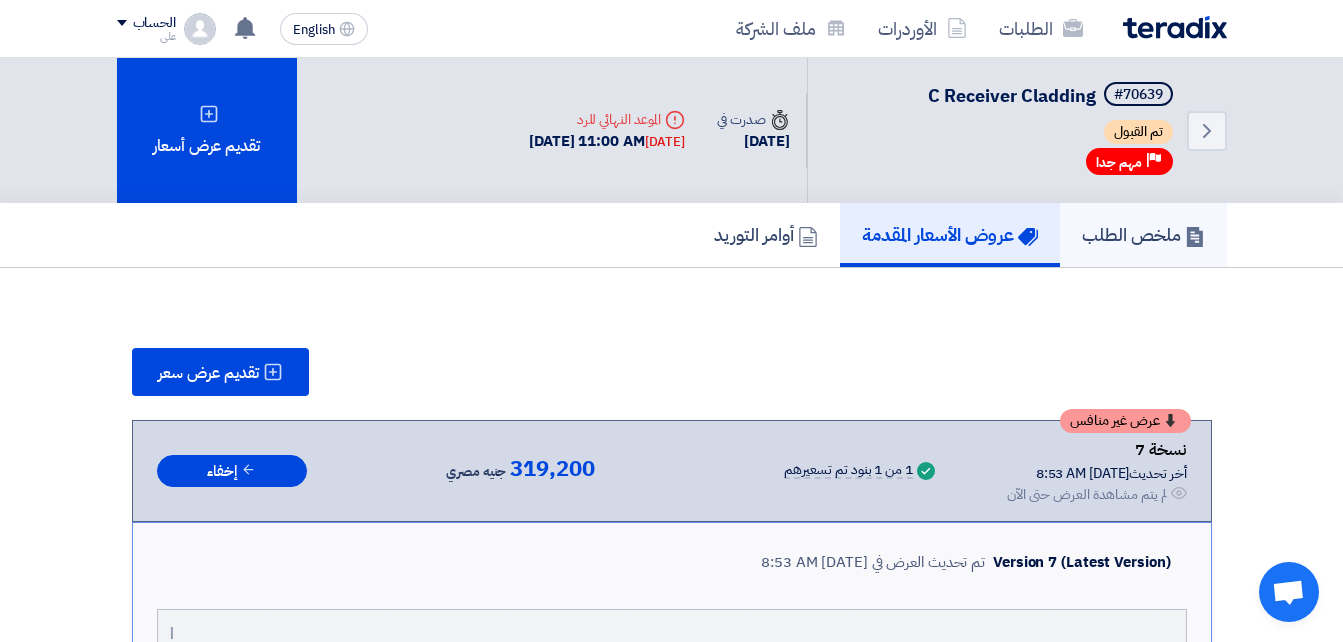 click on "ملخص الطلب" 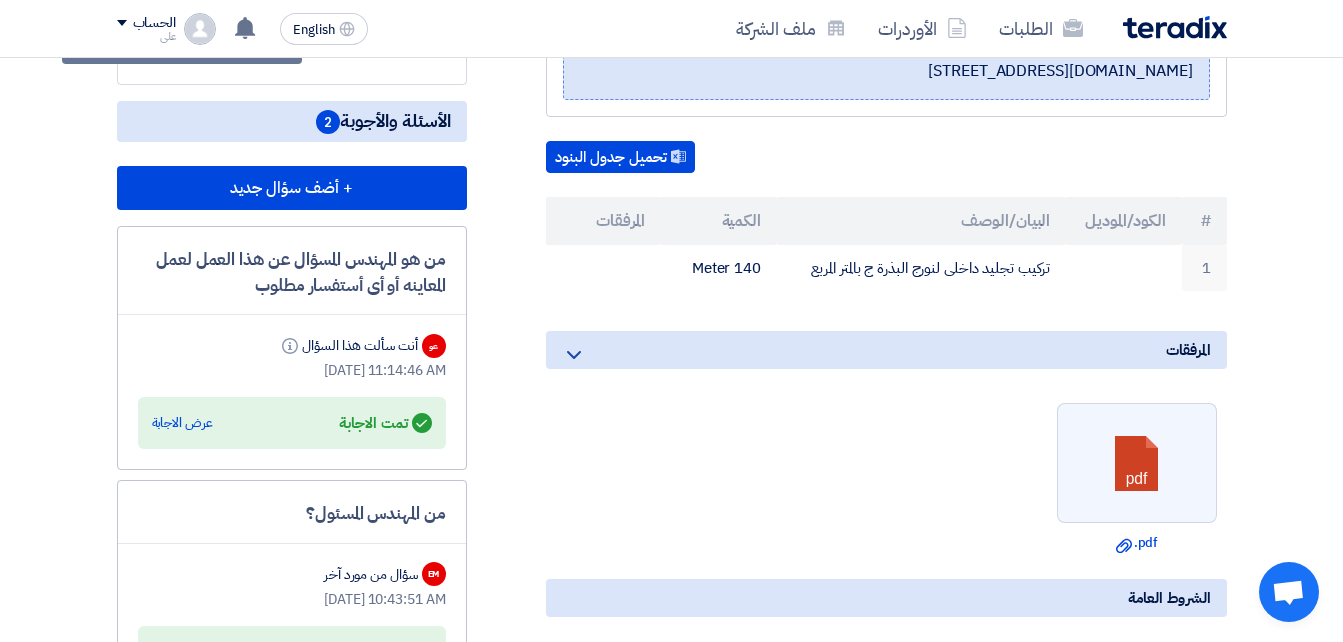 scroll, scrollTop: 396, scrollLeft: 0, axis: vertical 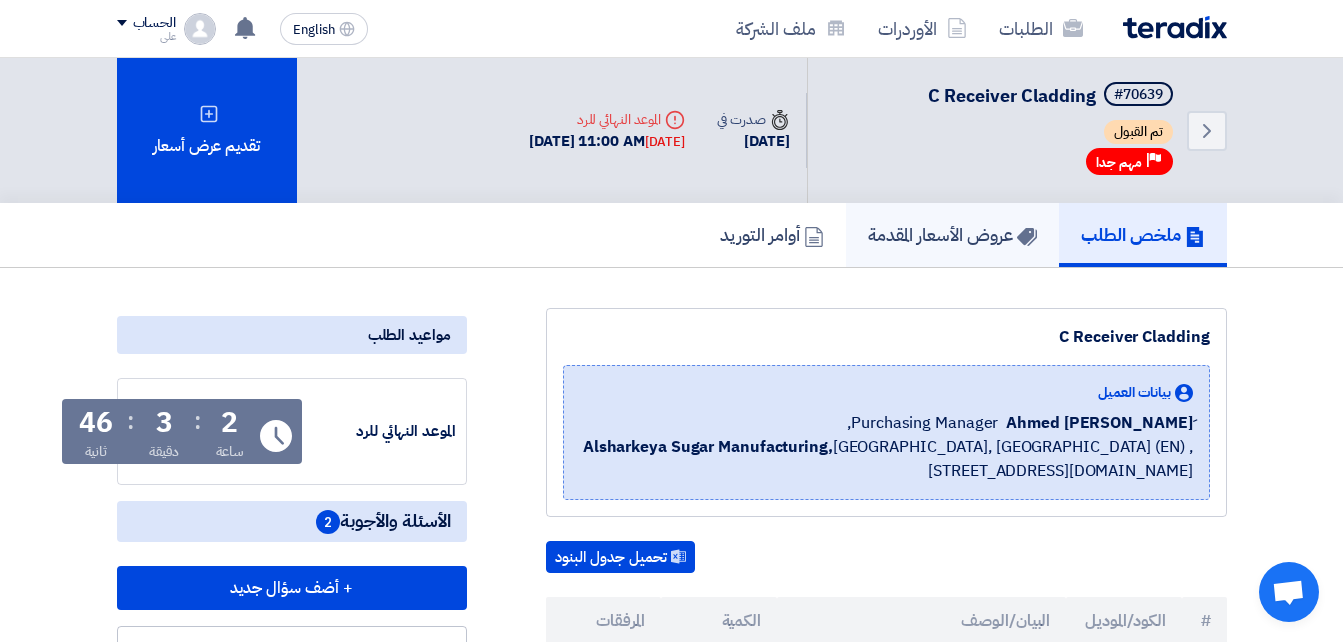 click on "عروض الأسعار المقدمة" 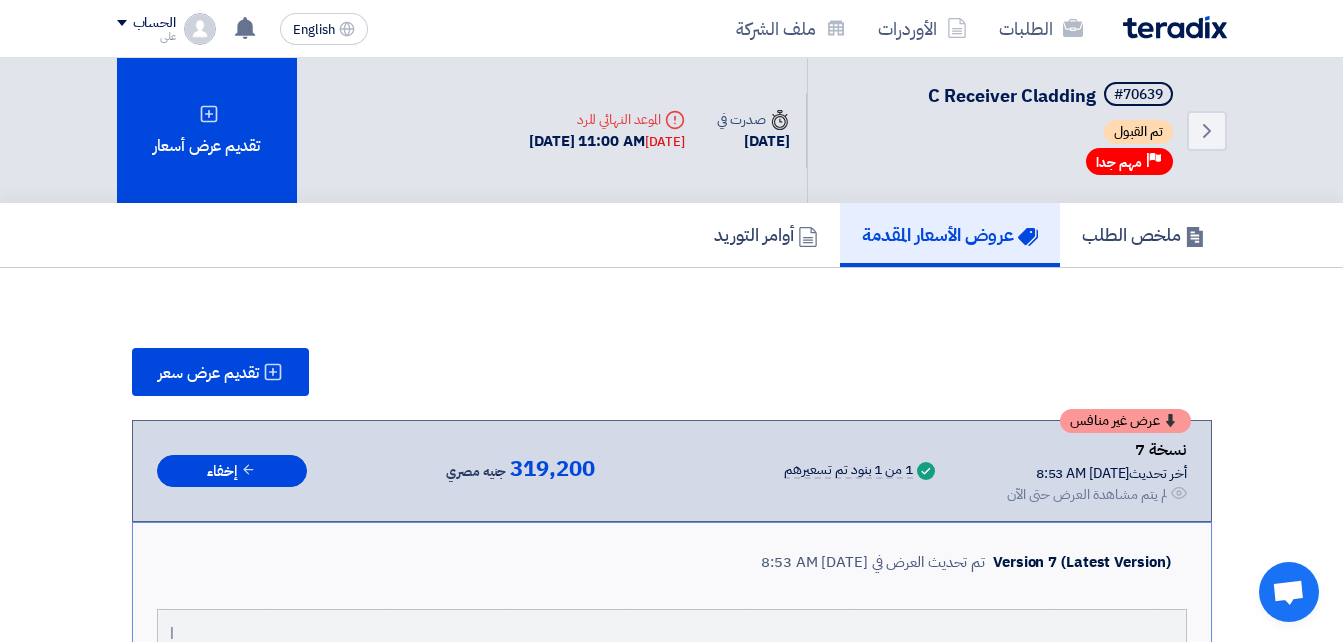drag, startPoint x: 1342, startPoint y: 113, endPoint x: 1353, endPoint y: 186, distance: 73.82411 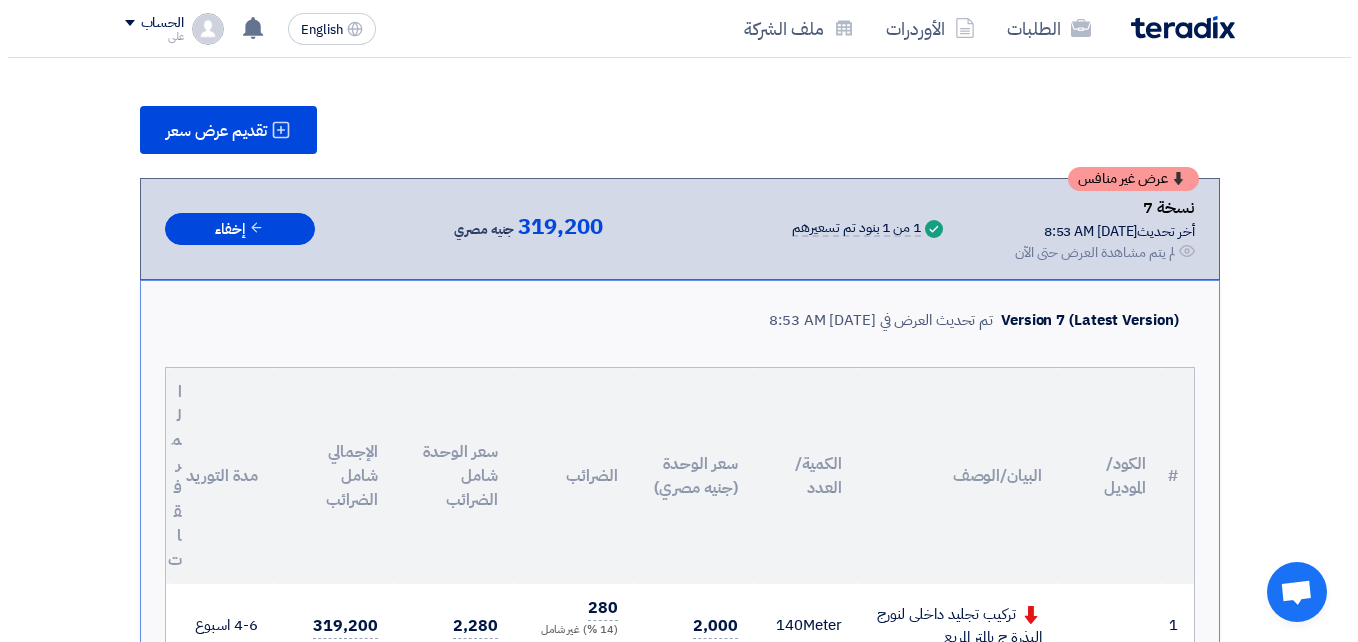 scroll, scrollTop: 228, scrollLeft: 0, axis: vertical 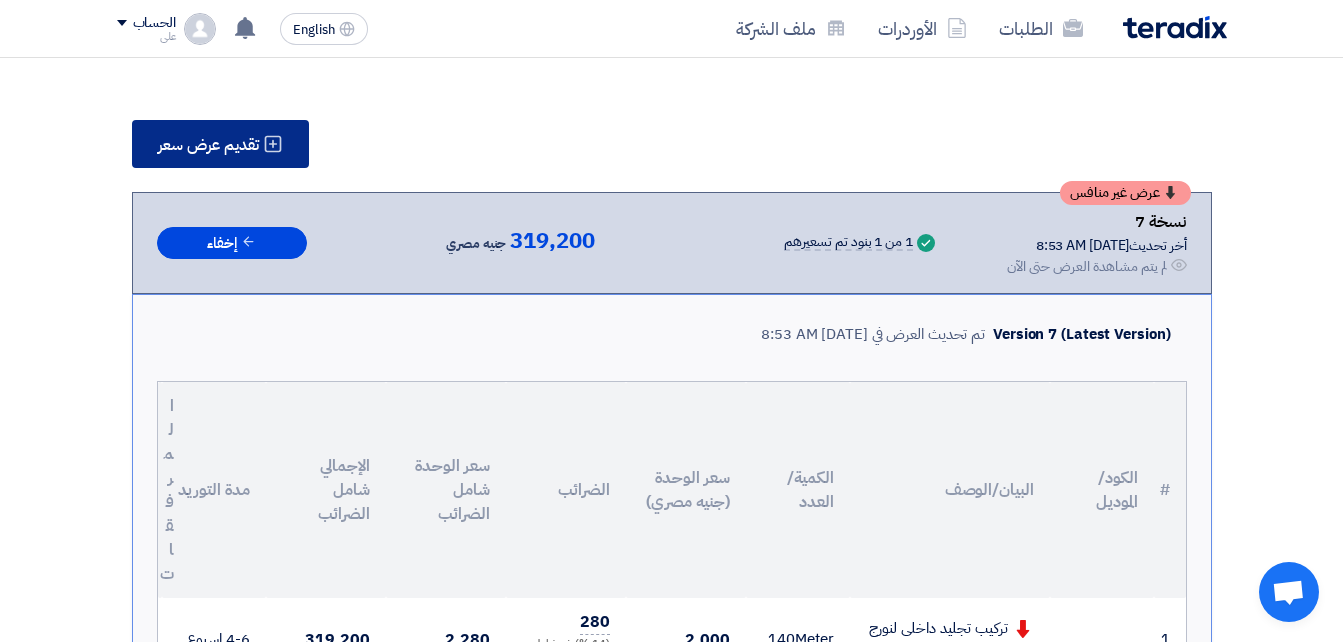 click on "تقديم عرض سعر" 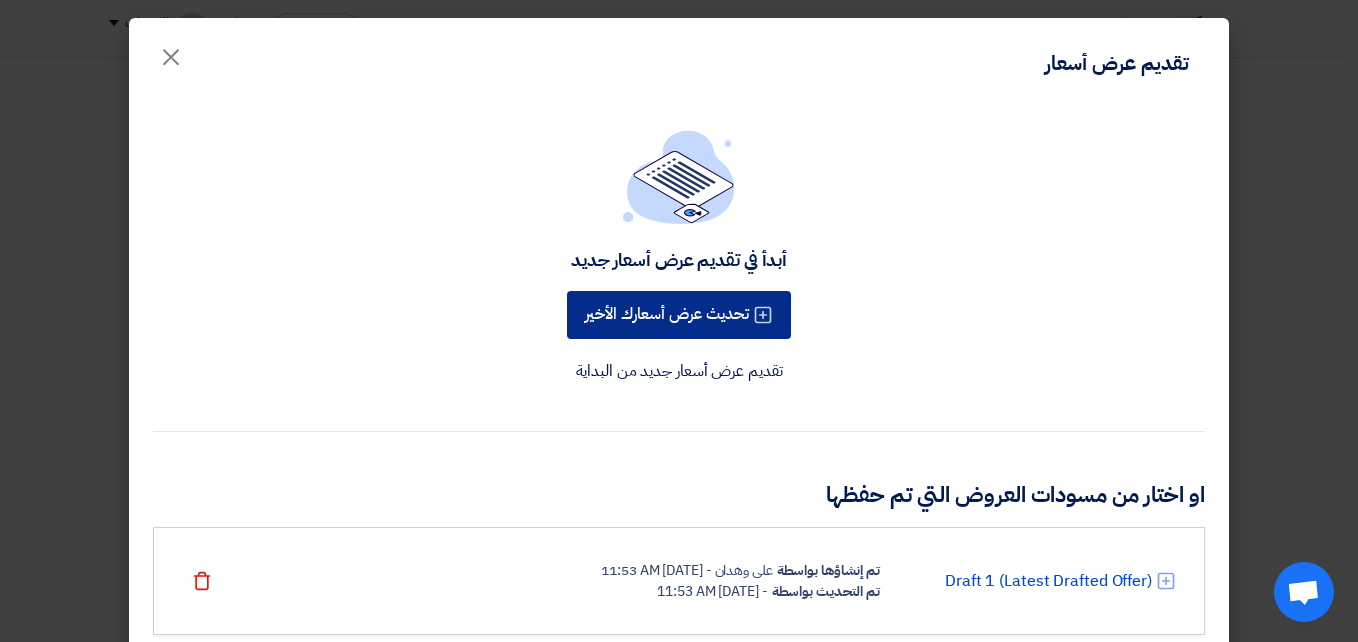 click on "تحديث عرض أسعارك الأخير" 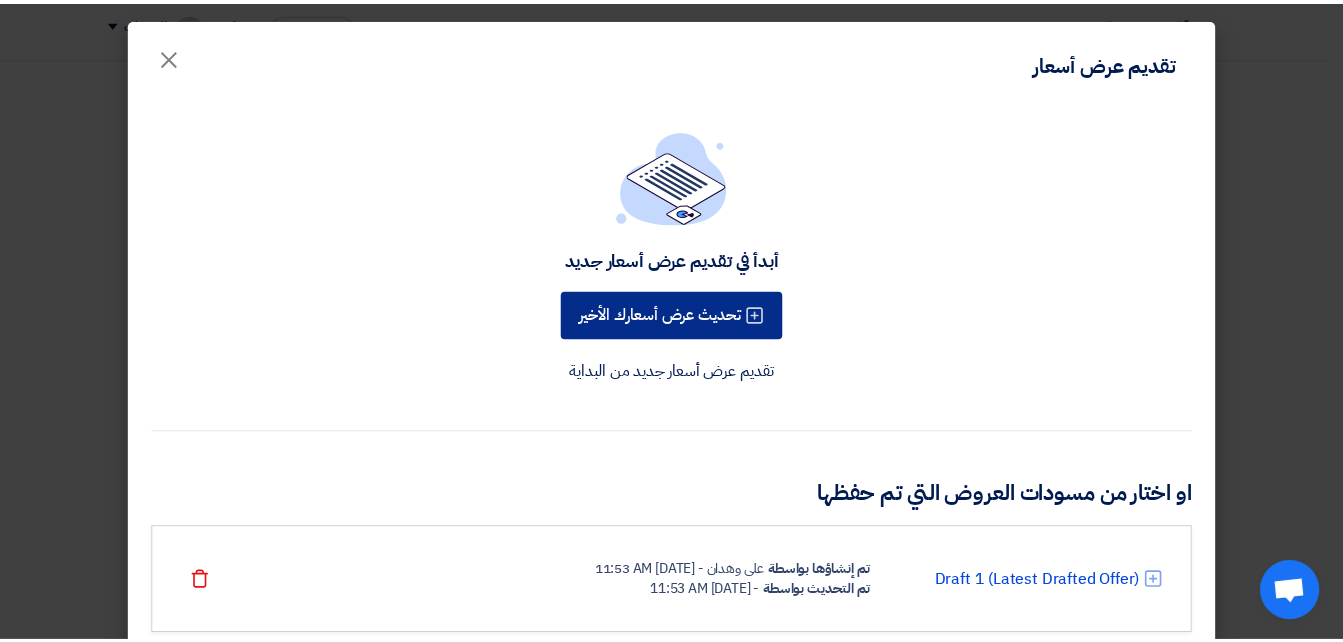 scroll, scrollTop: 0, scrollLeft: 0, axis: both 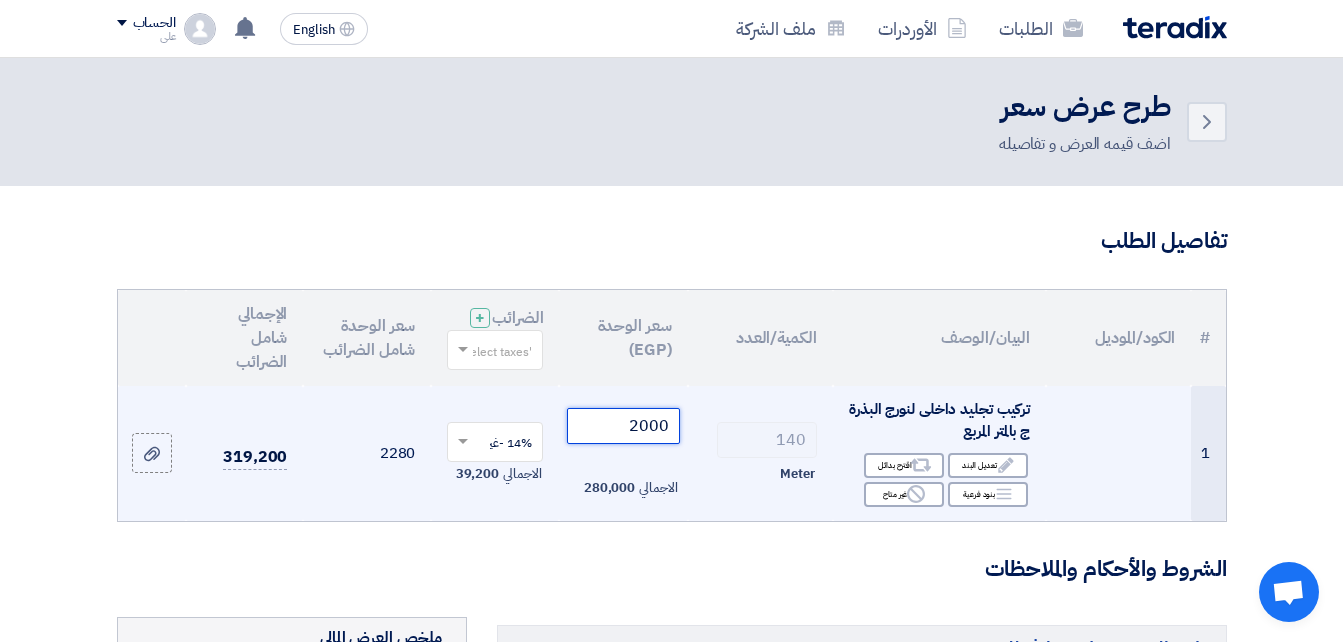 click on "2000" 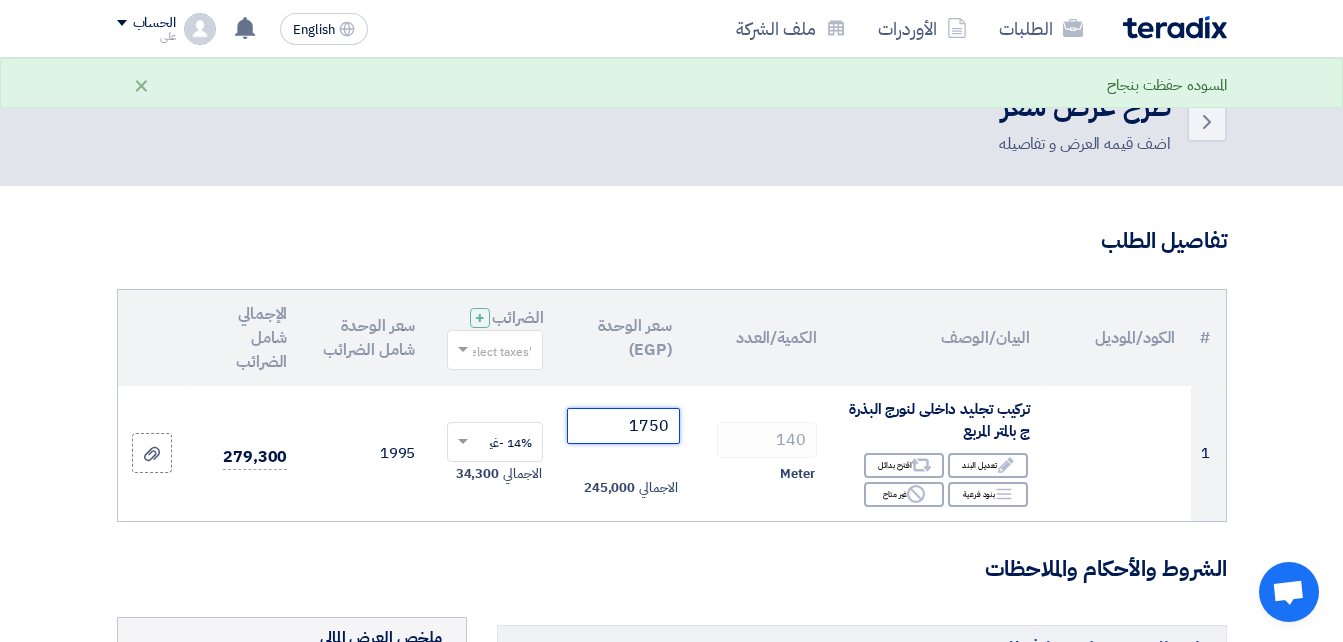 type on "1750" 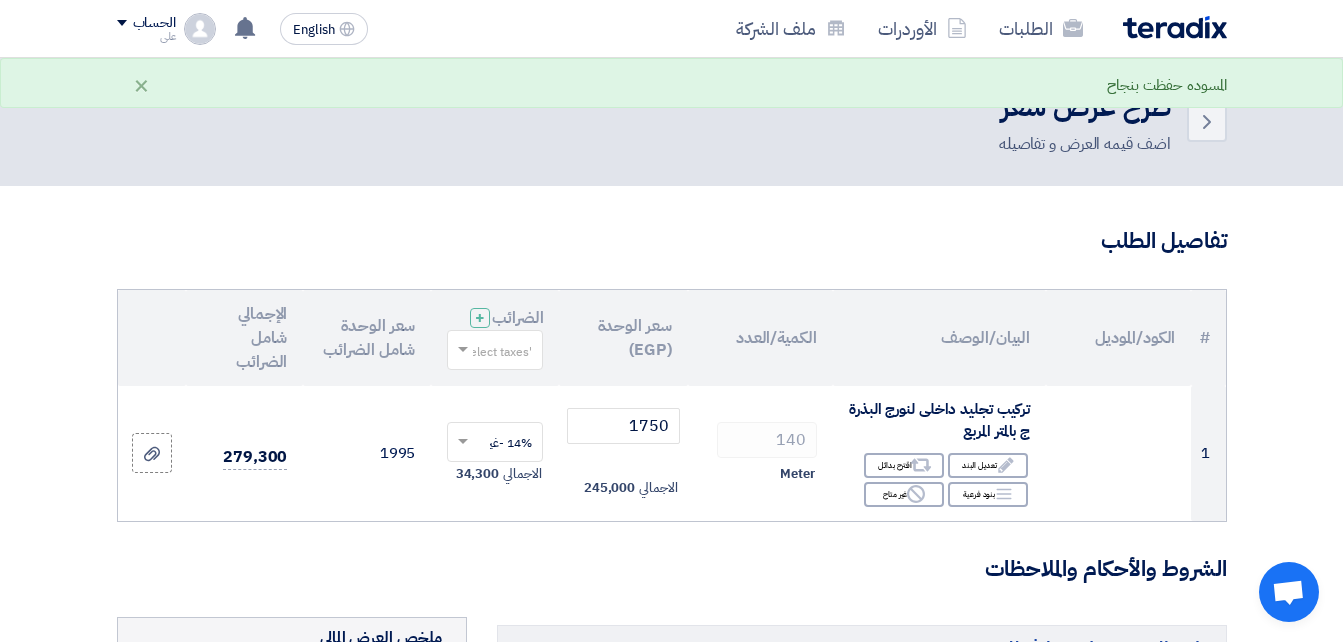 click on "تفاصيل الطلب
#
الكود/الموديل
البيان/الوصف
الكمية/العدد
سعر الوحدة (EGP)
الضرائب
+
'Select taxes...
سعر الوحدة شامل الضرائب
1 Edit Reject" 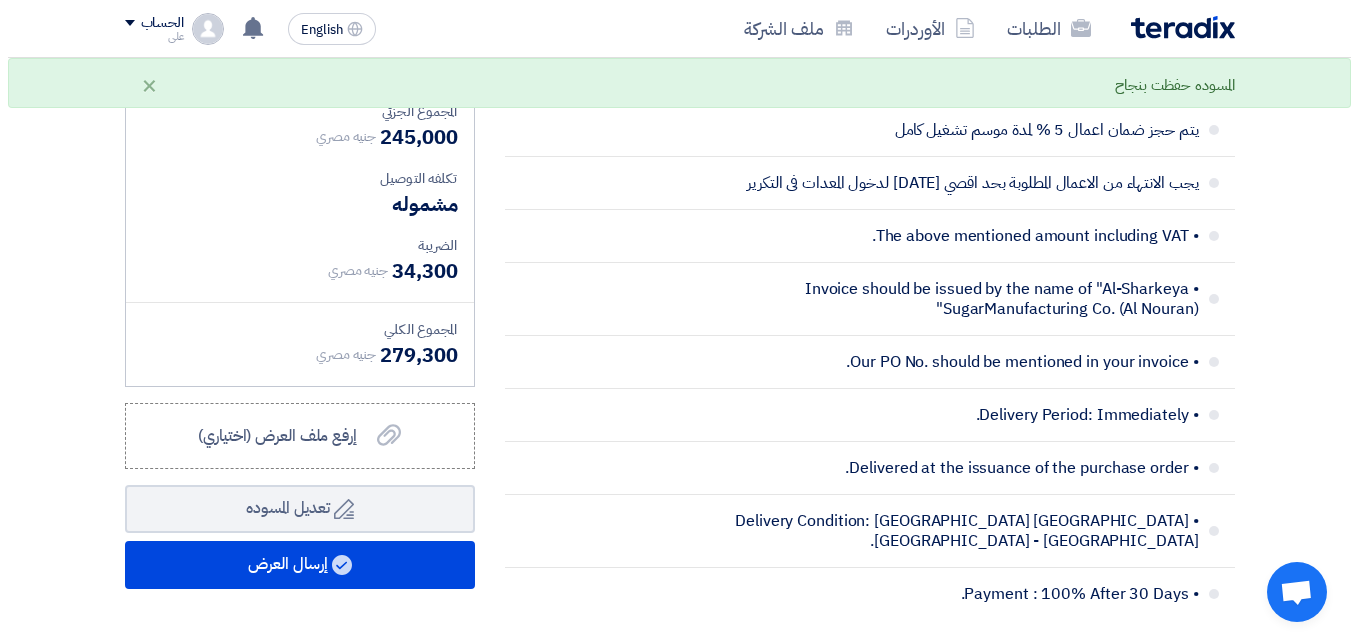 scroll, scrollTop: 582, scrollLeft: 0, axis: vertical 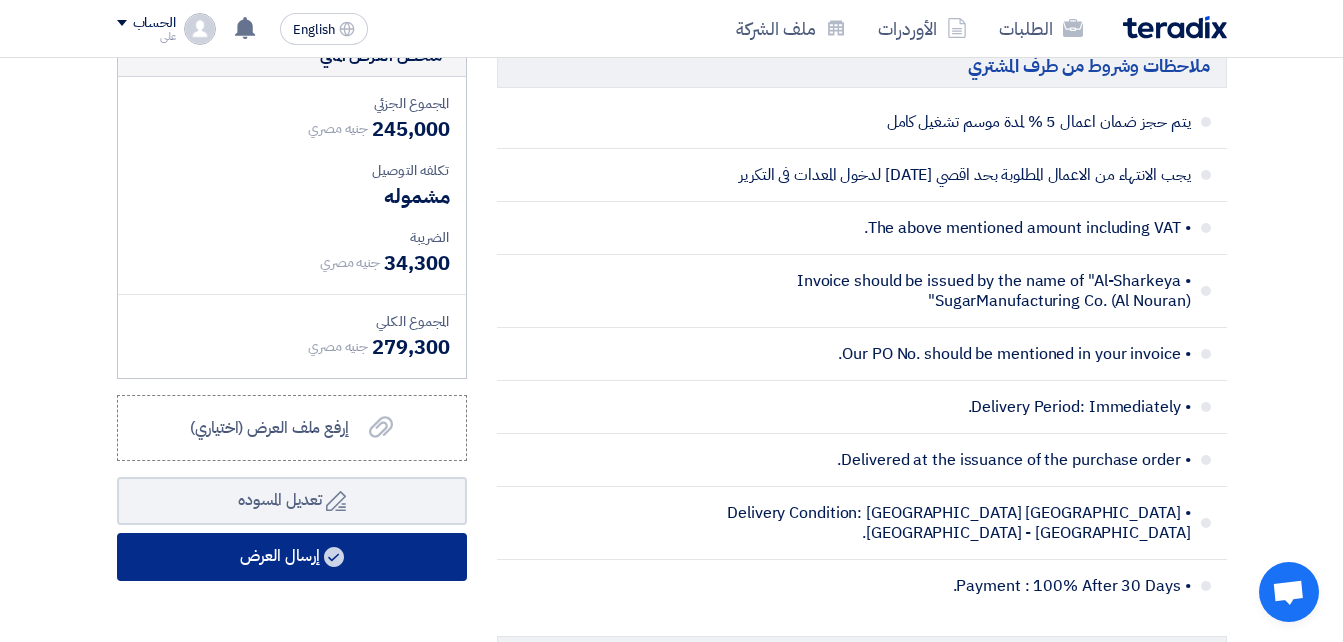 click on "إرسال العرض" 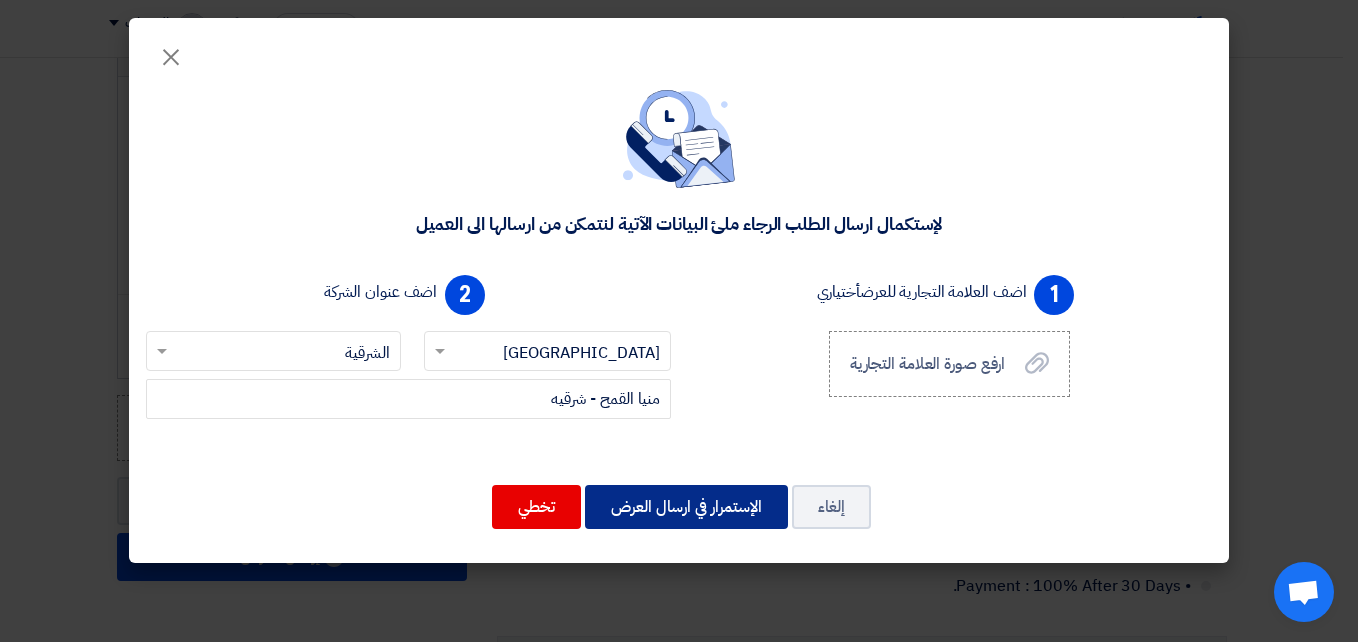click on "الإستمرار في ارسال العرض" 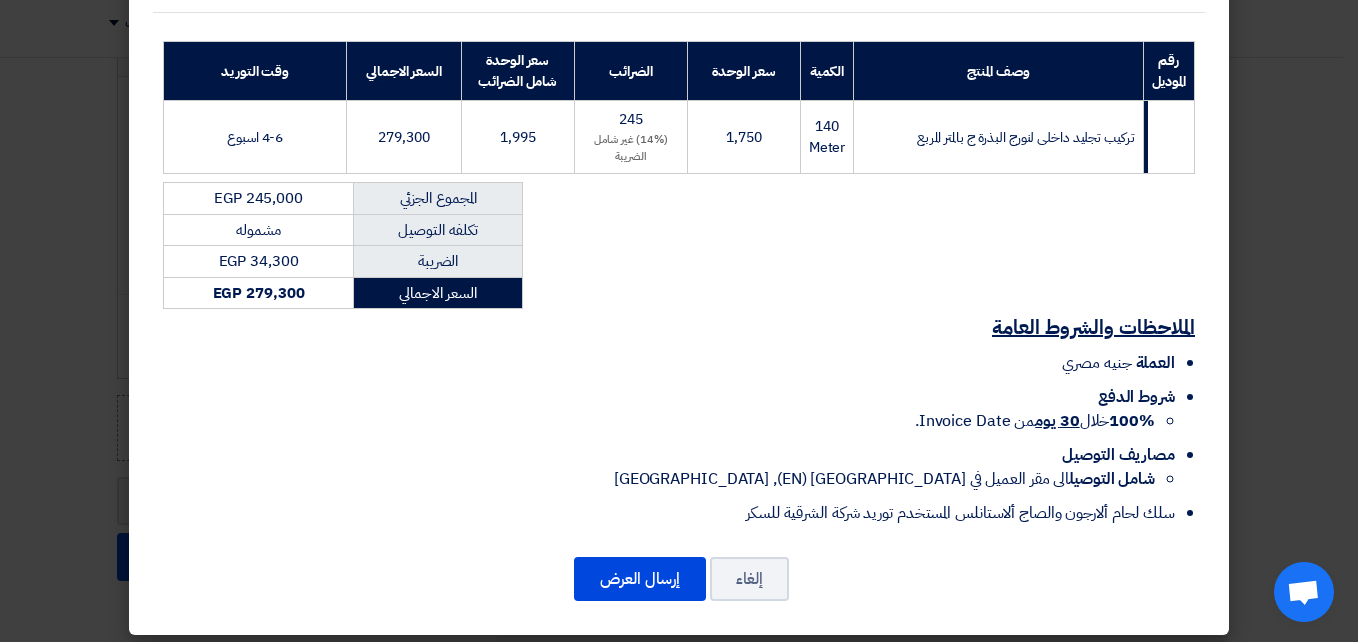 scroll, scrollTop: 298, scrollLeft: 0, axis: vertical 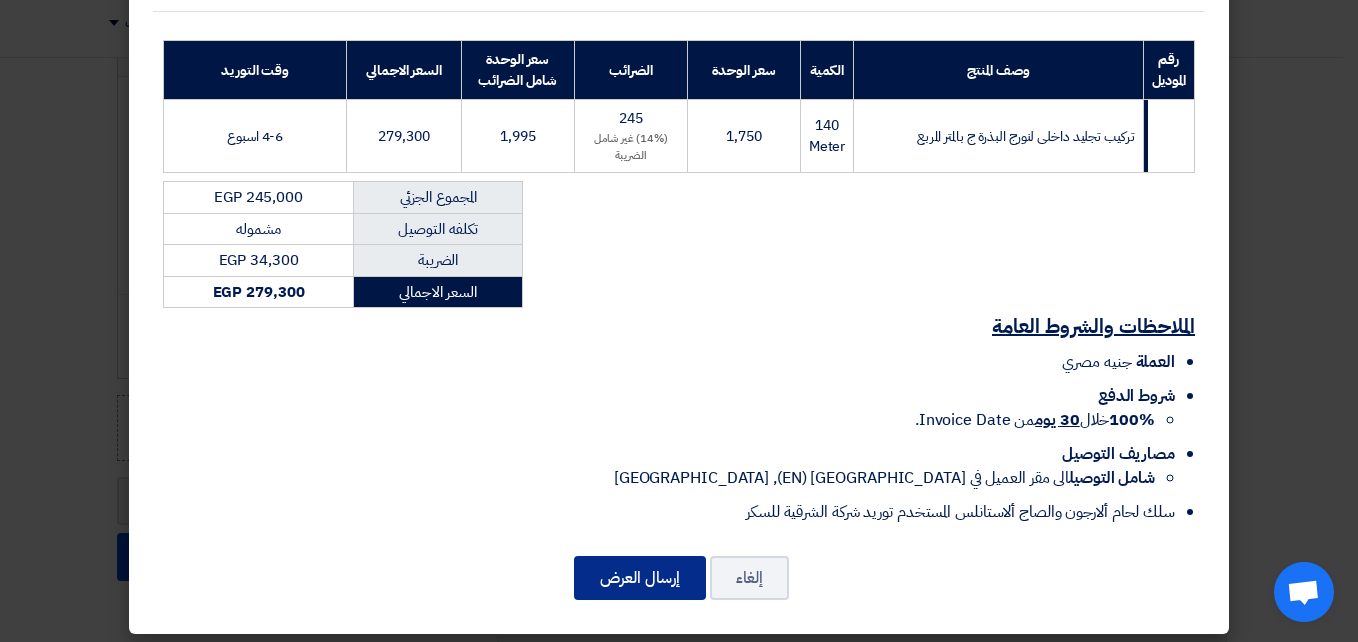 click on "إرسال العرض" 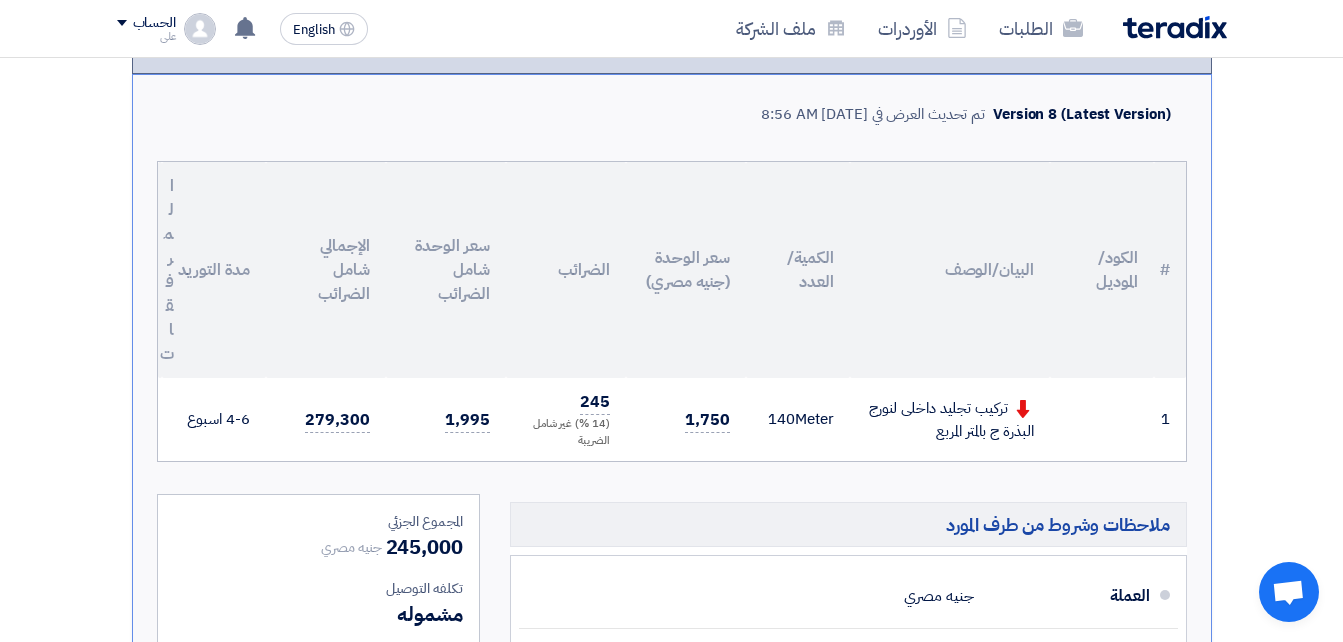 scroll, scrollTop: 458, scrollLeft: 0, axis: vertical 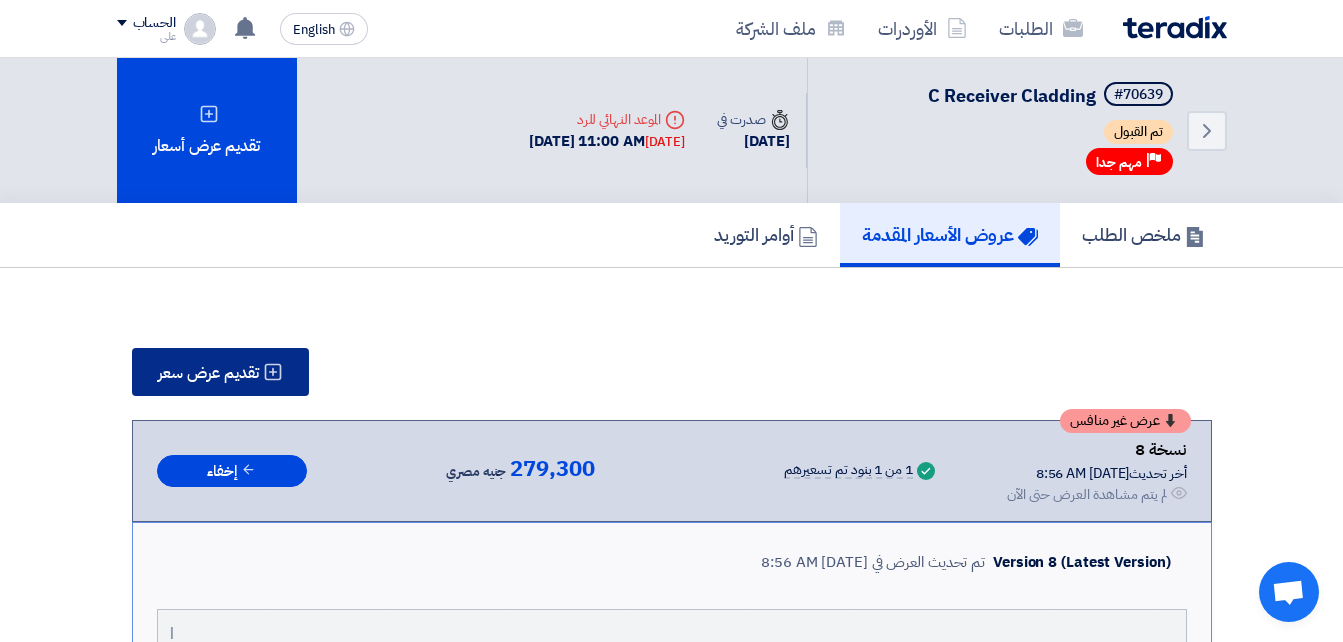 click on "تقديم عرض سعر" 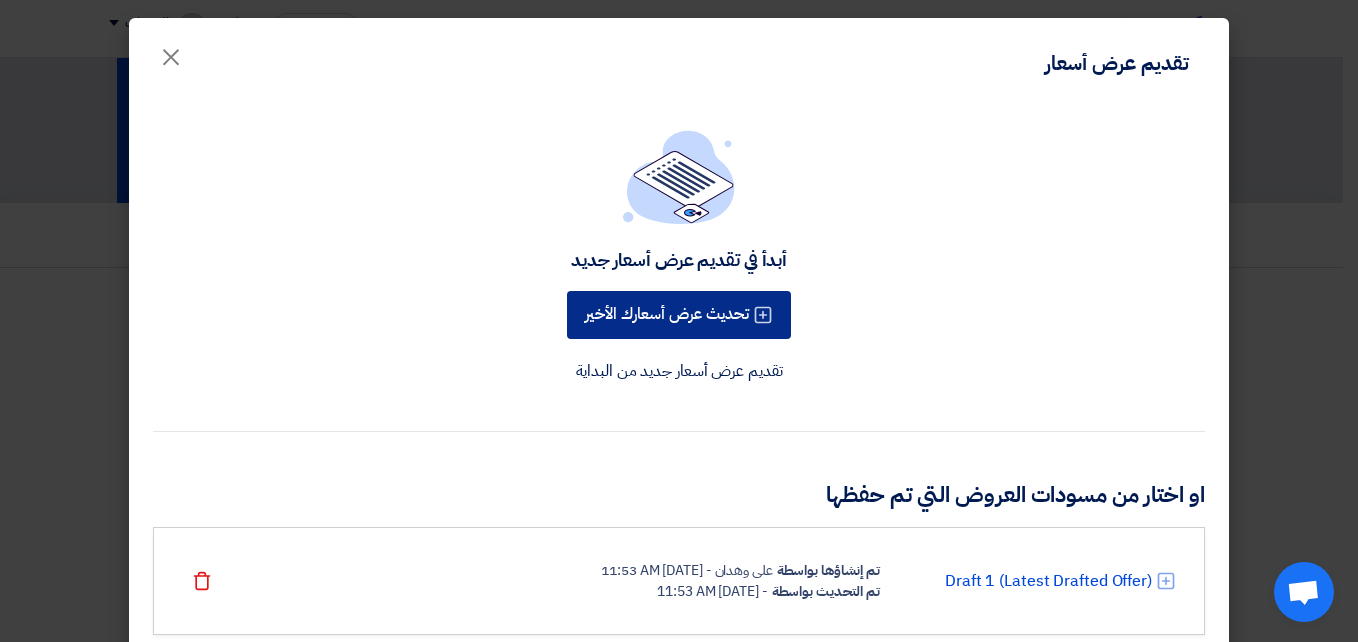 click on "تحديث عرض أسعارك الأخير" 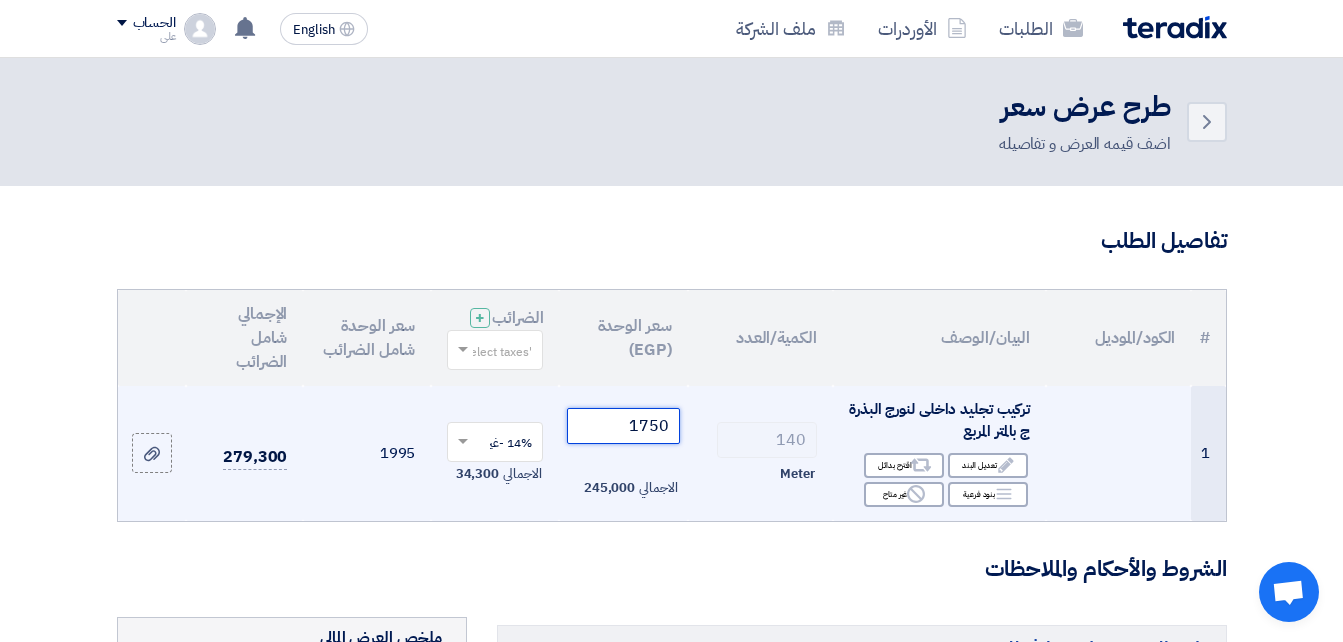 click on "1750" 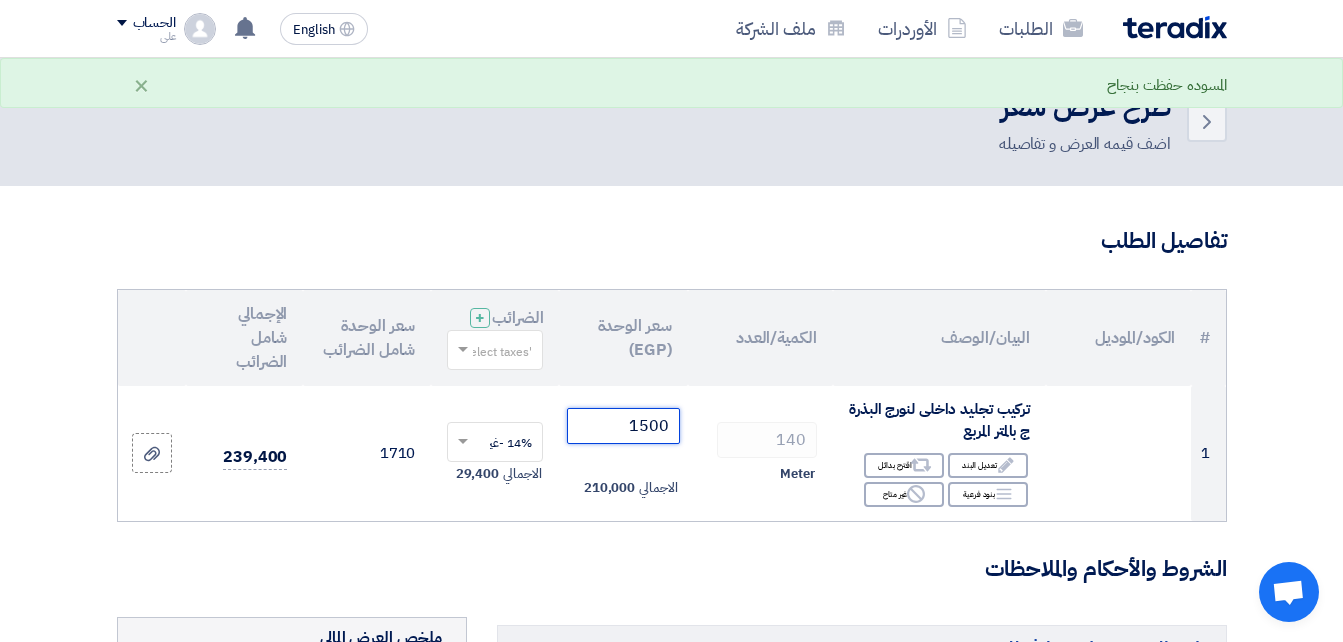 type on "1500" 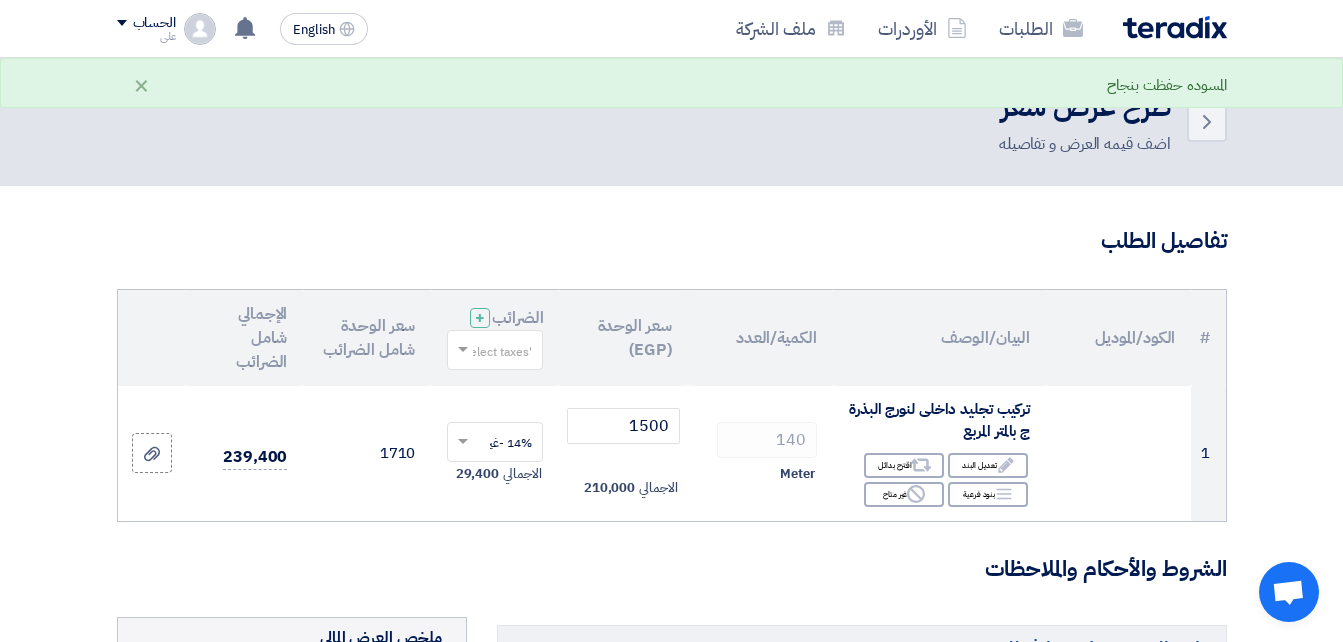 click on "الشروط والأحكام والملاحظات" 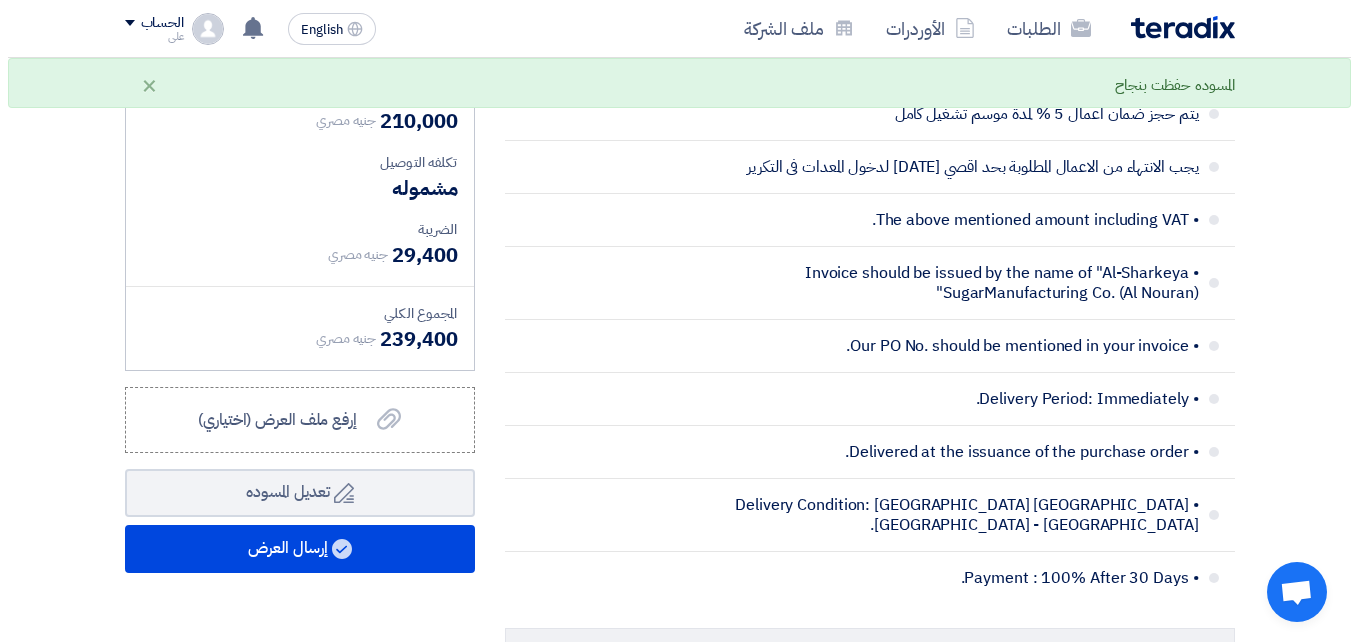 scroll, scrollTop: 594, scrollLeft: 0, axis: vertical 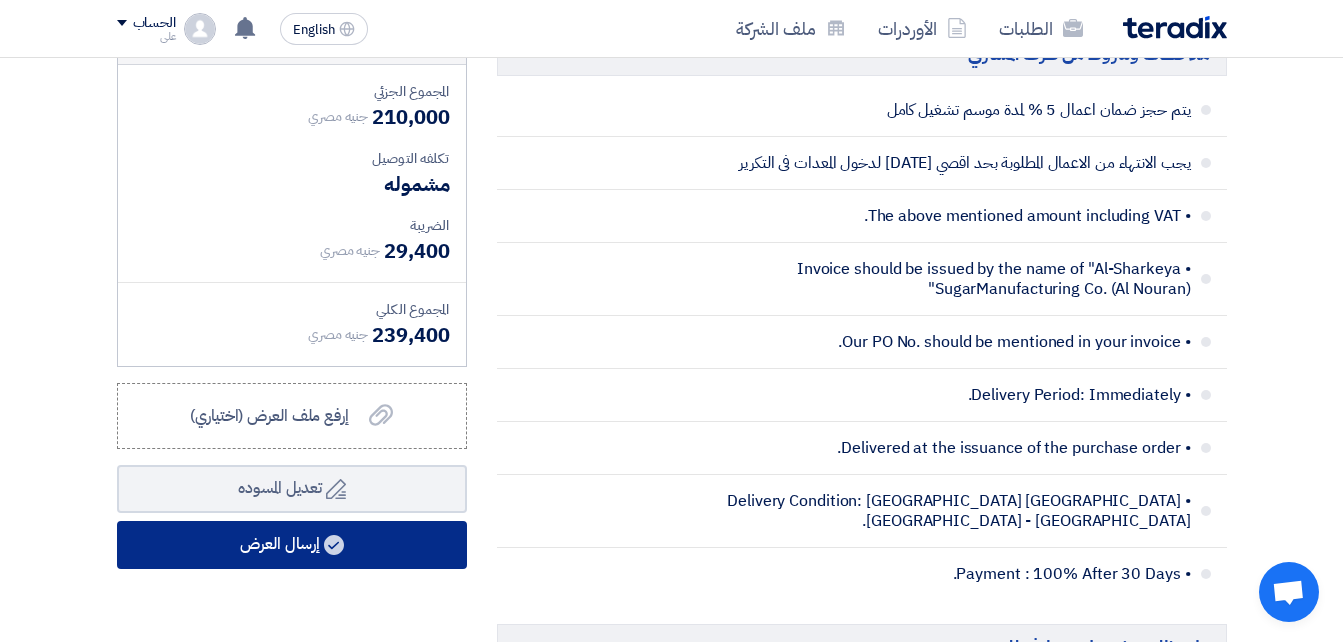 click on "إرسال العرض" 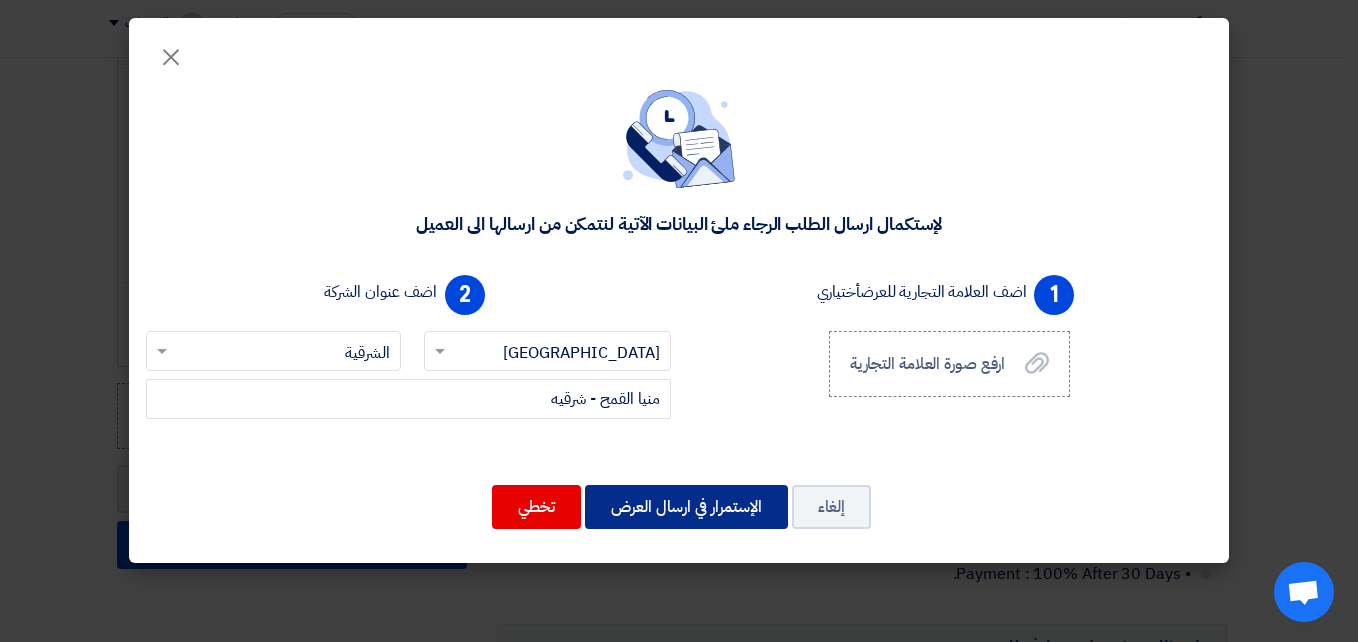 click on "الإستمرار في ارسال العرض" 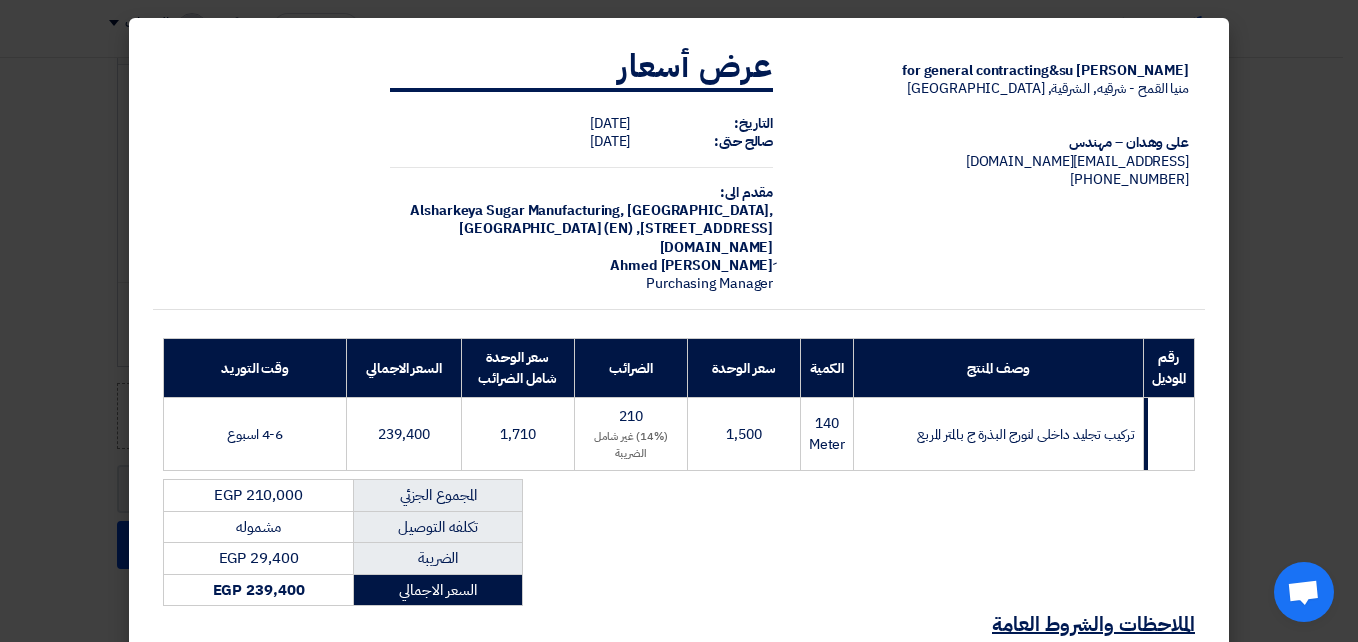 scroll, scrollTop: 308, scrollLeft: 0, axis: vertical 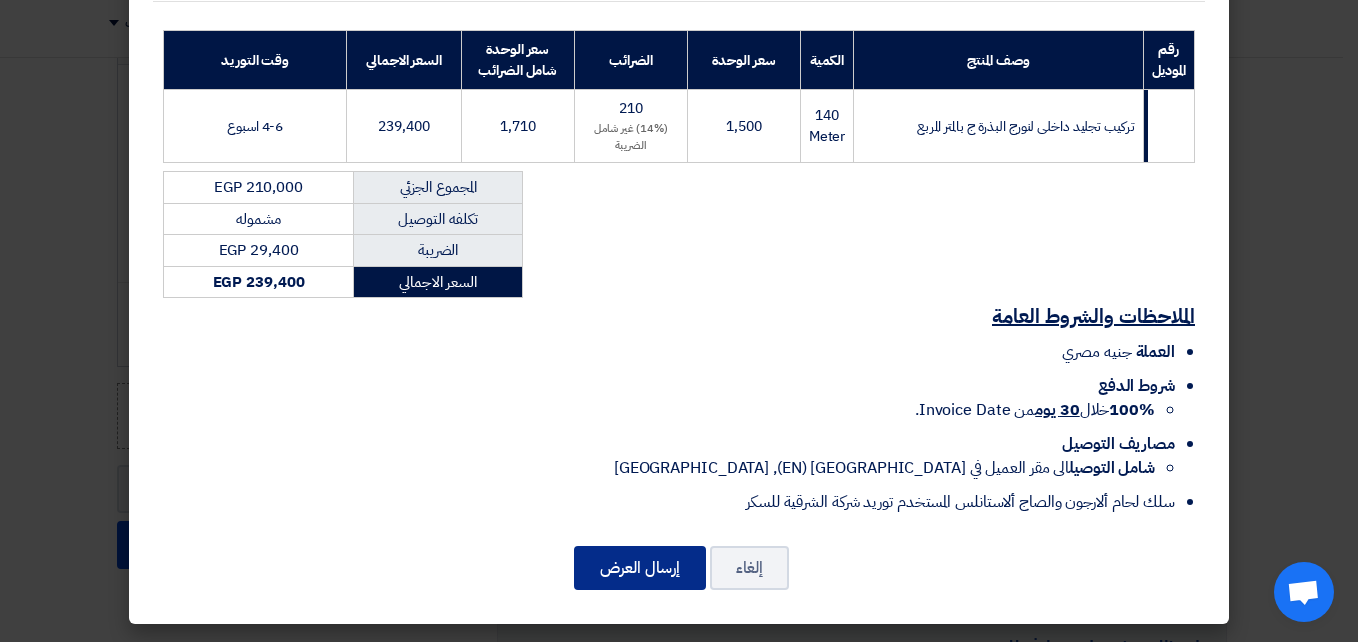 click on "إرسال العرض" 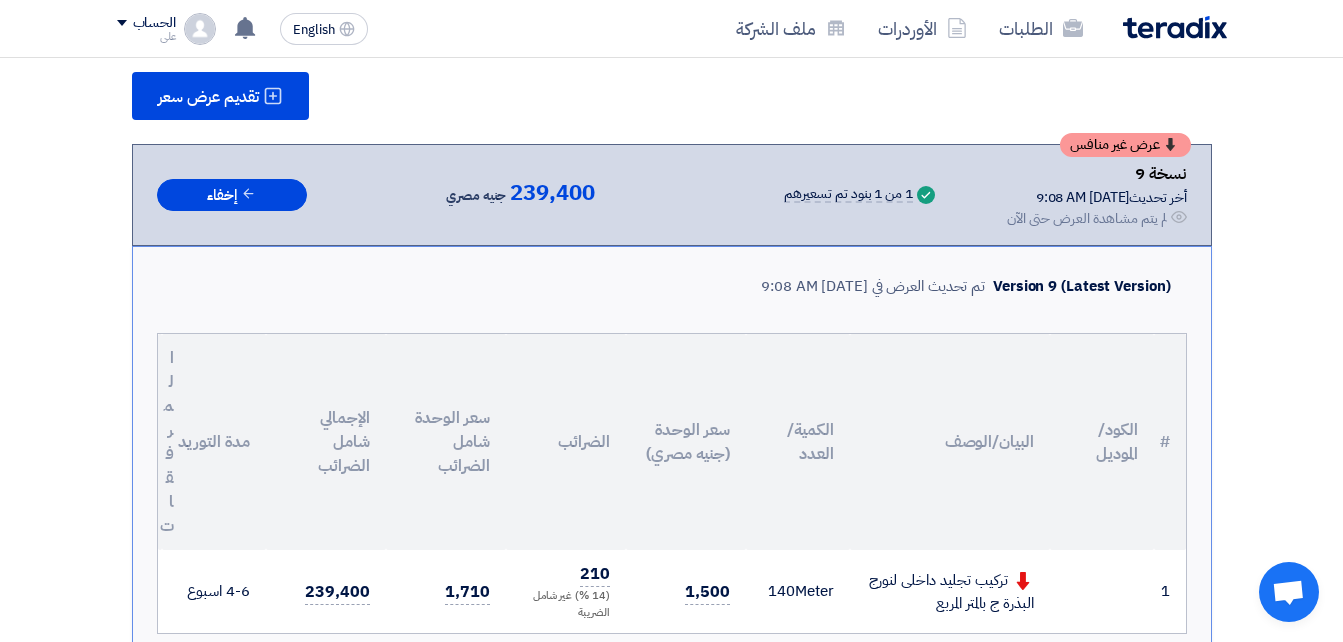 scroll, scrollTop: 2325, scrollLeft: 0, axis: vertical 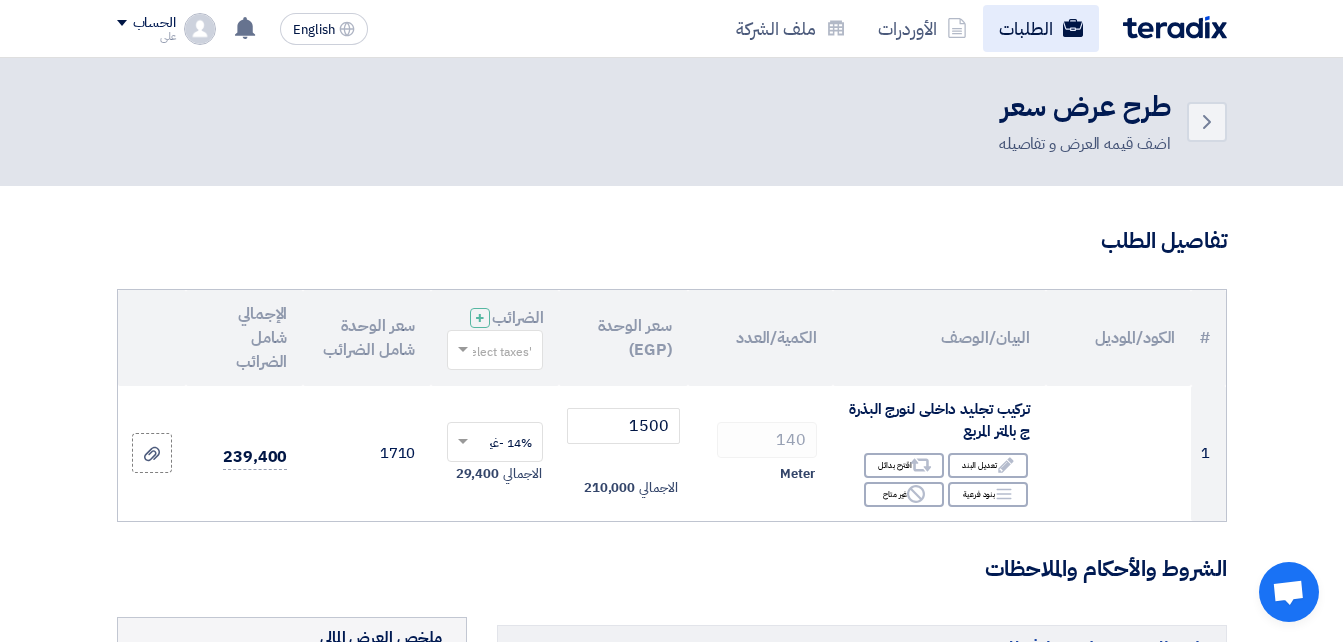 click on "الطلبات" 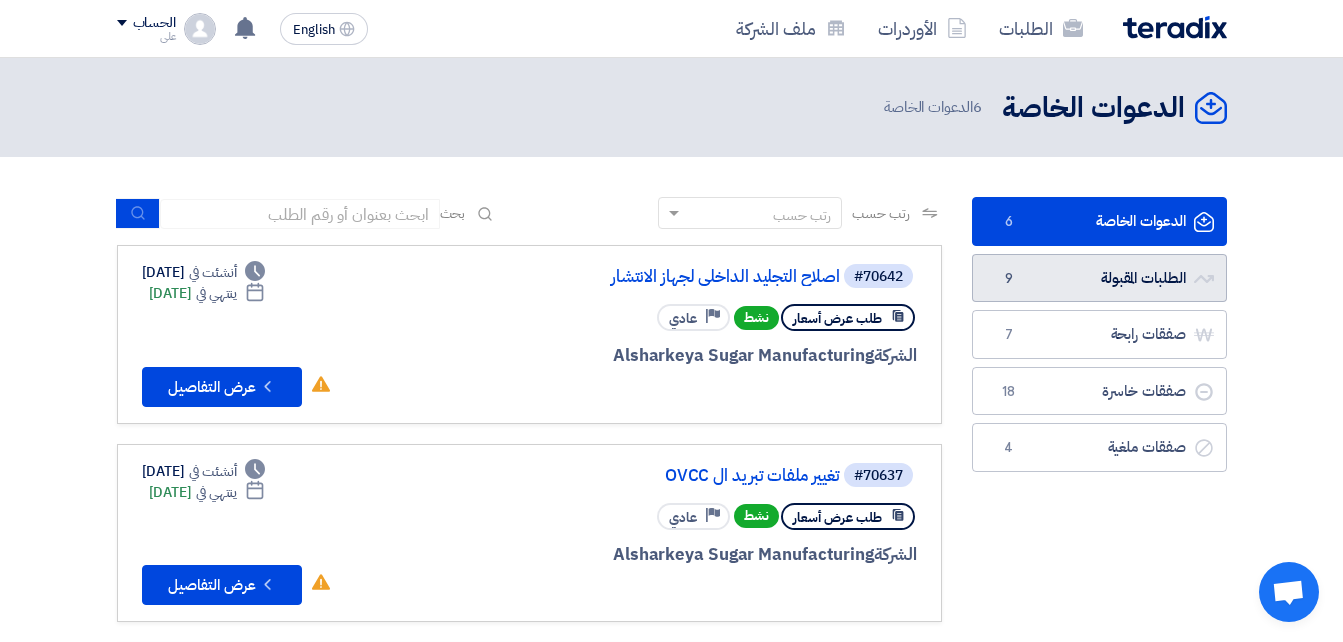 click on "الطلبات المقبولة
الطلبات المقبولة
9" 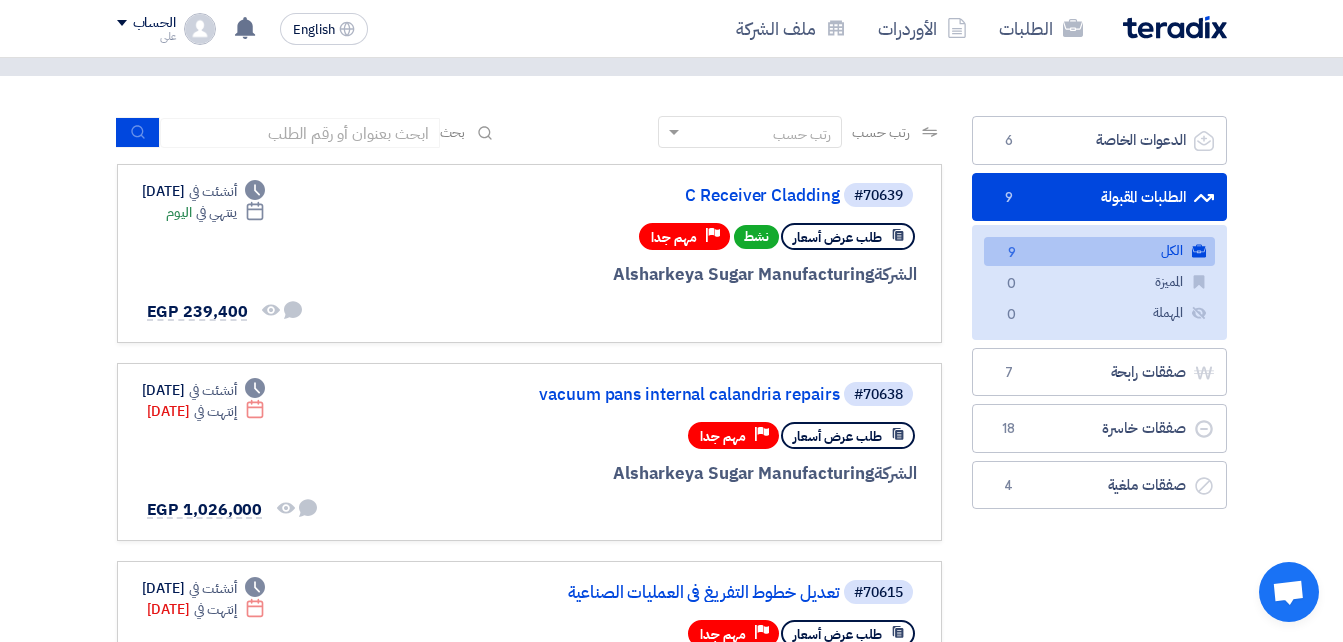 scroll, scrollTop: 85, scrollLeft: 0, axis: vertical 